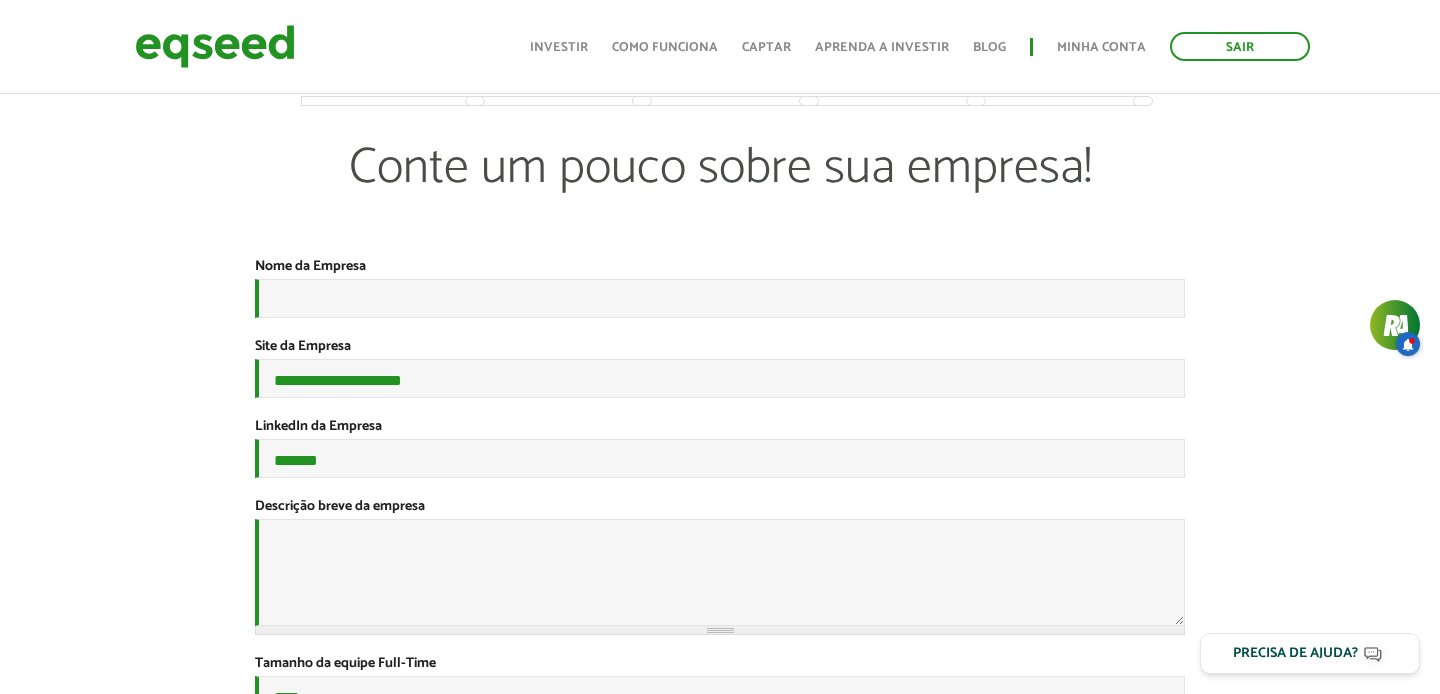 select on "*******" 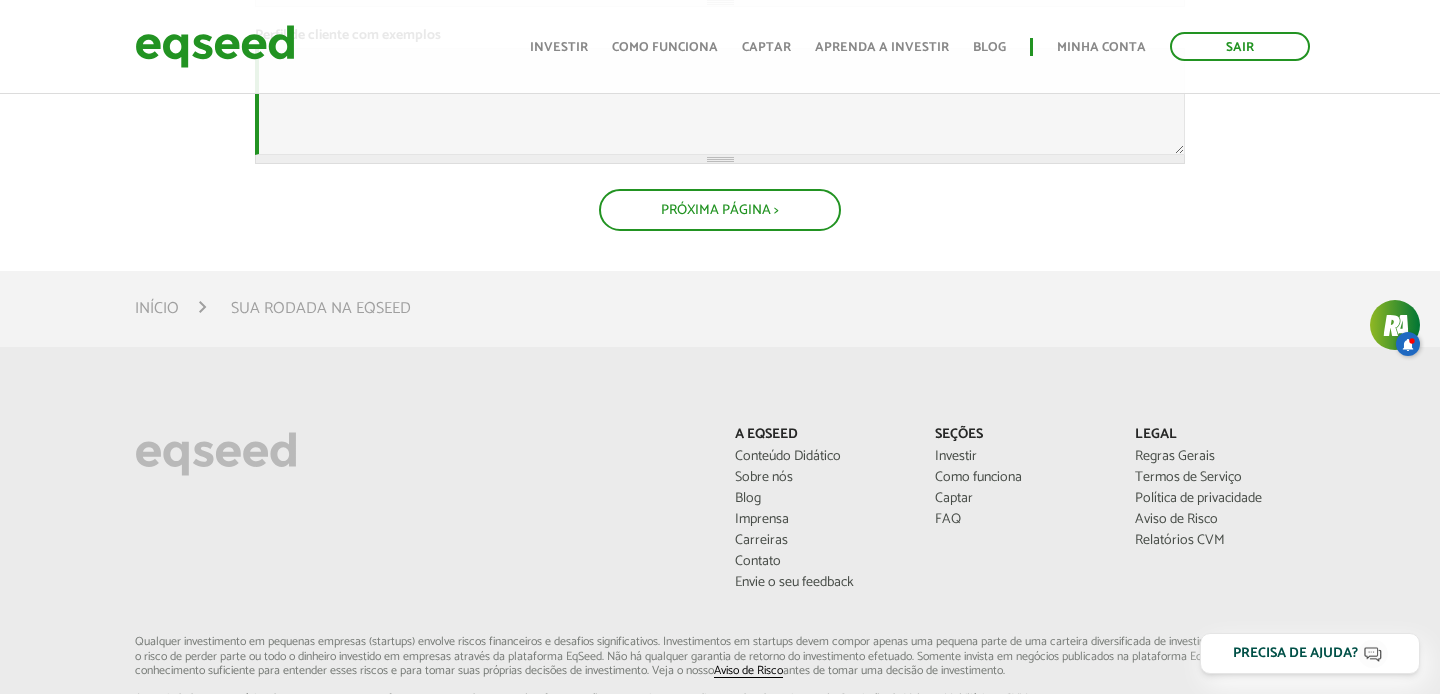 scroll, scrollTop: 0, scrollLeft: 0, axis: both 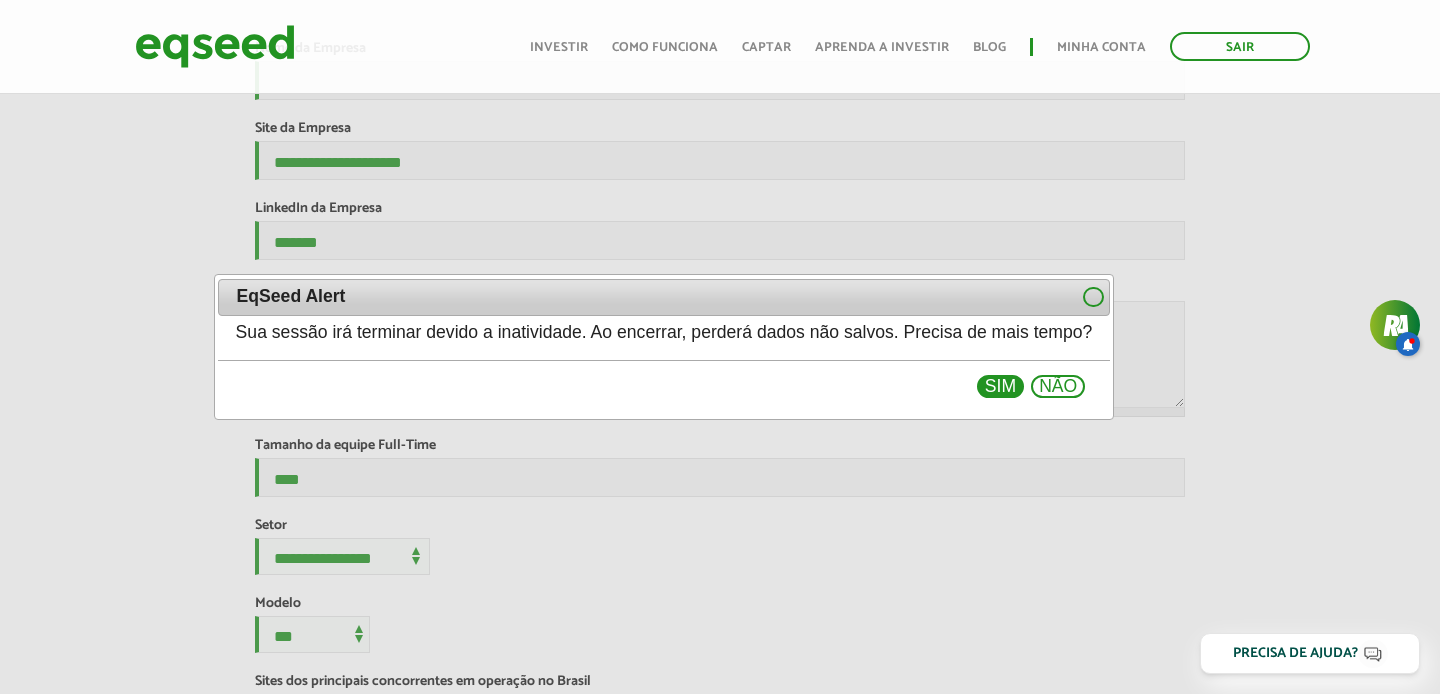 click on "Sim" at bounding box center (1000, 387) 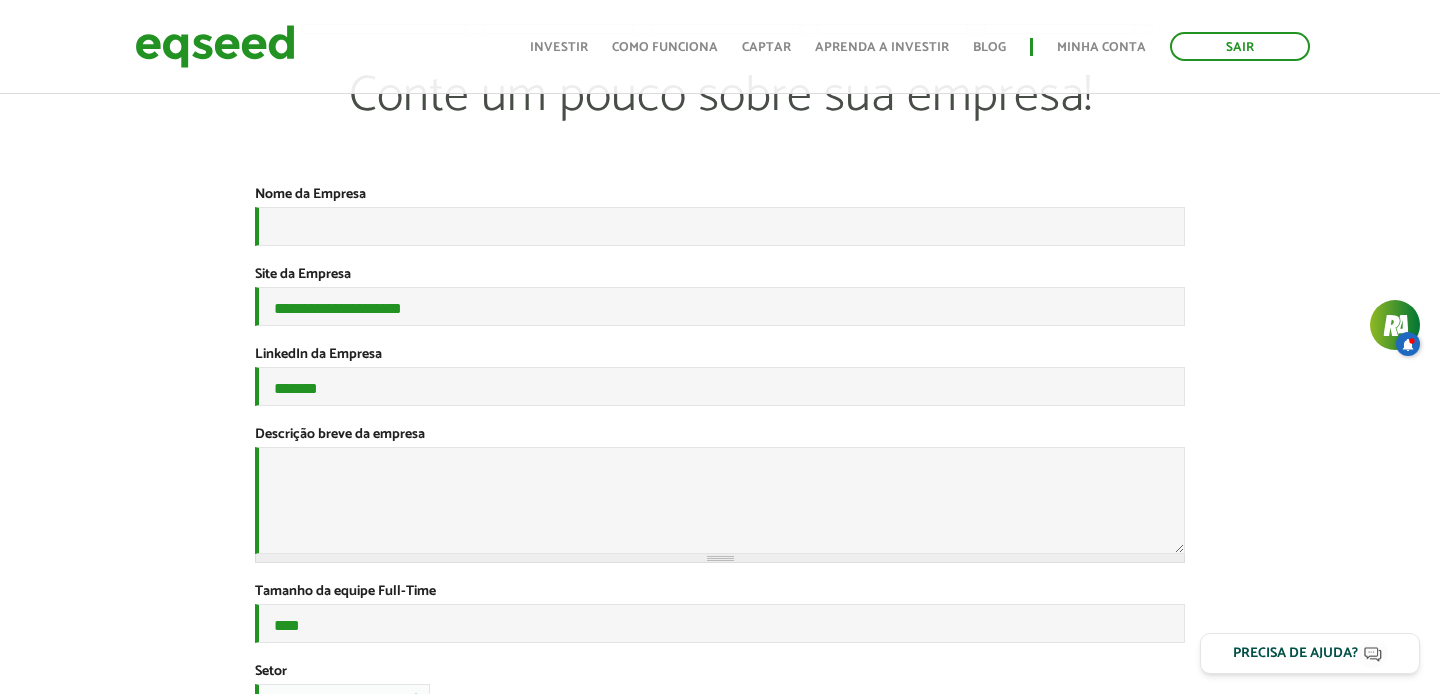 scroll, scrollTop: 108, scrollLeft: 0, axis: vertical 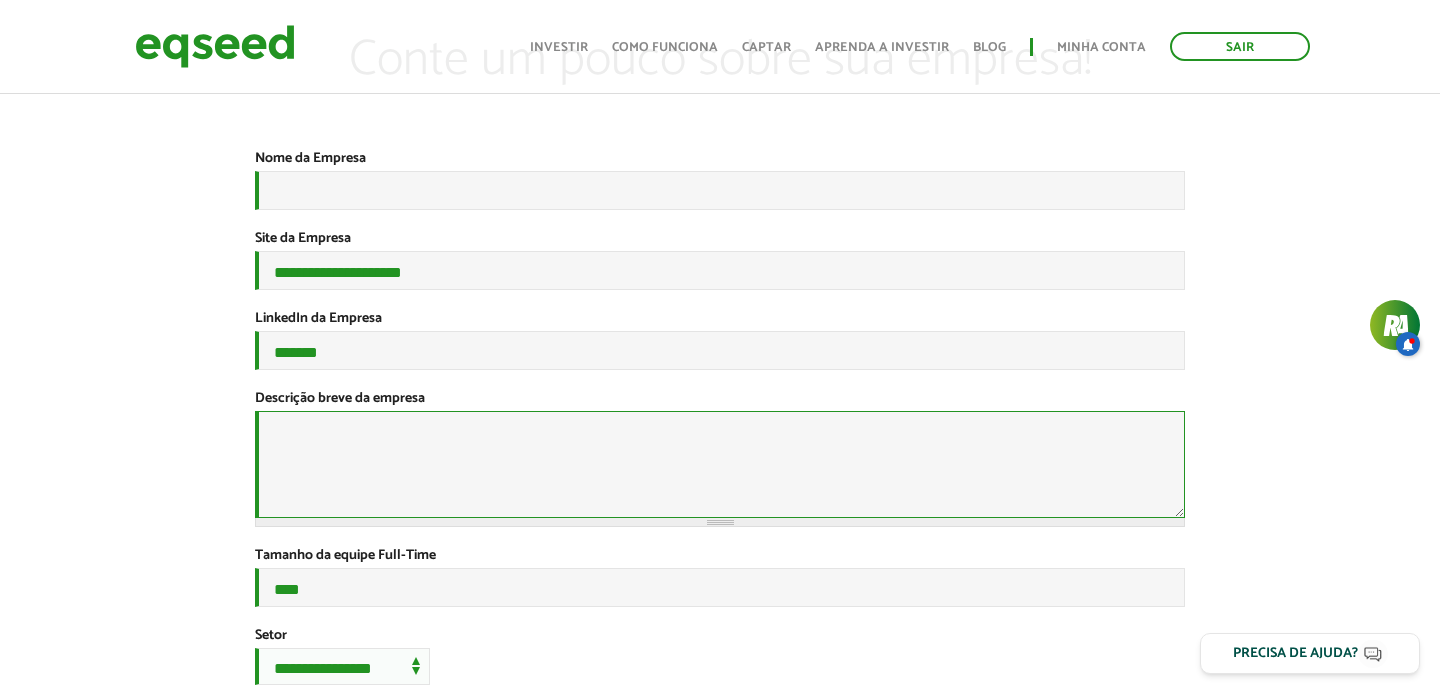 click on "Descrição breve da empresa  *" at bounding box center (720, 464) 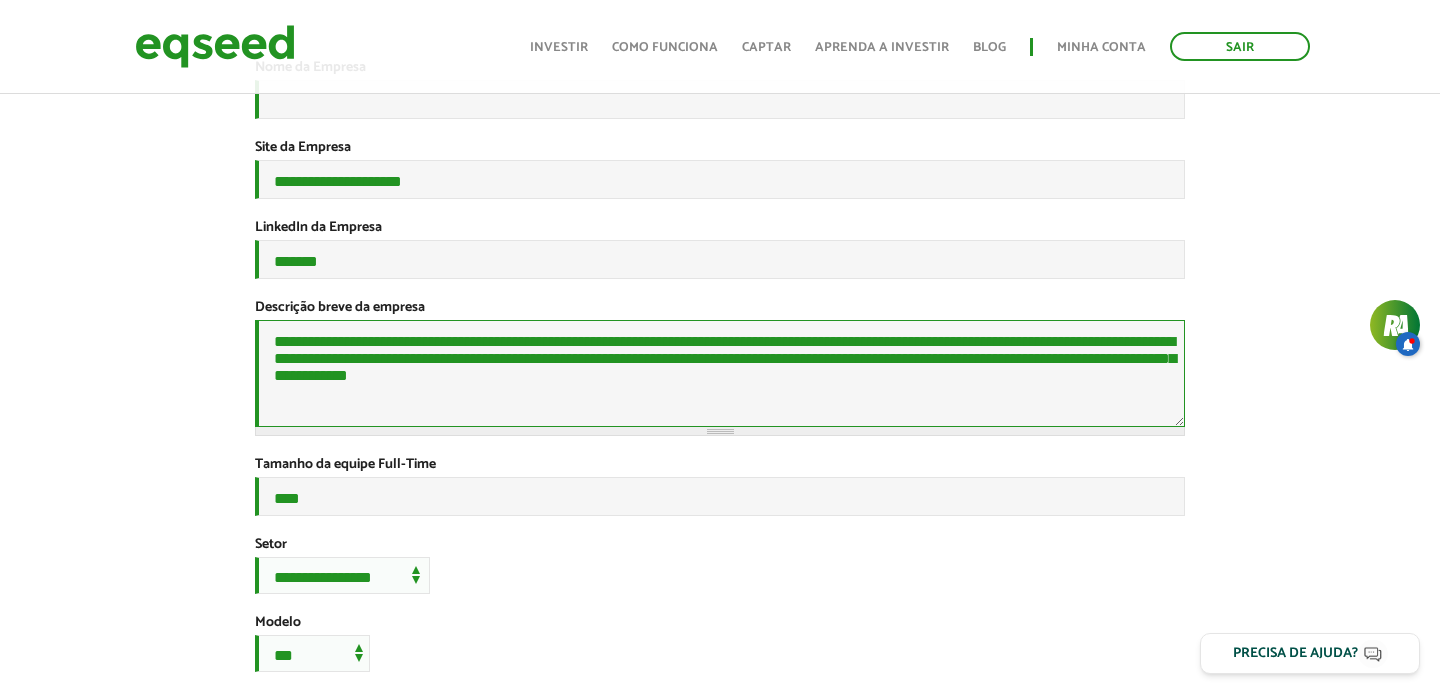 scroll, scrollTop: 211, scrollLeft: 0, axis: vertical 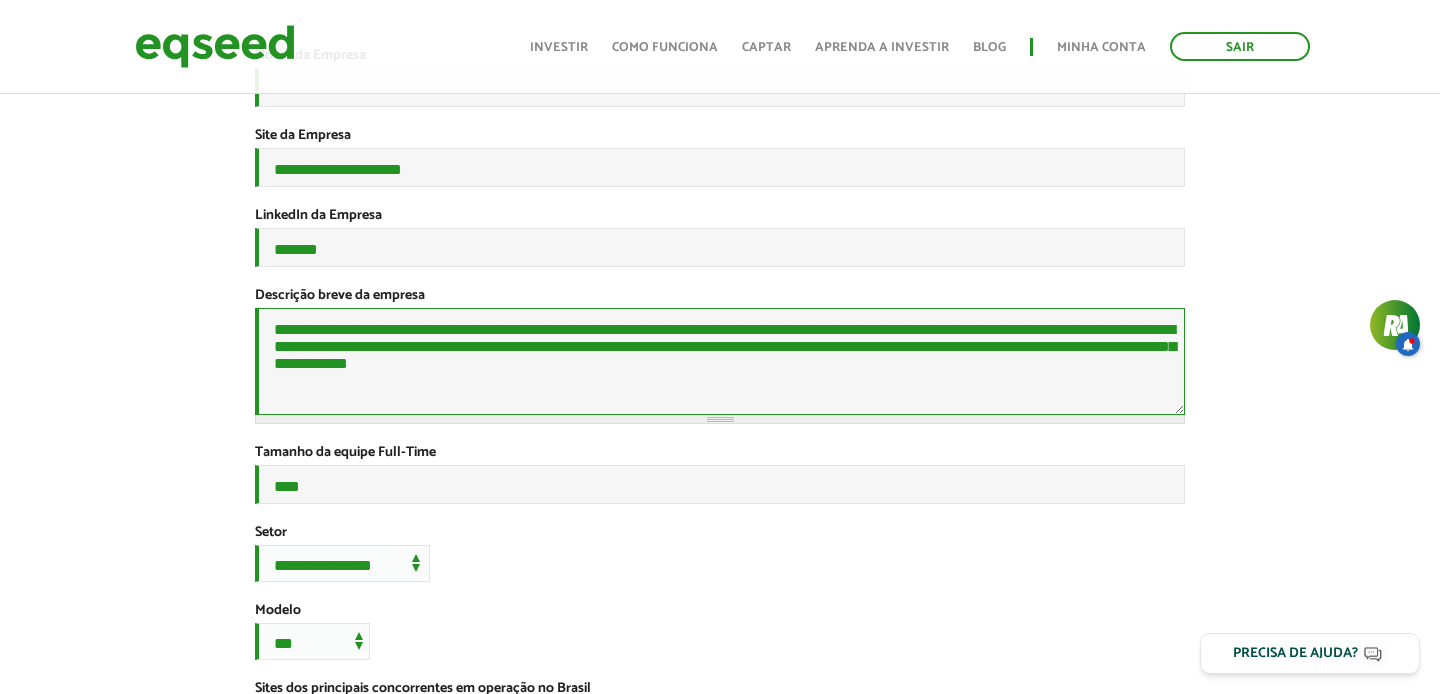 click on "**********" at bounding box center [720, 361] 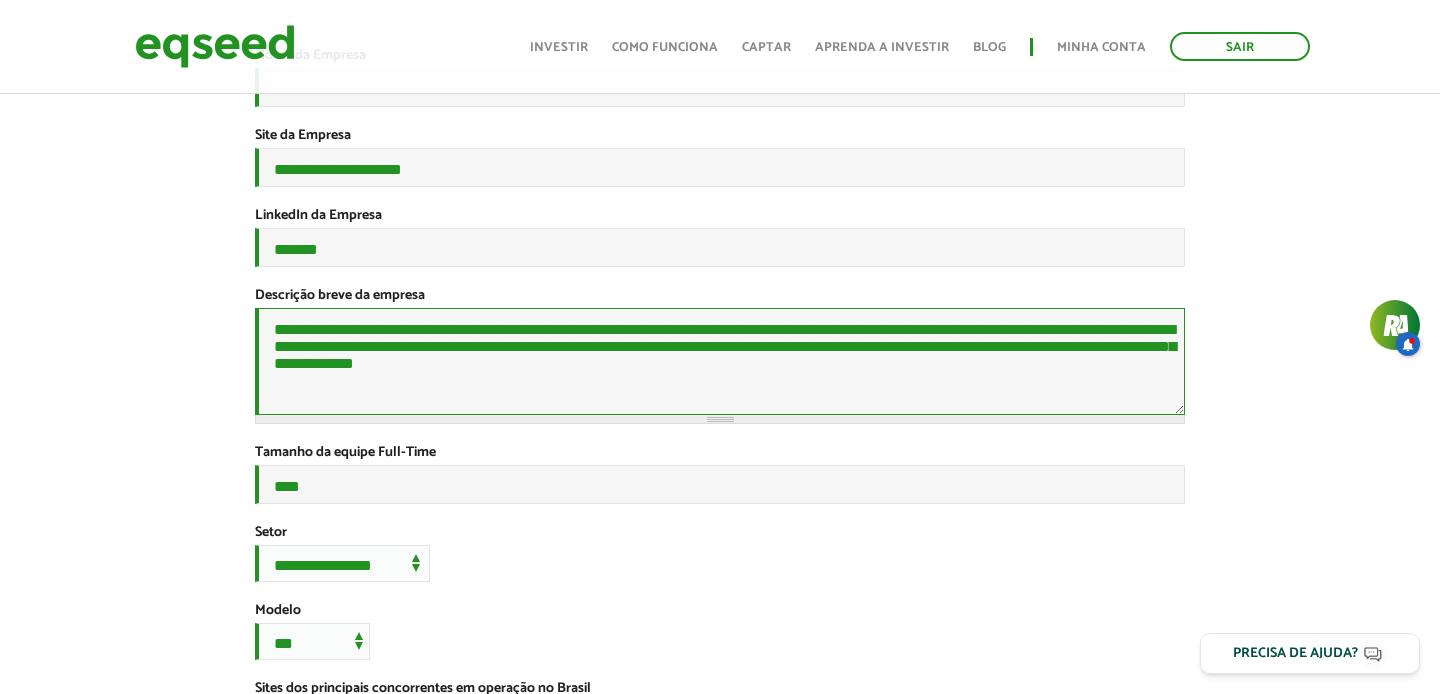 paste on "**********" 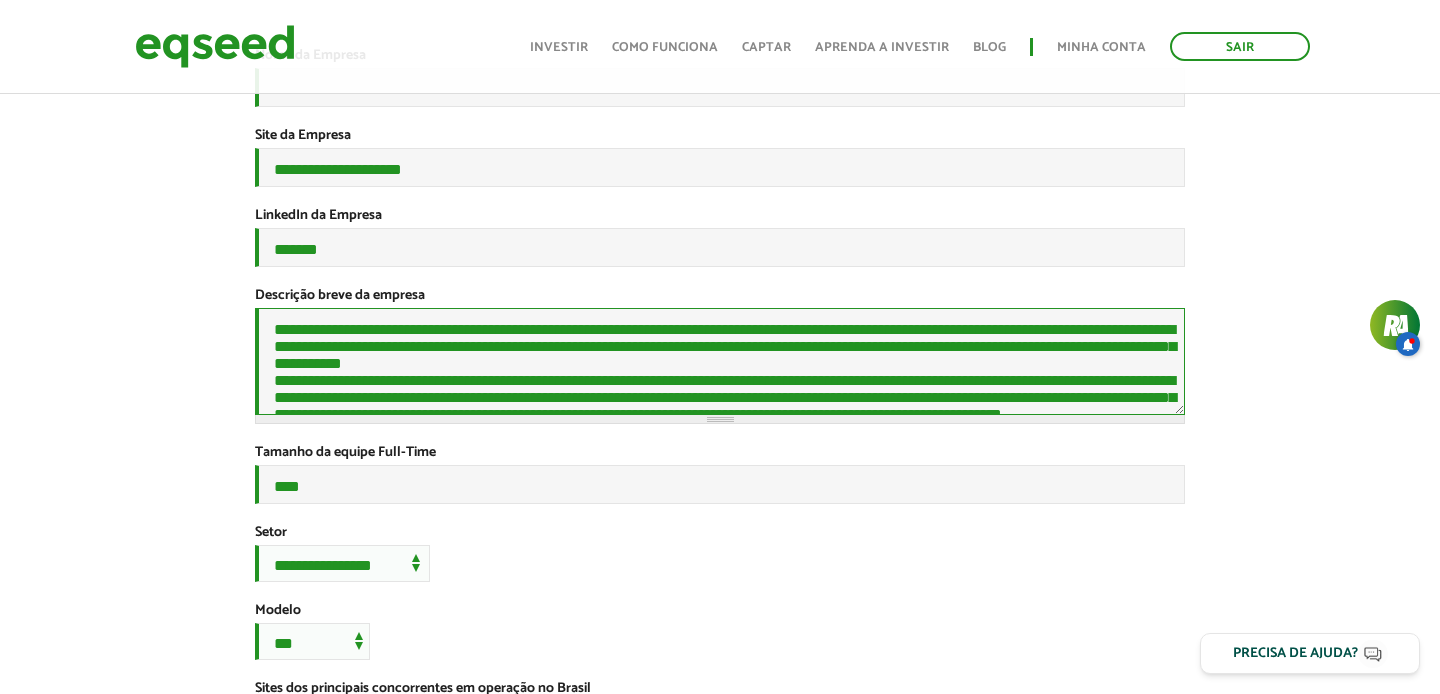 scroll, scrollTop: 70, scrollLeft: 0, axis: vertical 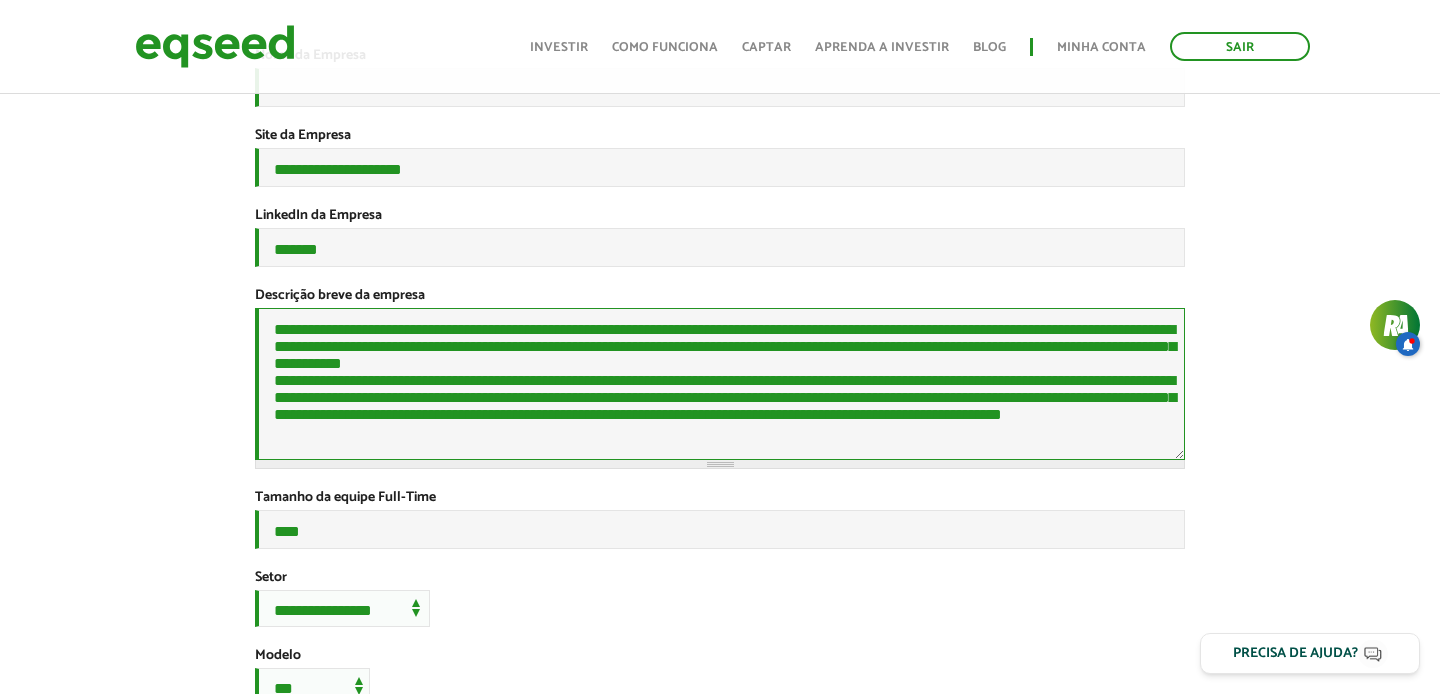 paste on "**********" 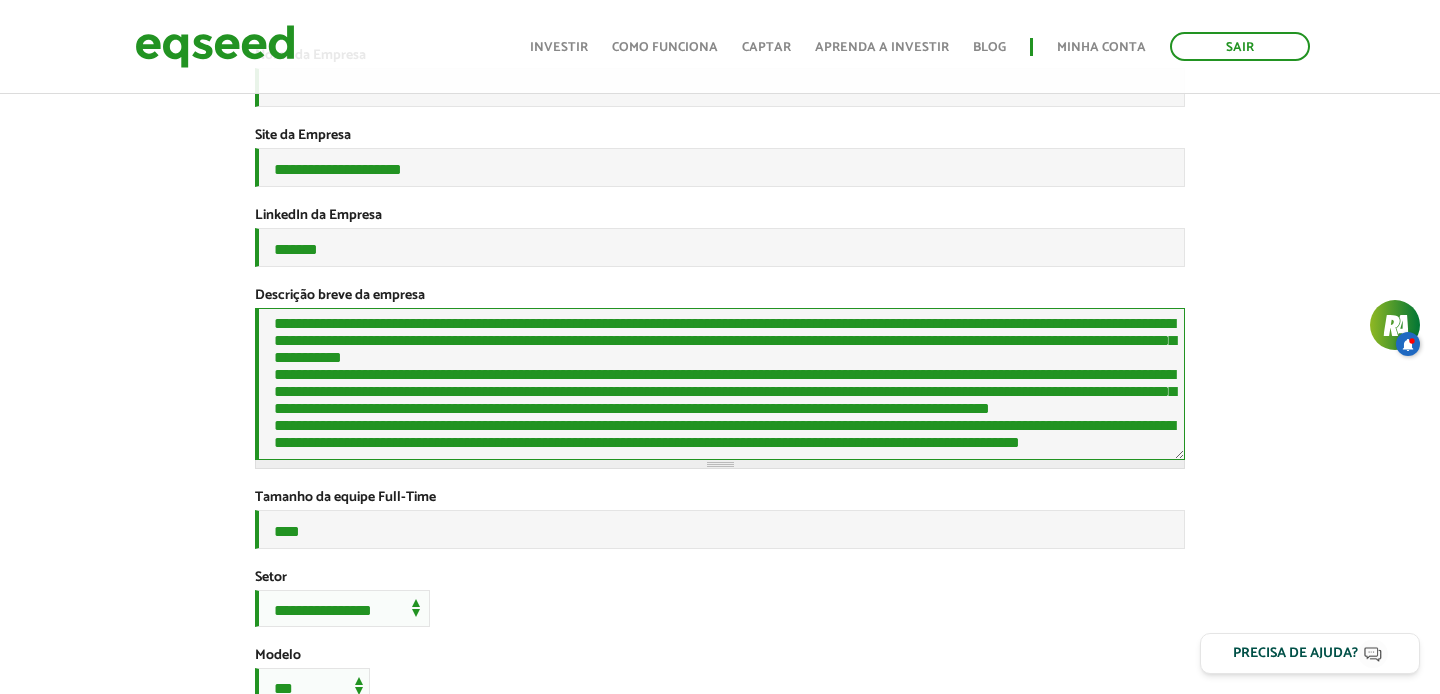 scroll, scrollTop: 182, scrollLeft: 0, axis: vertical 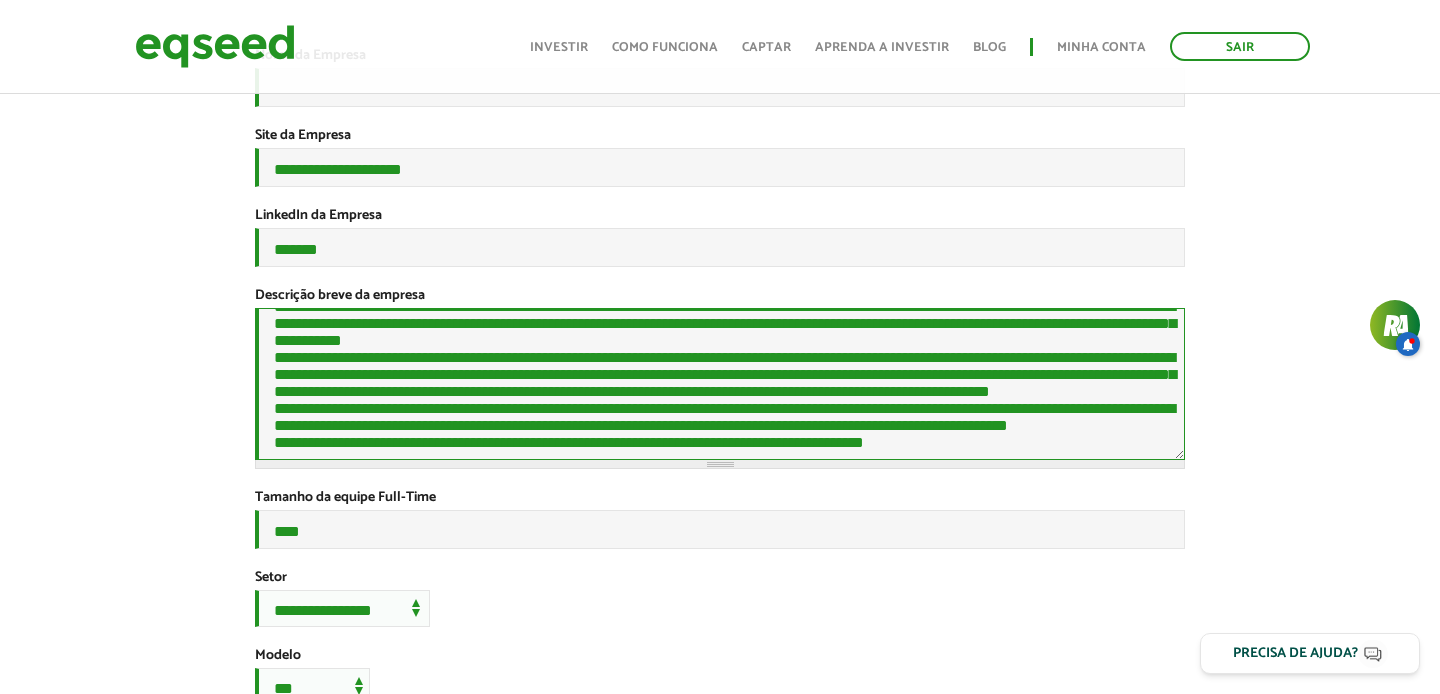 click on "Descrição breve da empresa  *" at bounding box center (720, 384) 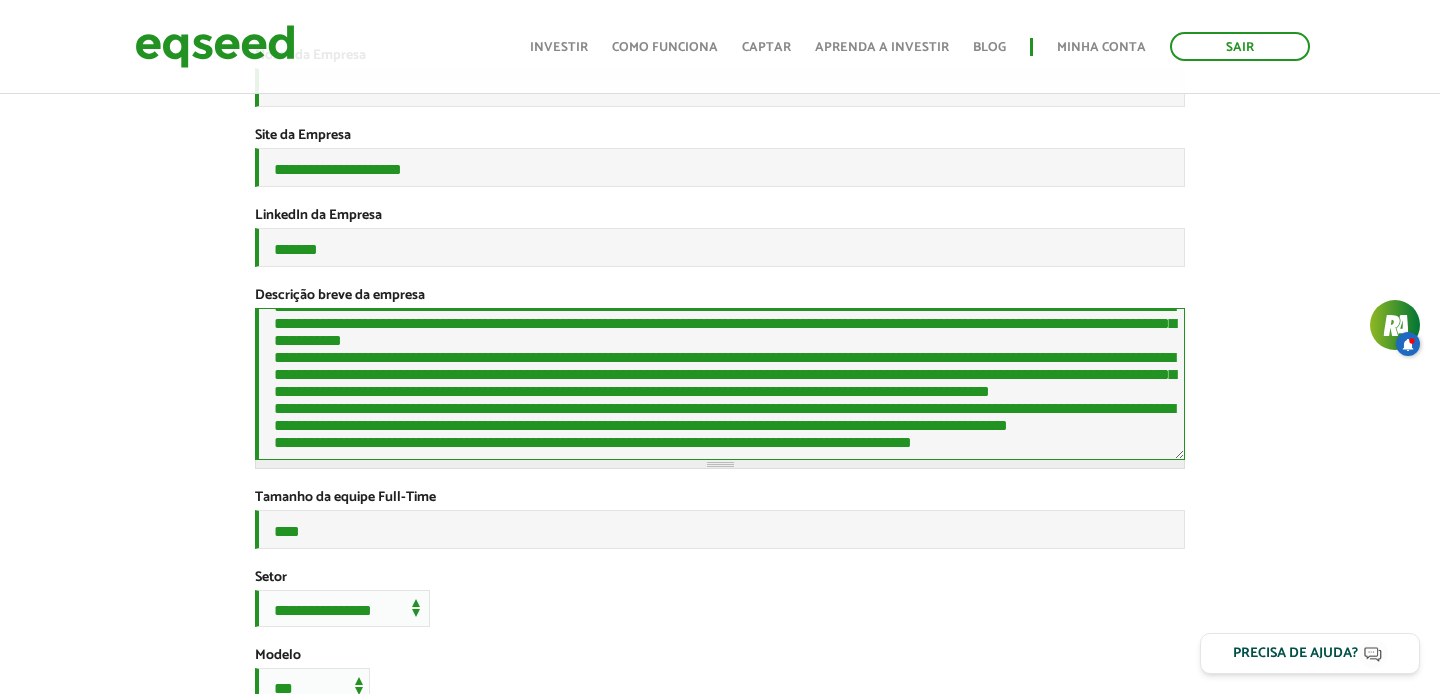 click on "Descrição breve da empresa  *" at bounding box center [720, 384] 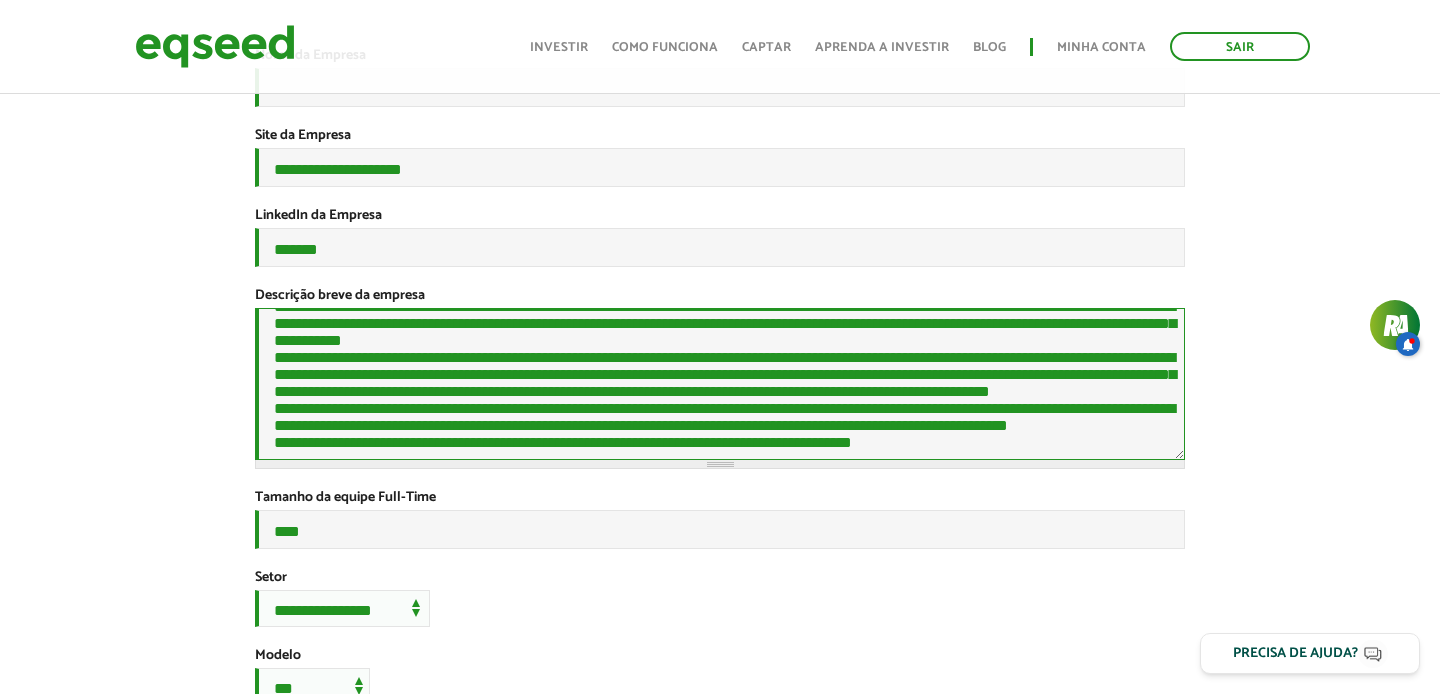 drag, startPoint x: 731, startPoint y: 439, endPoint x: 729, endPoint y: 426, distance: 13.152946 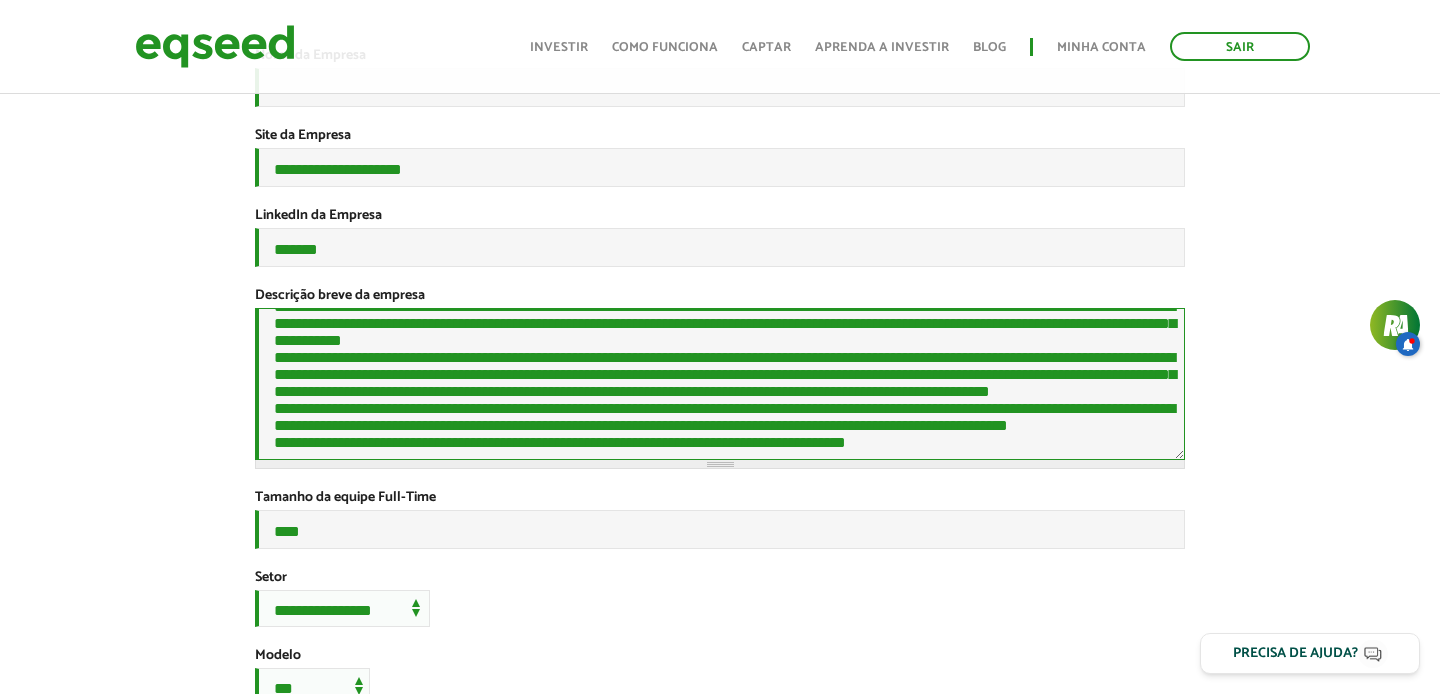 click on "Descrição breve da empresa  *" at bounding box center [720, 384] 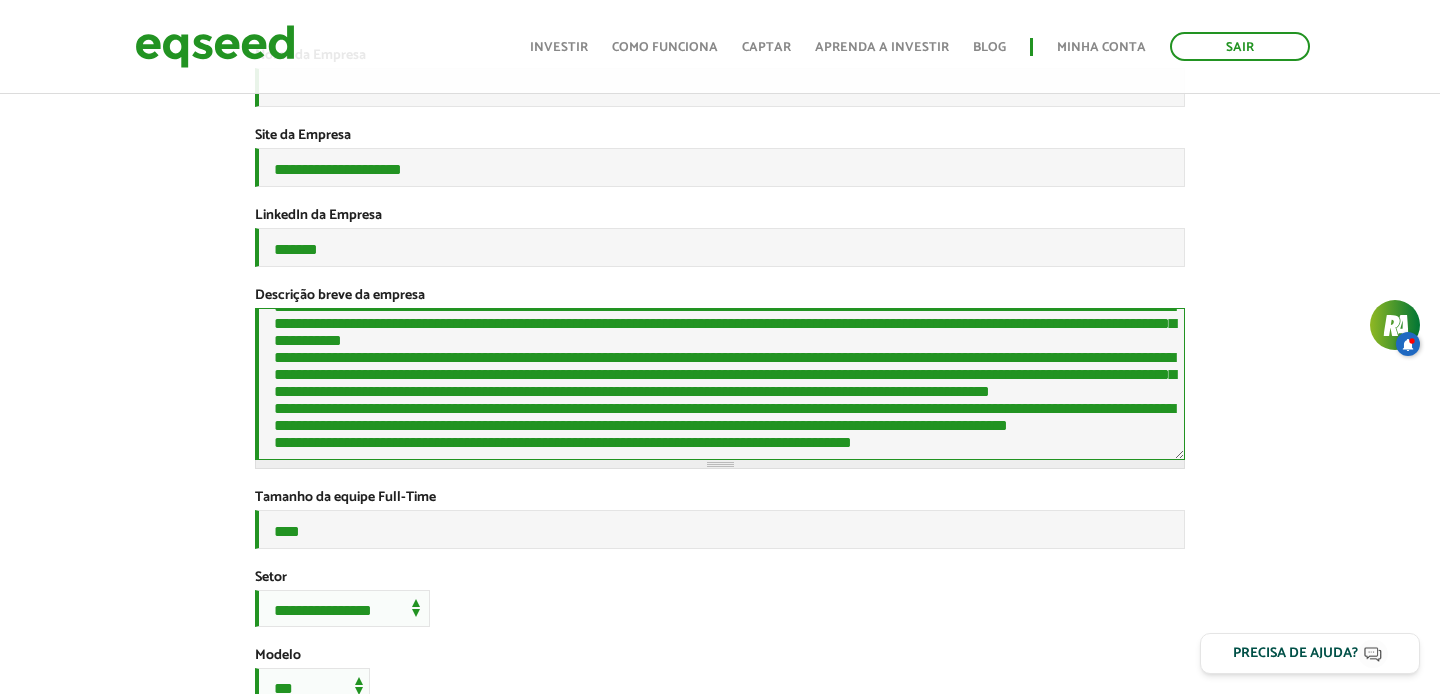 scroll, scrollTop: 174, scrollLeft: 0, axis: vertical 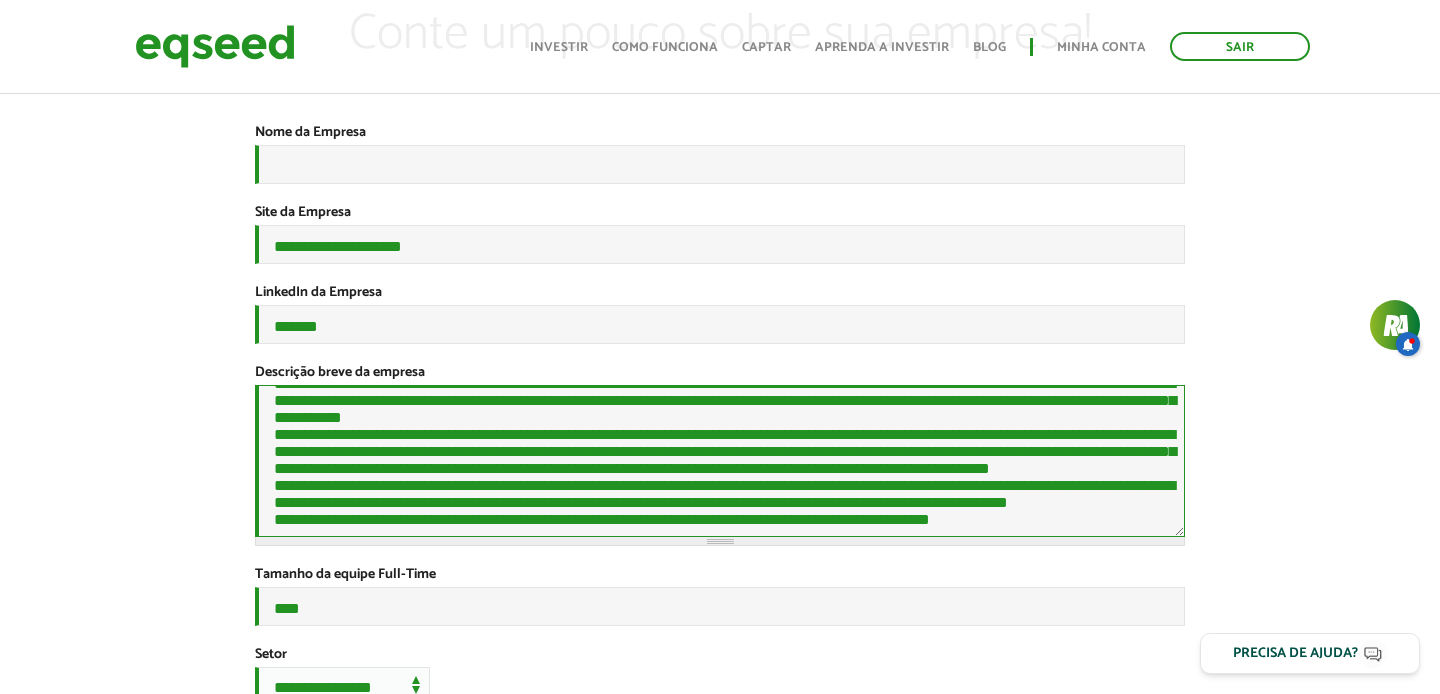 click on "Descrição breve da empresa  *" at bounding box center [720, 461] 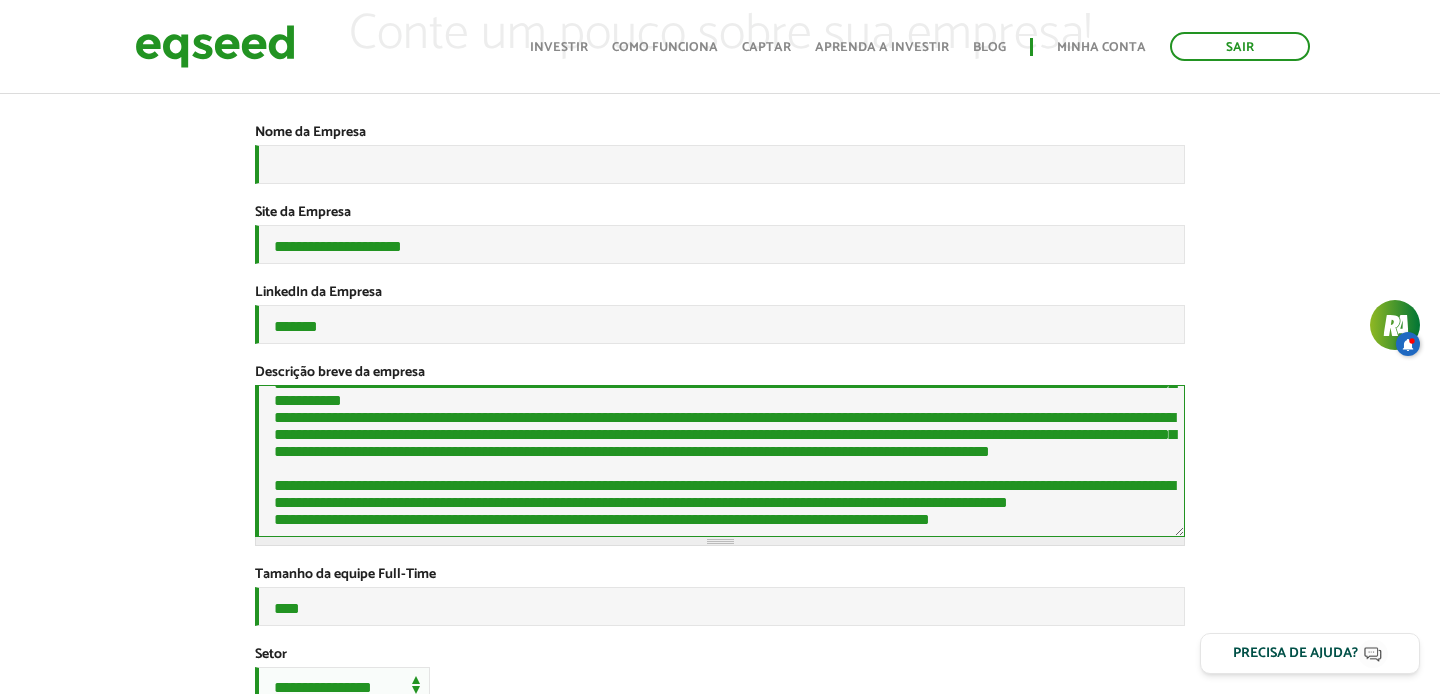 paste on "**********" 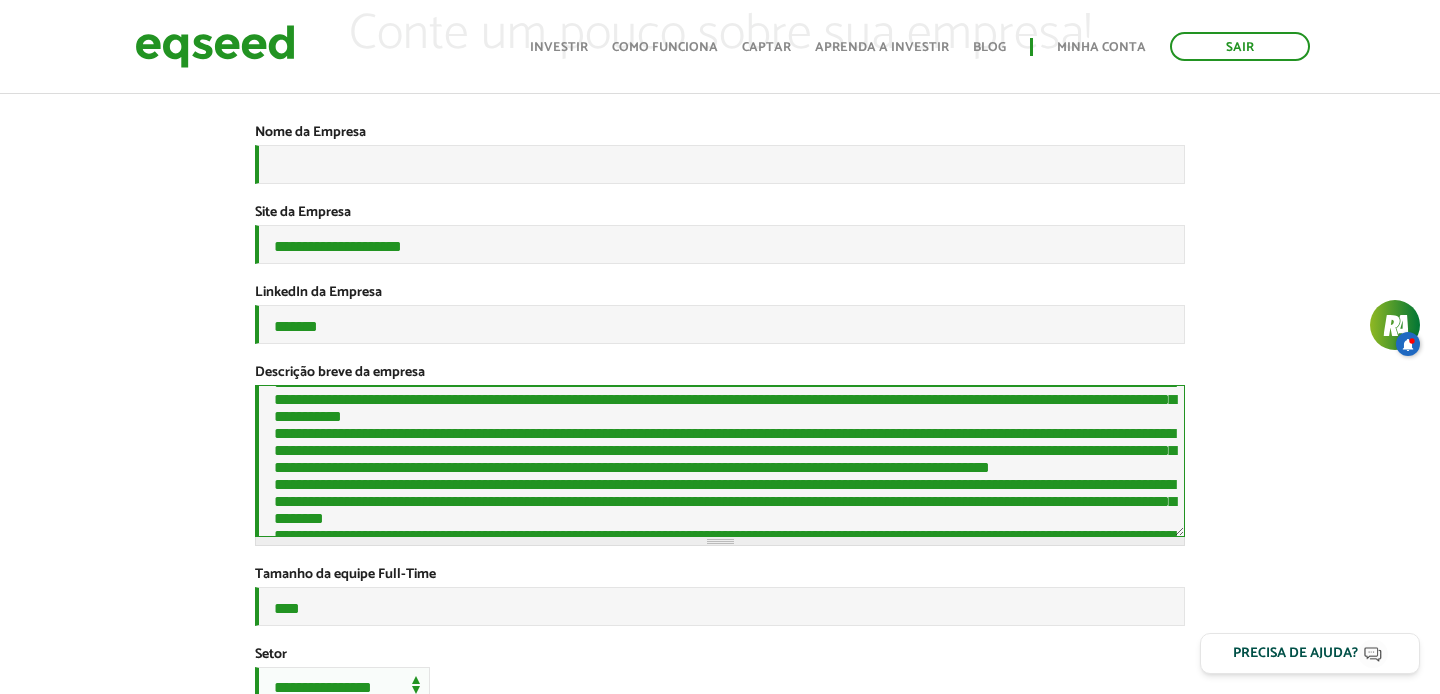 scroll, scrollTop: 0, scrollLeft: 0, axis: both 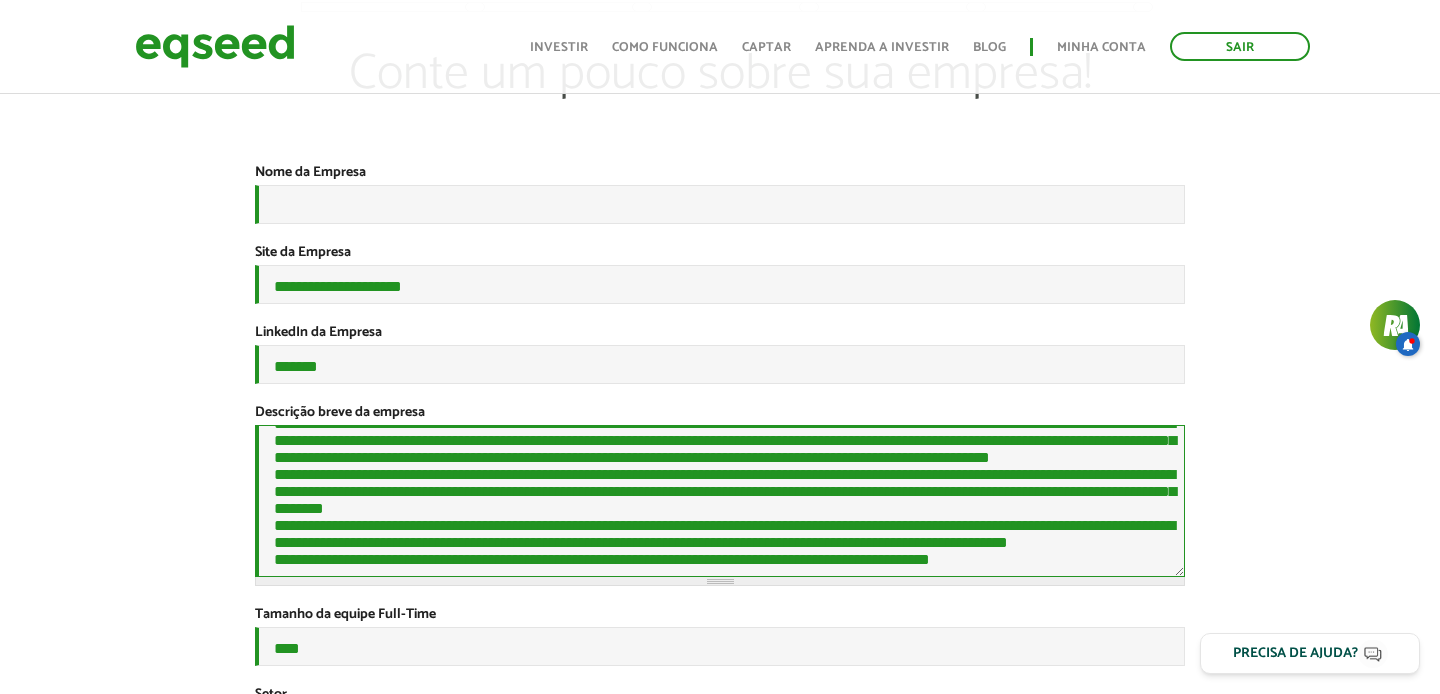 click on "Descrição breve da empresa  *" at bounding box center (720, 501) 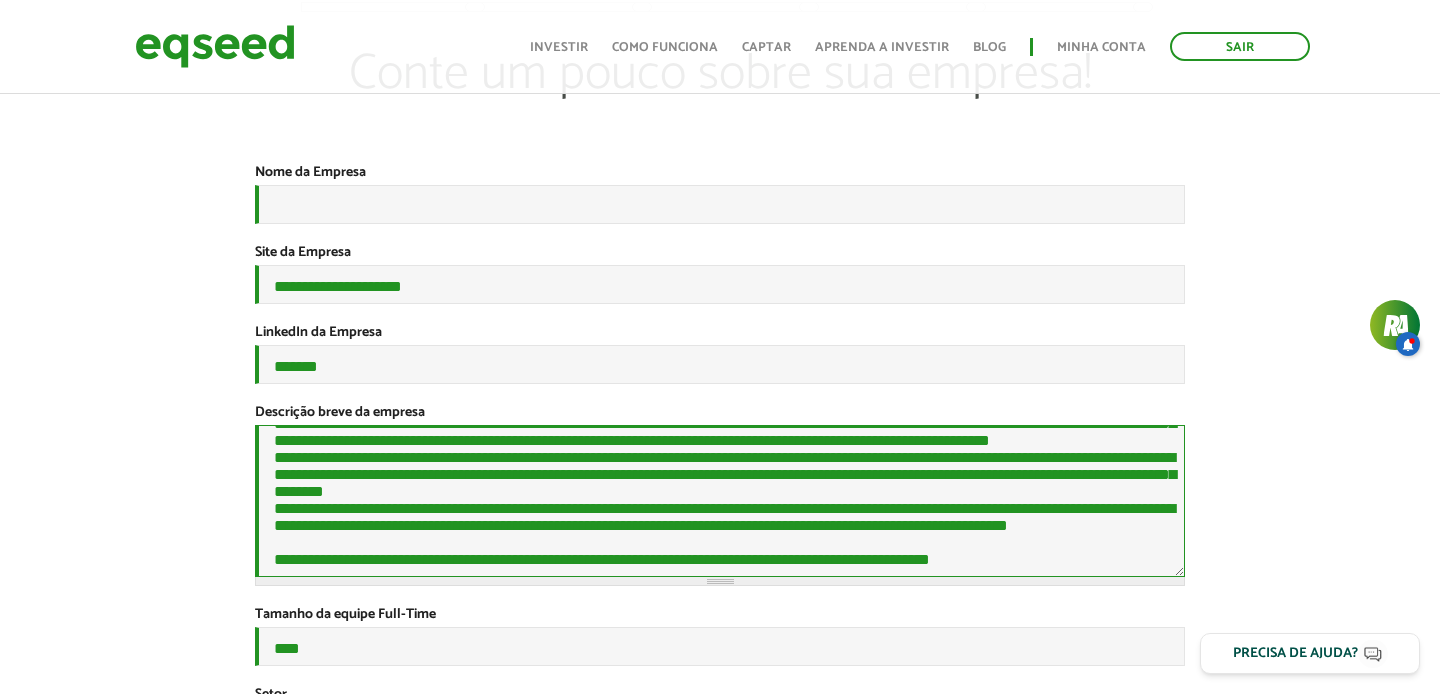 scroll, scrollTop: 312, scrollLeft: 0, axis: vertical 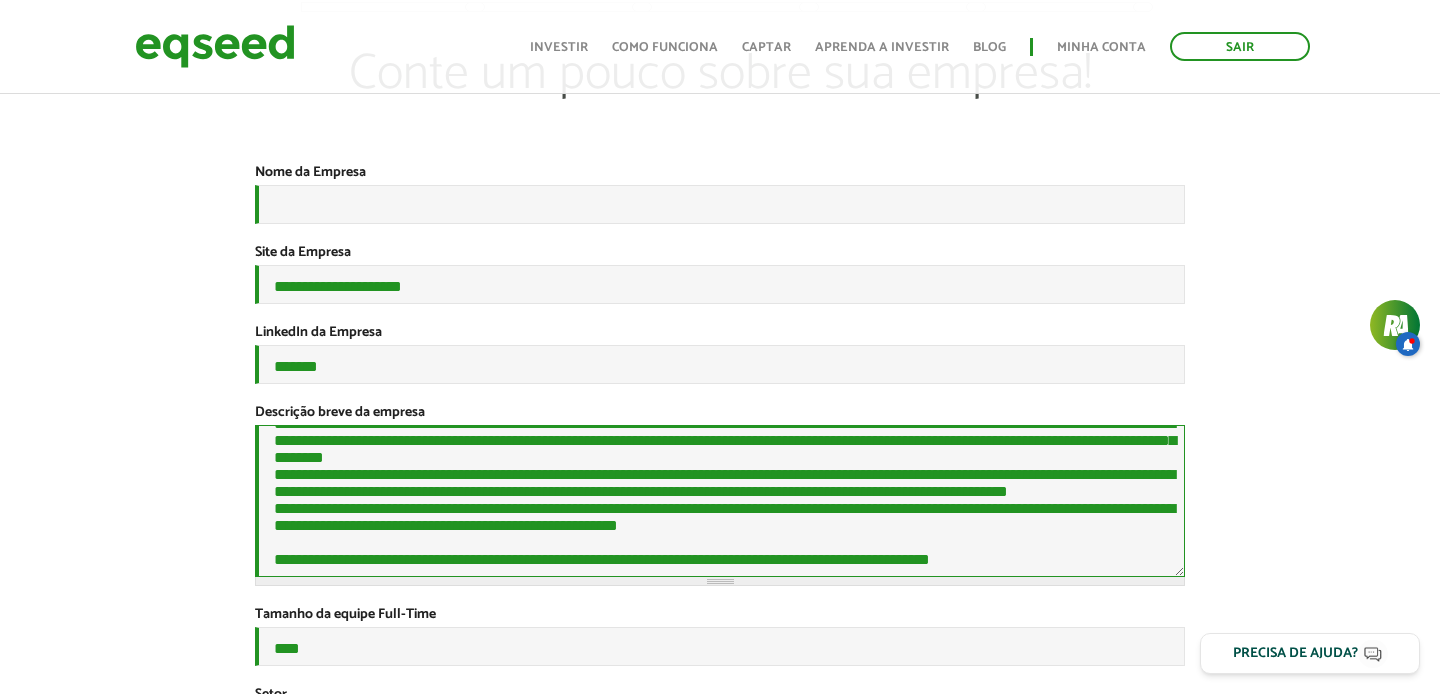 paste on "**********" 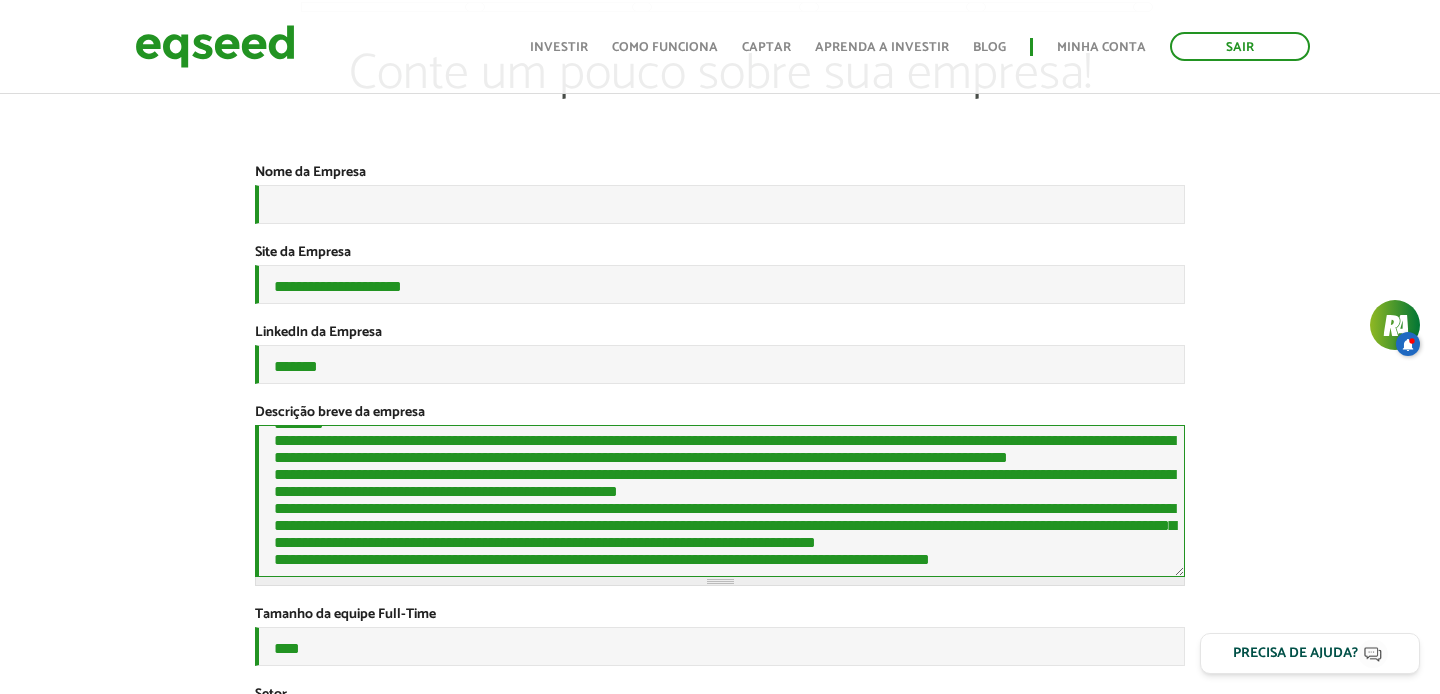 scroll, scrollTop: 442, scrollLeft: 0, axis: vertical 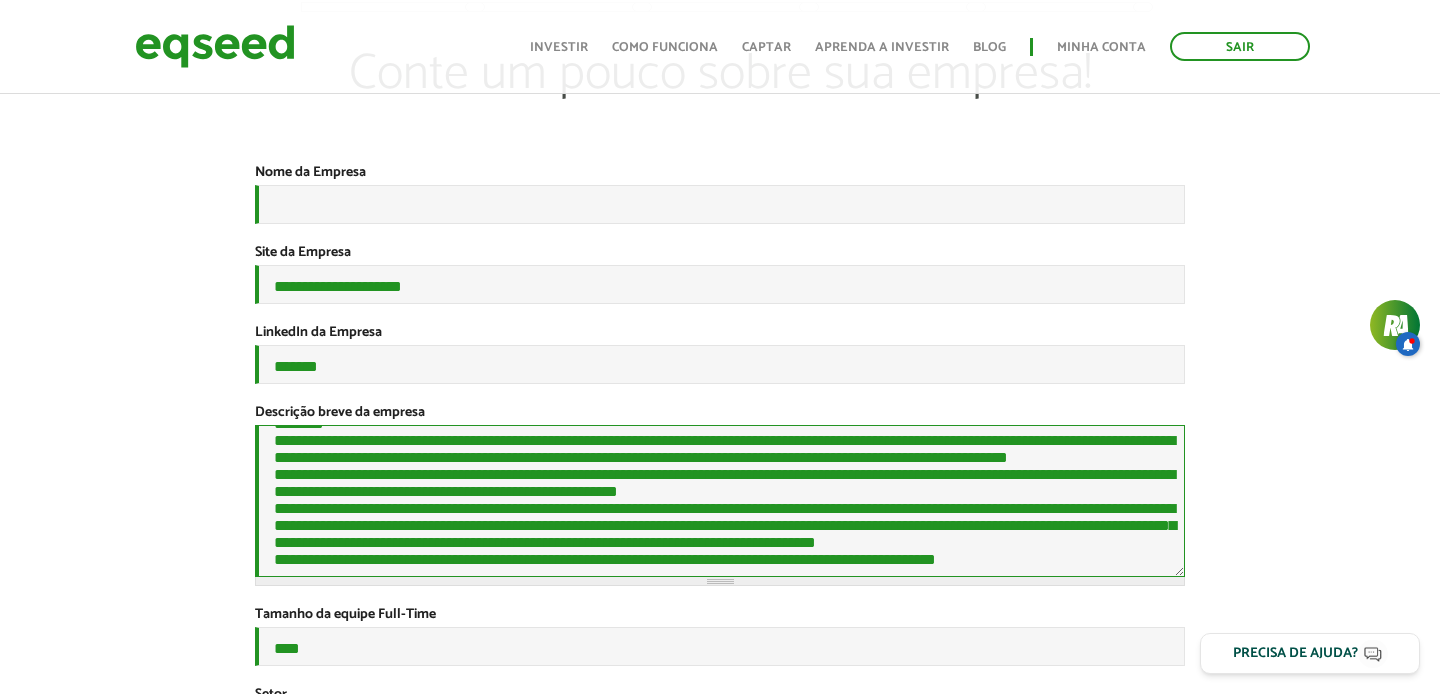 click on "Descrição breve da empresa  *" at bounding box center [720, 501] 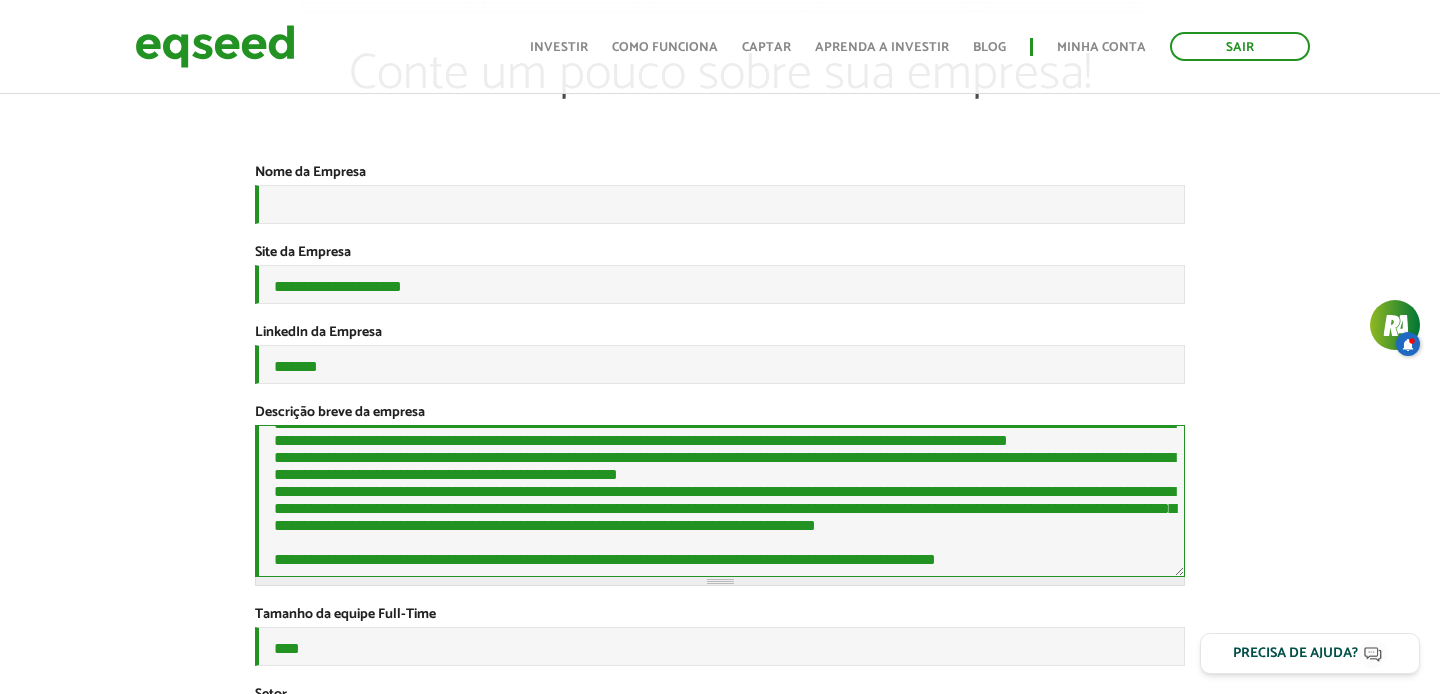 scroll, scrollTop: 494, scrollLeft: 0, axis: vertical 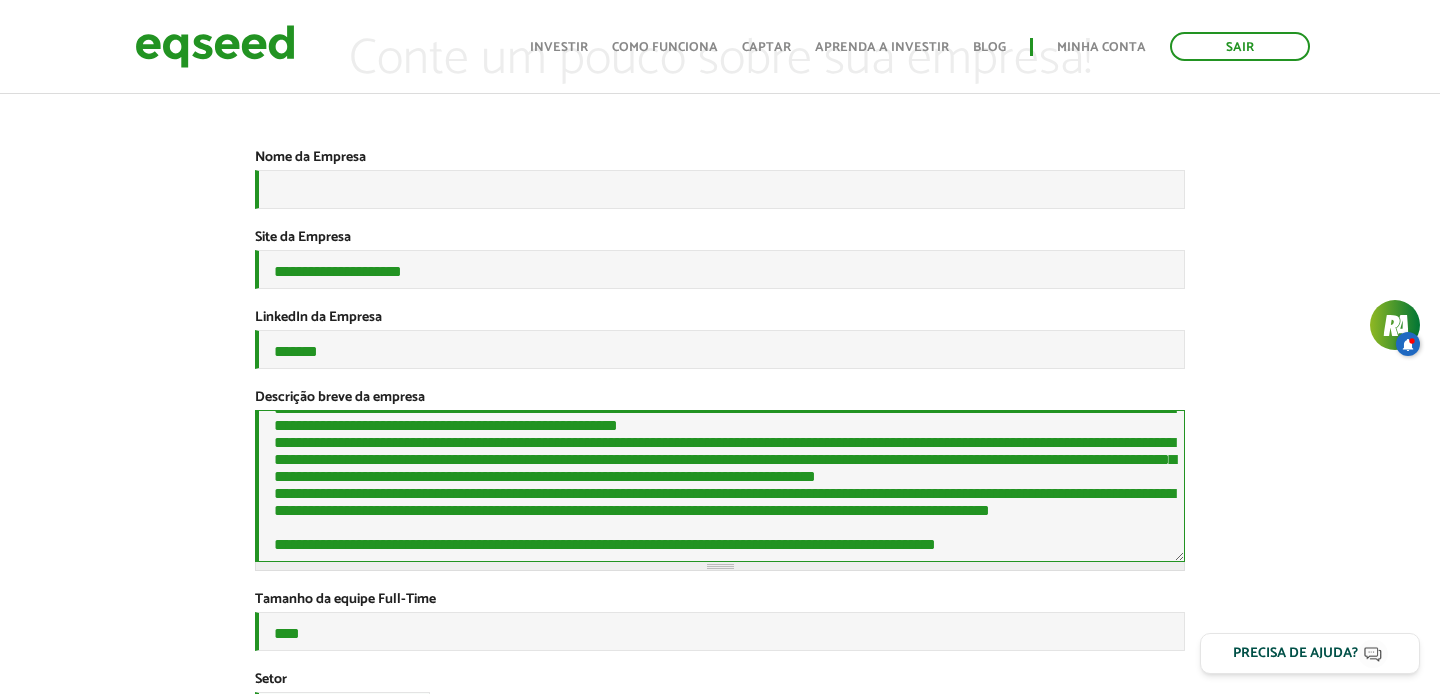 click on "Descrição breve da empresa  *" at bounding box center (720, 486) 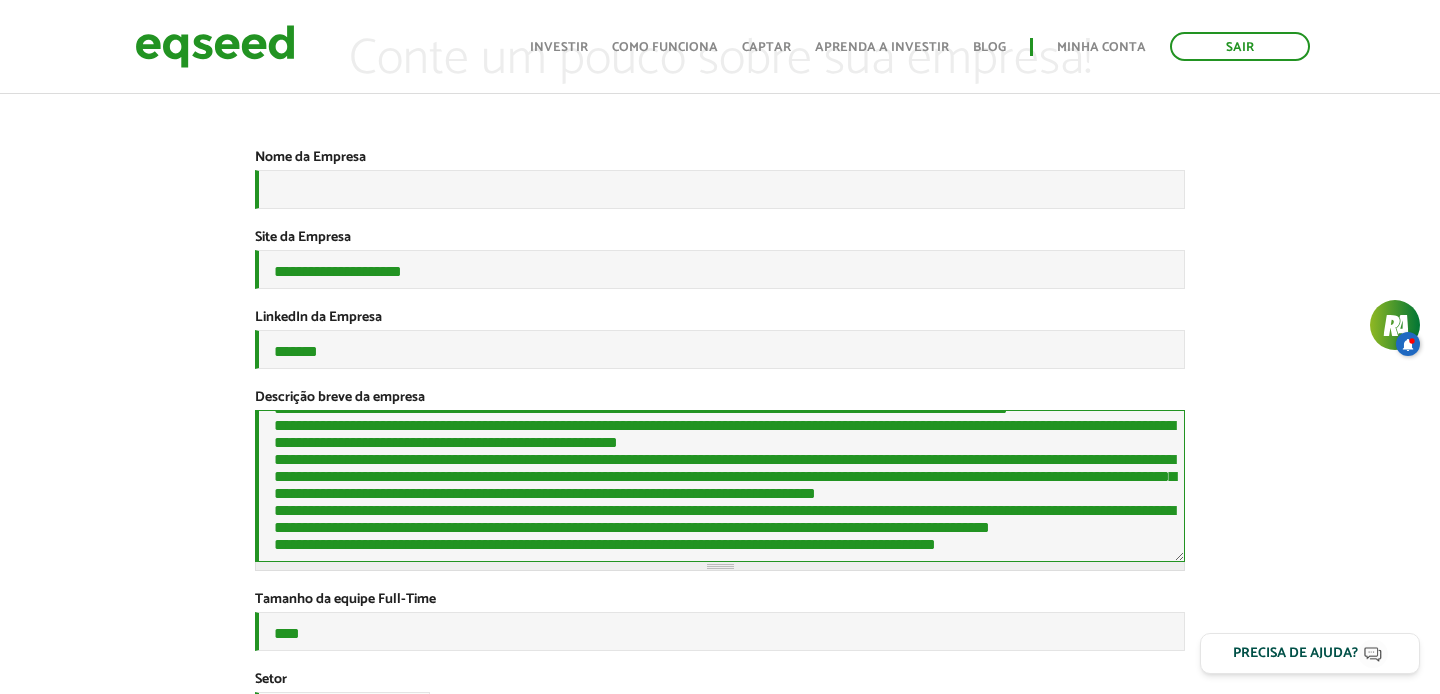 scroll, scrollTop: 201, scrollLeft: 0, axis: vertical 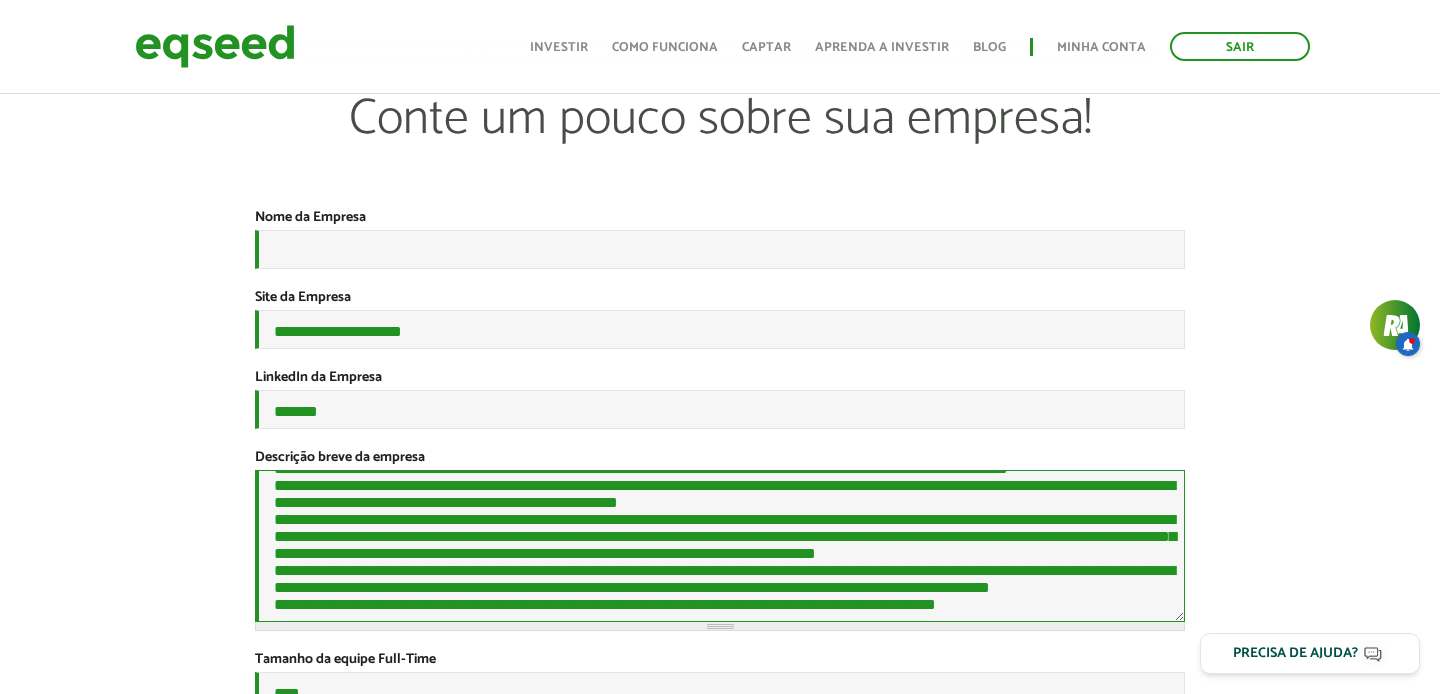 type on "**********" 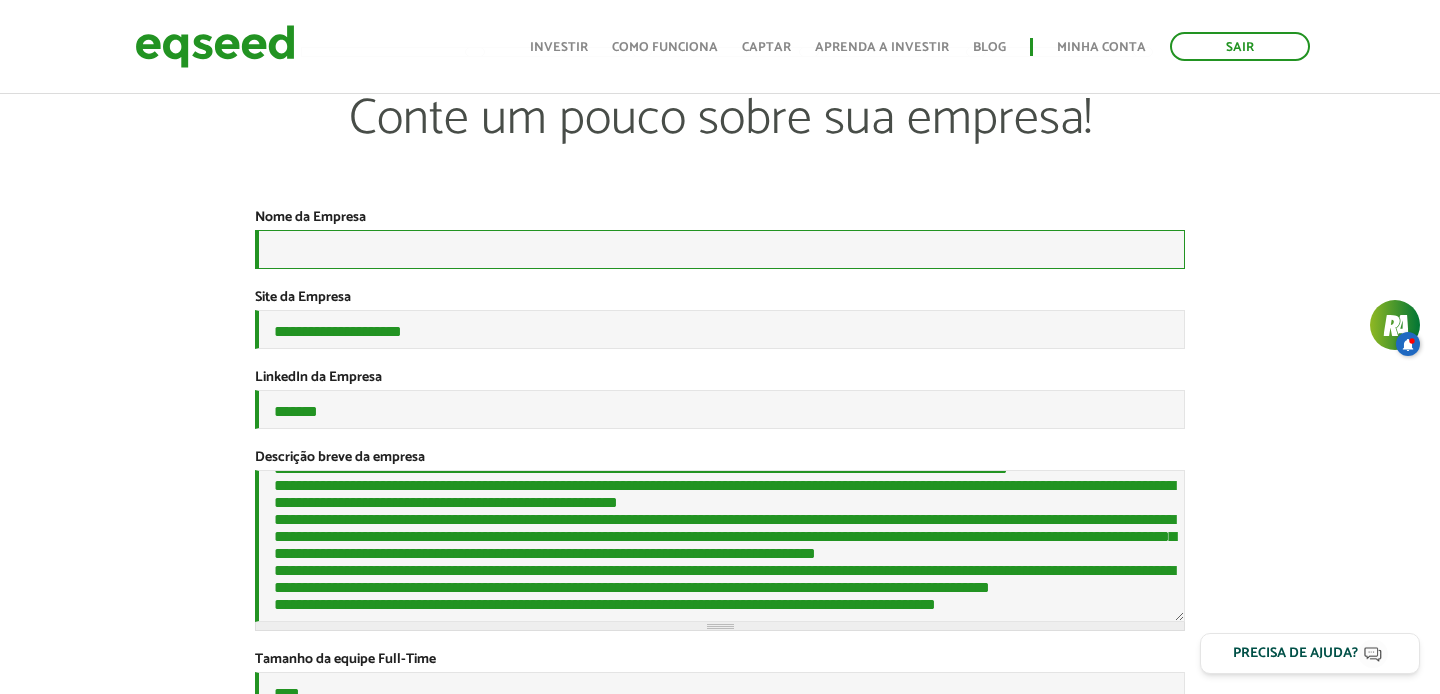 click on "Nome da Empresa  *" at bounding box center [720, 249] 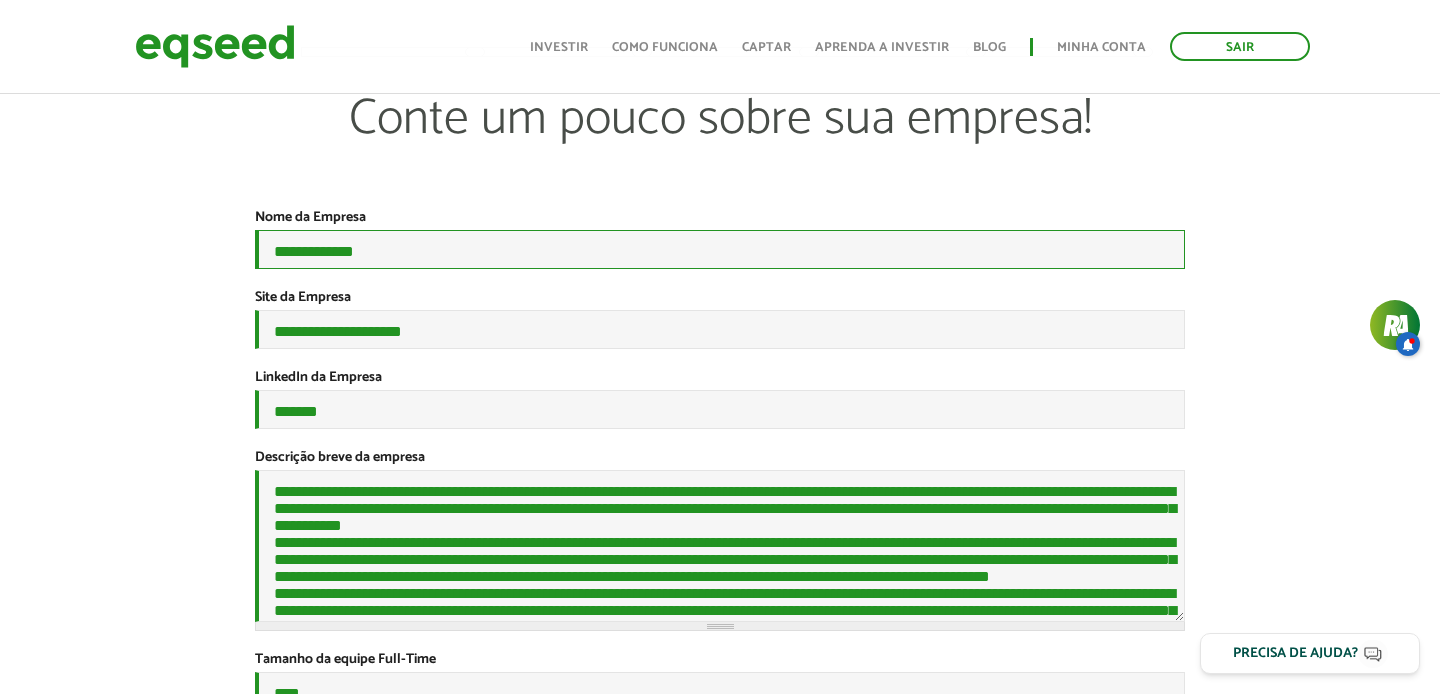 scroll, scrollTop: 1, scrollLeft: 0, axis: vertical 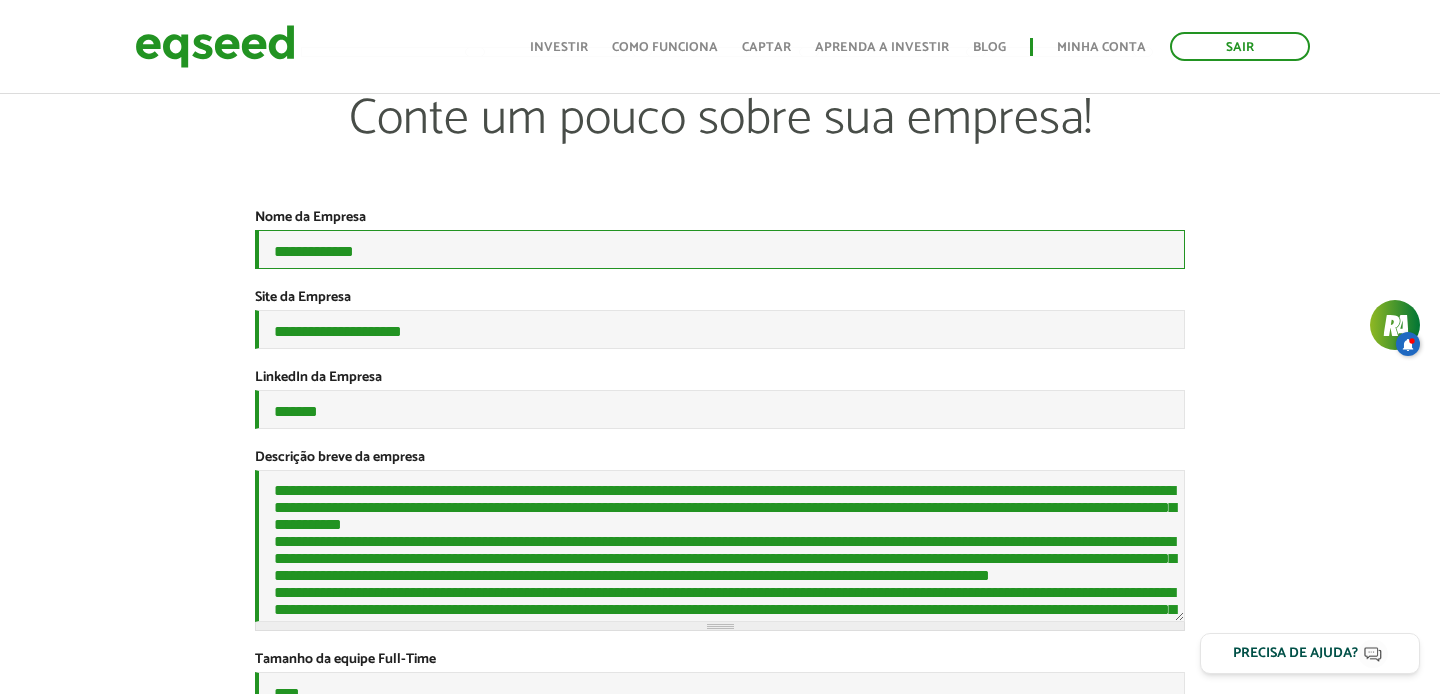 type on "**********" 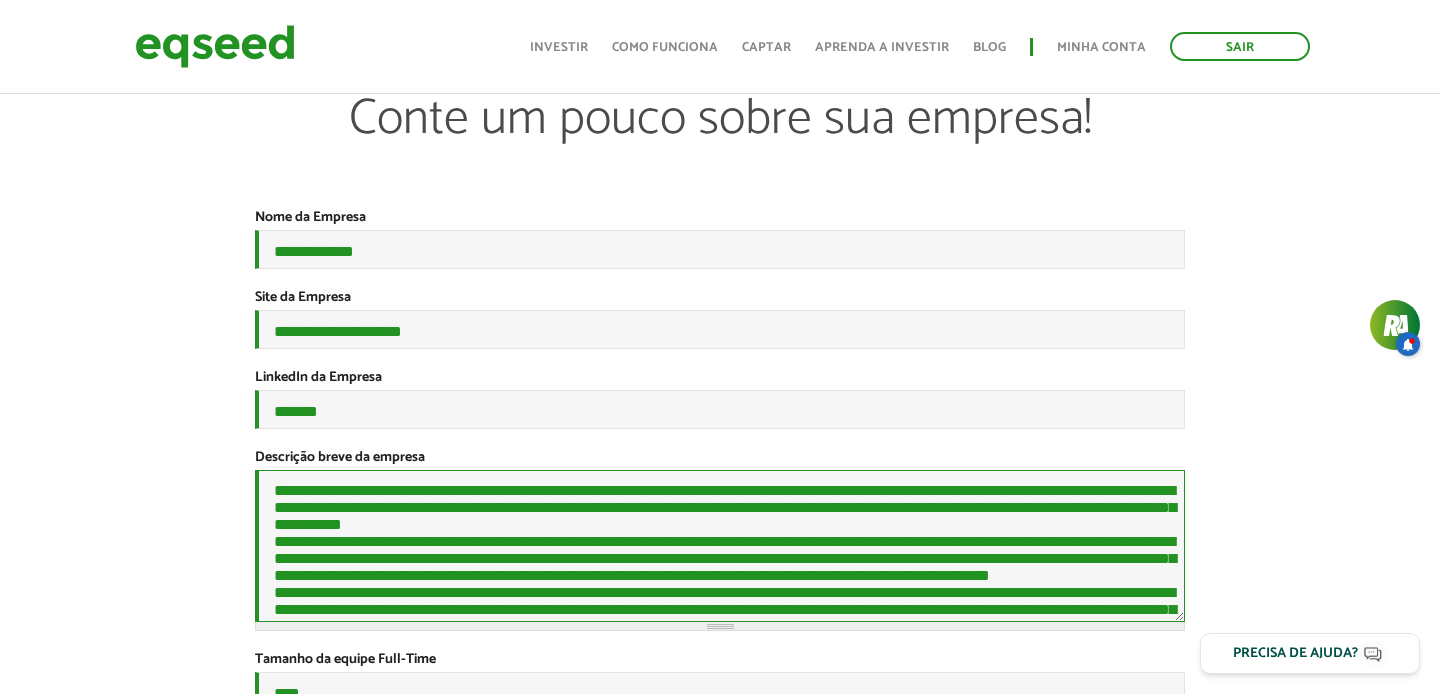 click on "Descrição breve da empresa  *" at bounding box center [720, 546] 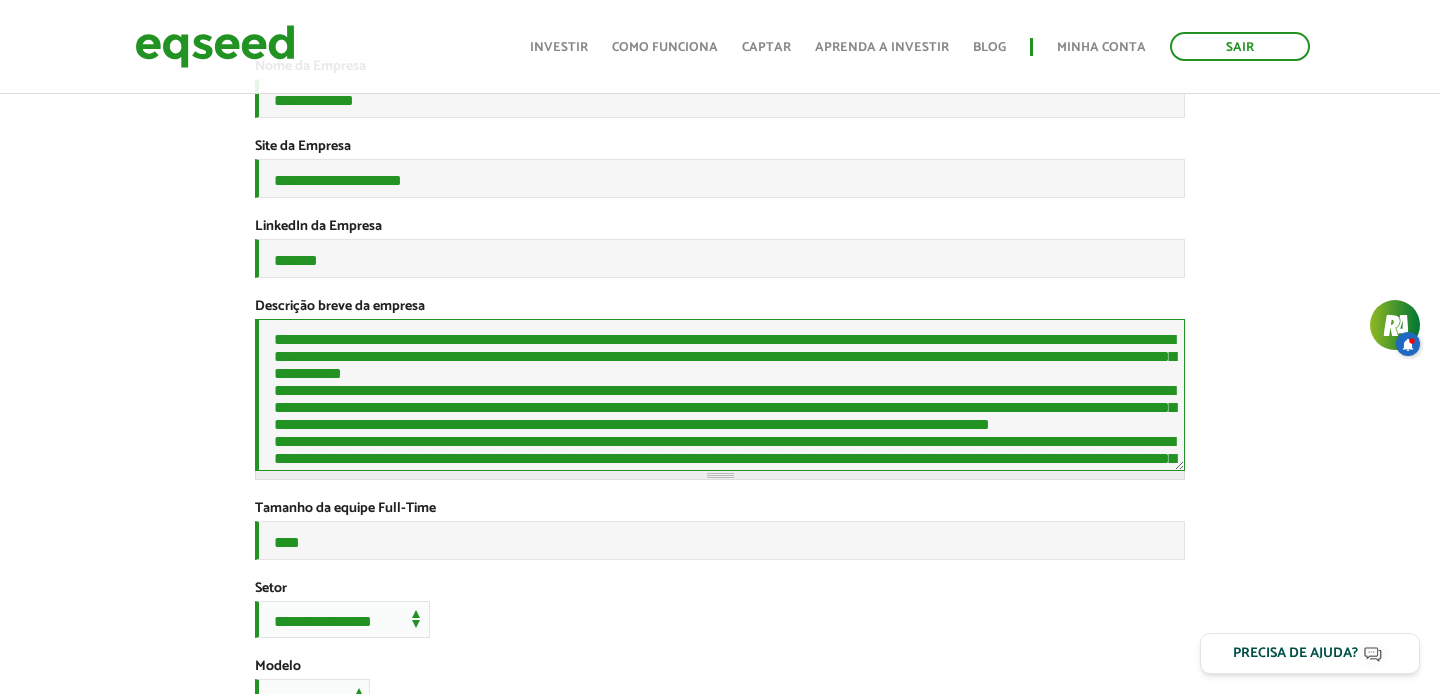 scroll, scrollTop: 209, scrollLeft: 0, axis: vertical 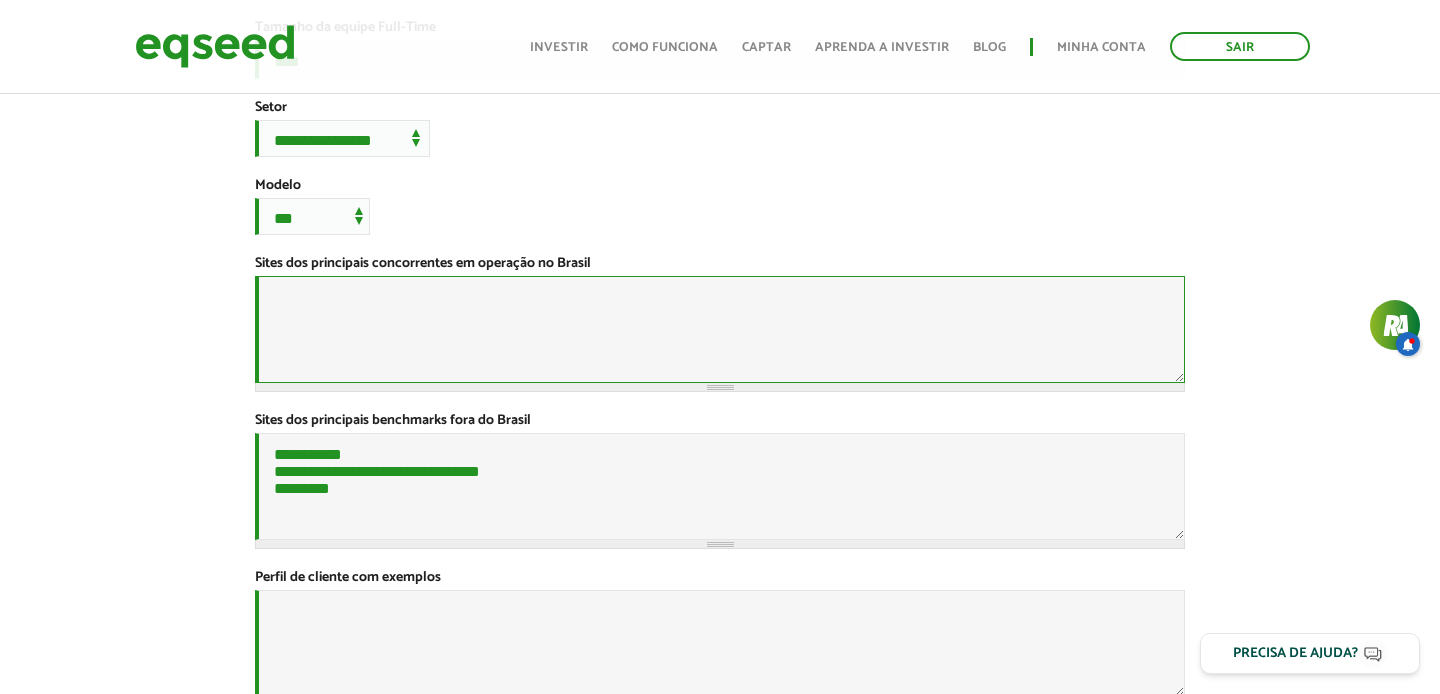 click on "Sites dos principais concorrentes em operação no Brasil  *" at bounding box center (720, 329) 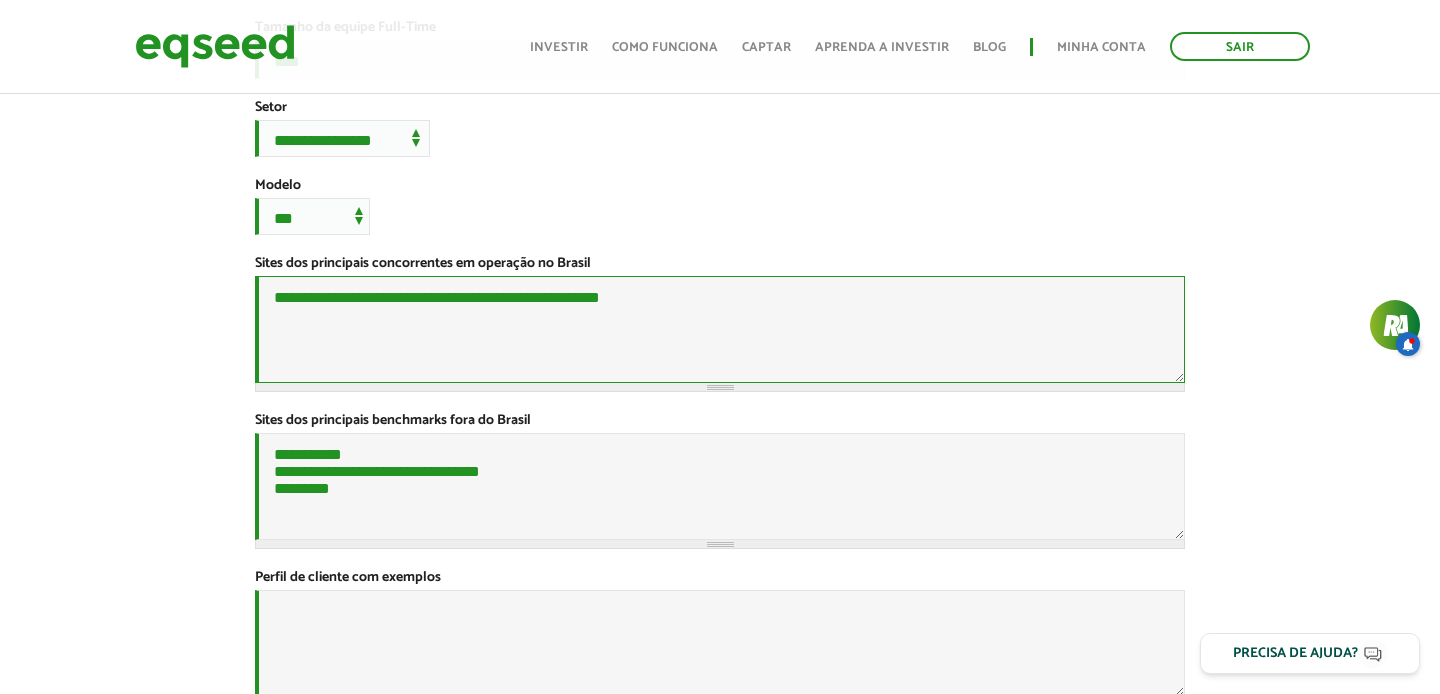 click on "**********" at bounding box center (720, 329) 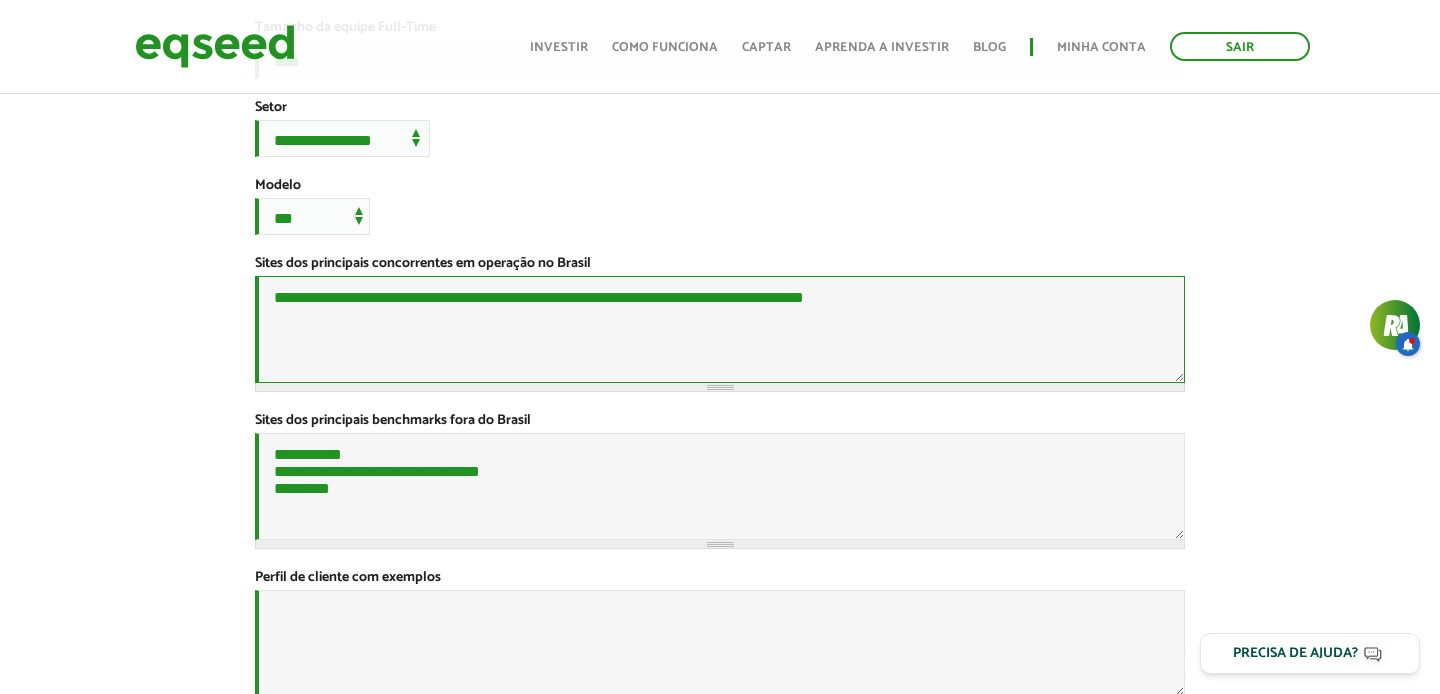 click on "**********" at bounding box center [720, 329] 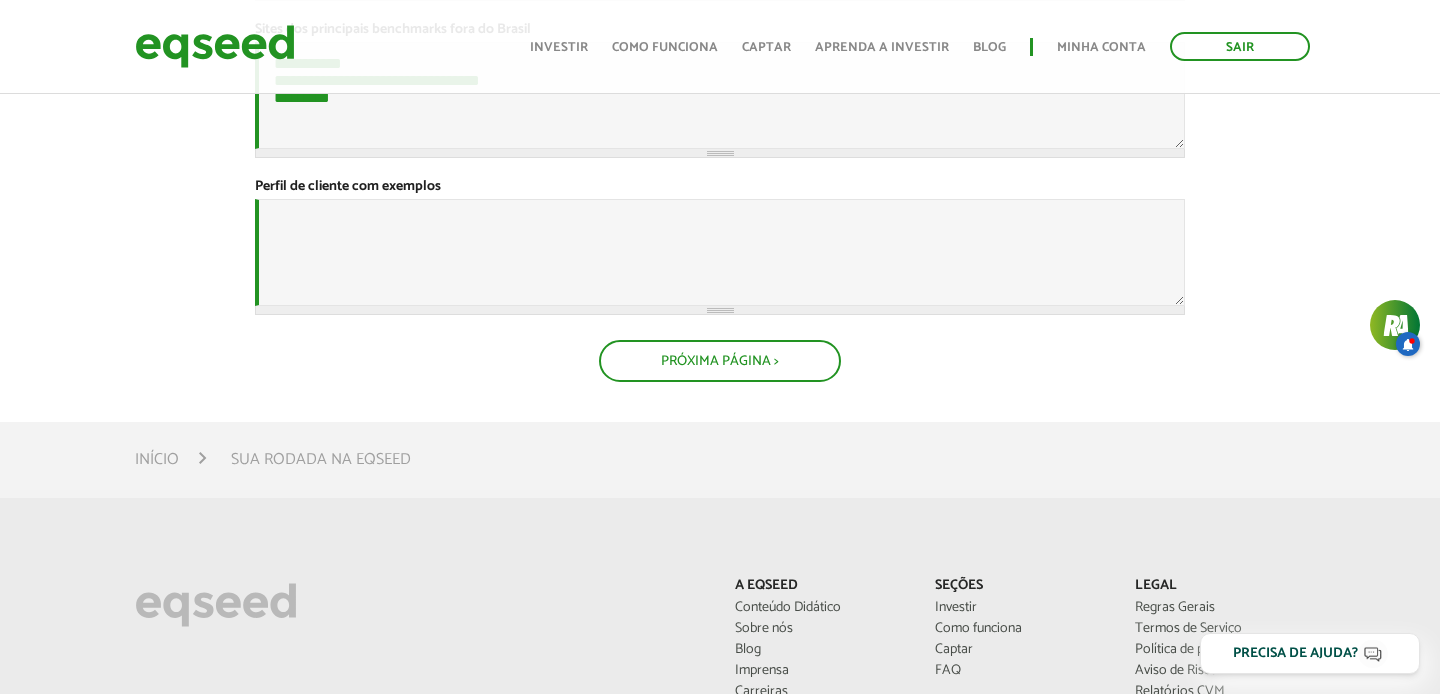 scroll, scrollTop: 1073, scrollLeft: 0, axis: vertical 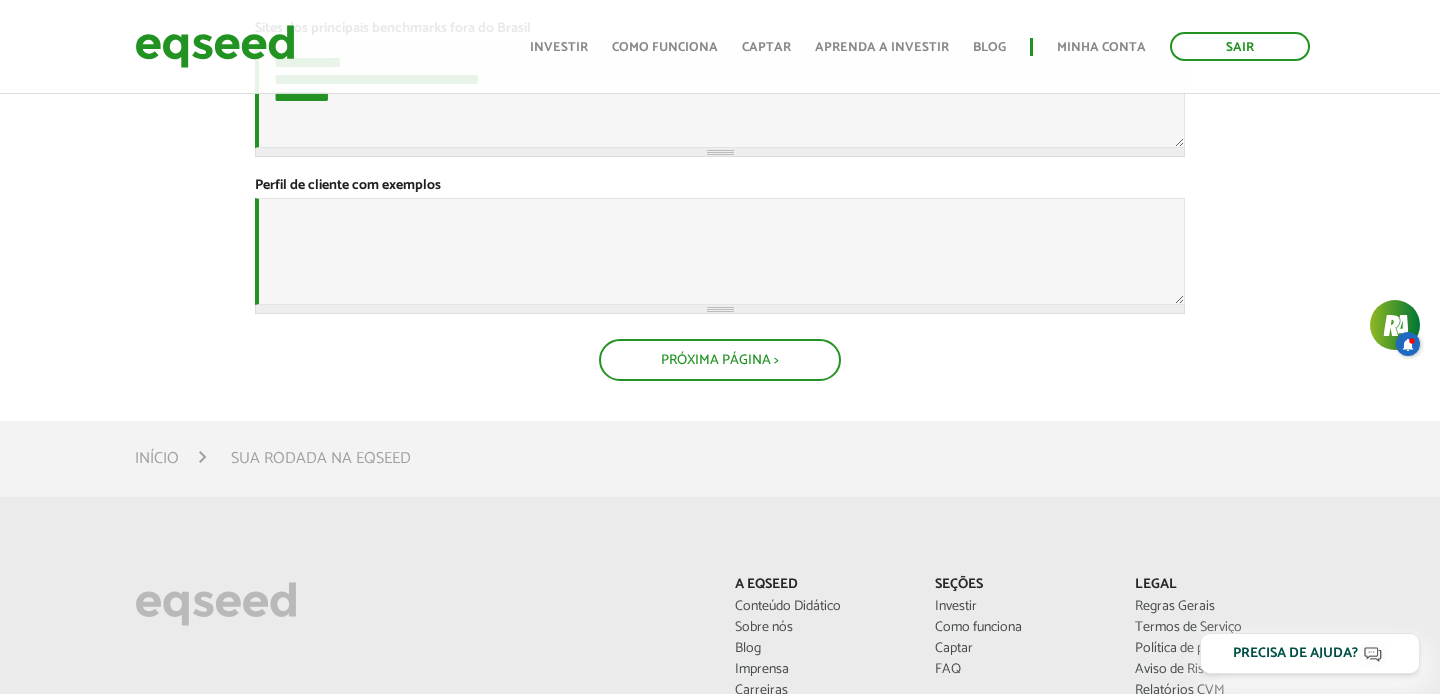 type on "**********" 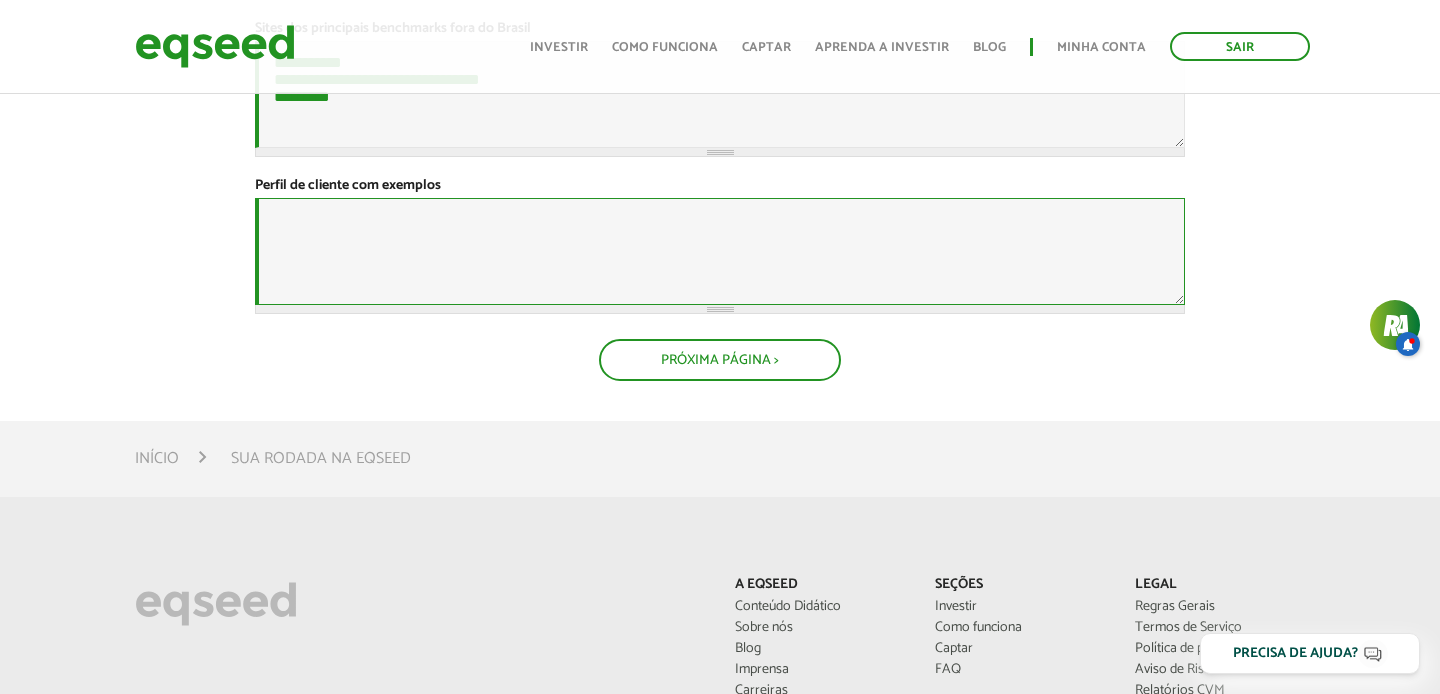 click on "Perfil de cliente com exemplos  *" at bounding box center (720, 251) 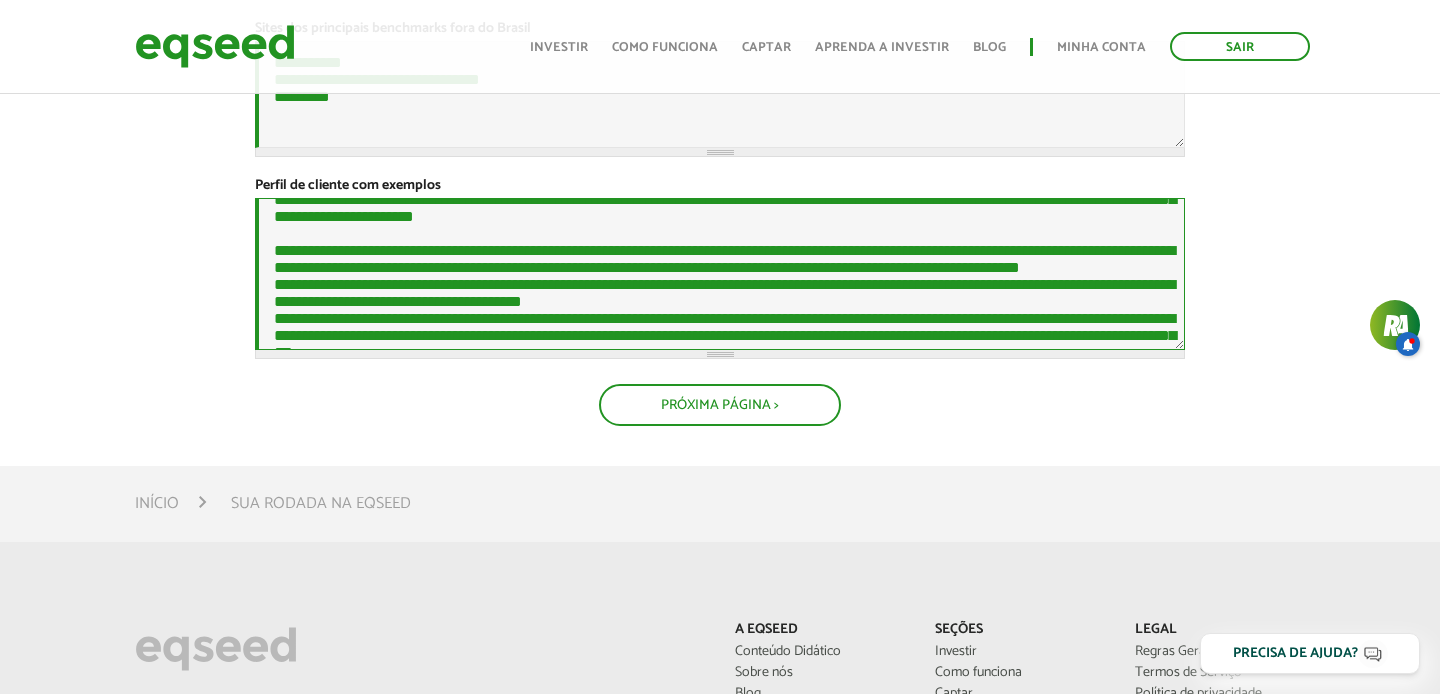 scroll, scrollTop: 0, scrollLeft: 0, axis: both 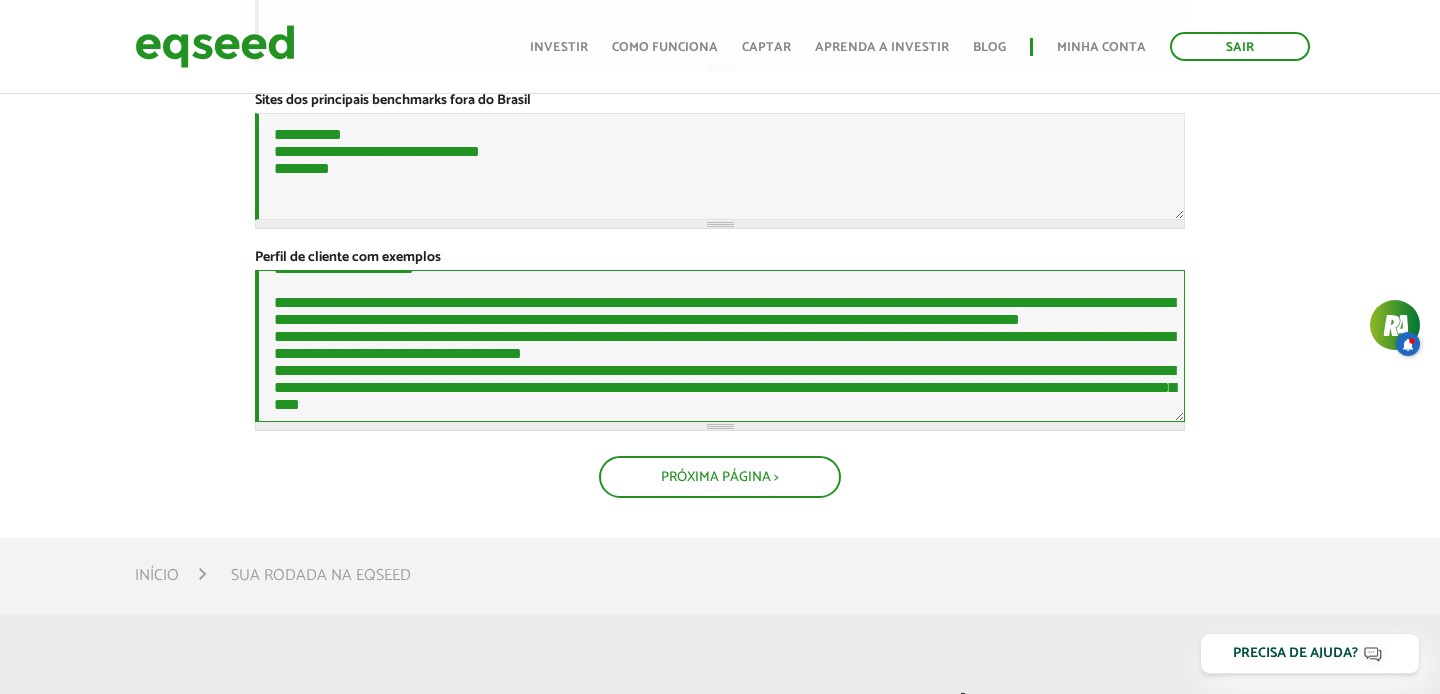 paste on "**********" 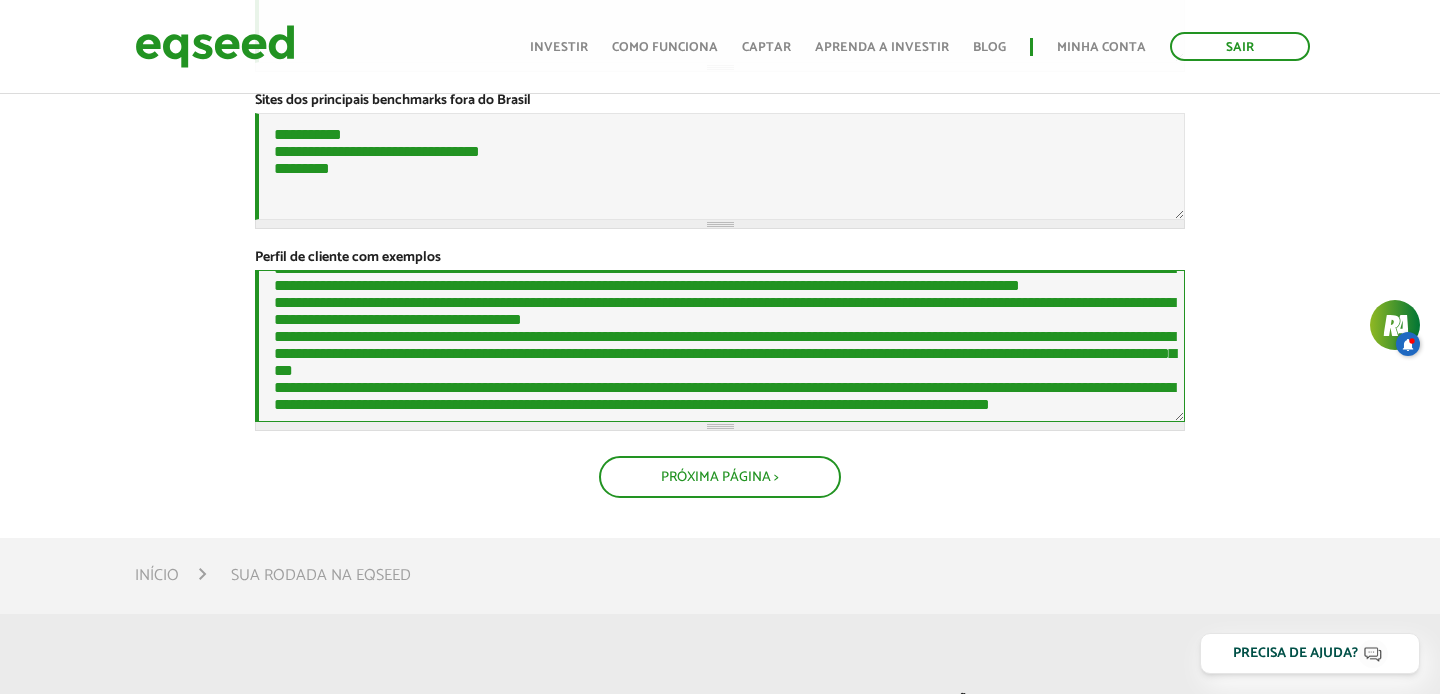 scroll, scrollTop: 0, scrollLeft: 0, axis: both 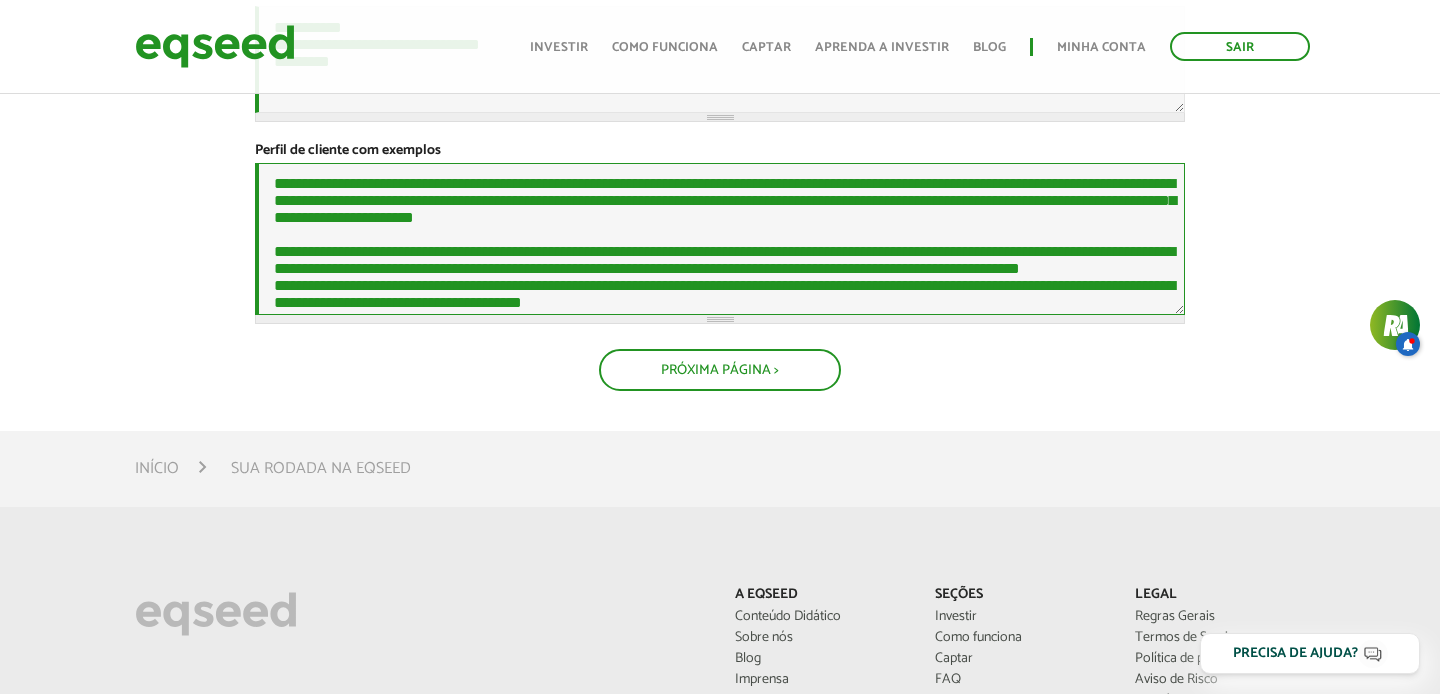 click on "Perfil de cliente com exemplos  *" at bounding box center (720, 239) 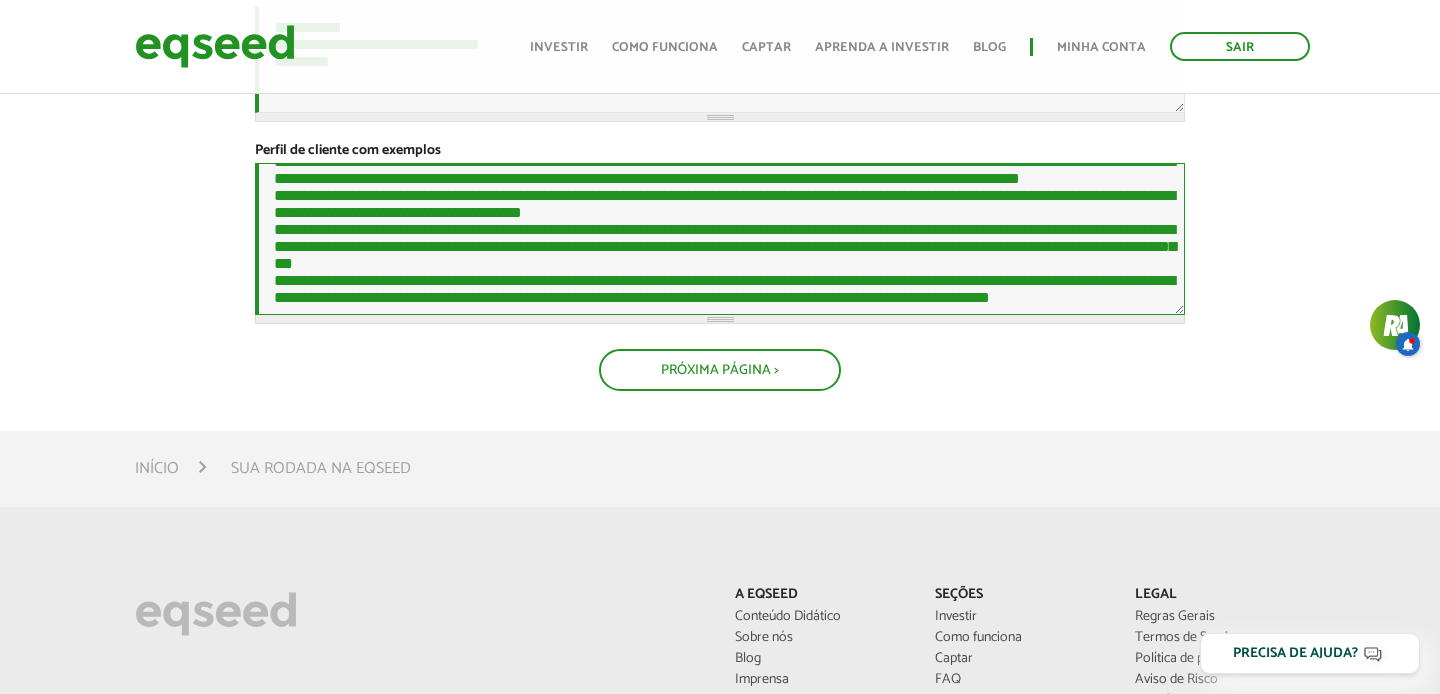 scroll, scrollTop: 260, scrollLeft: 0, axis: vertical 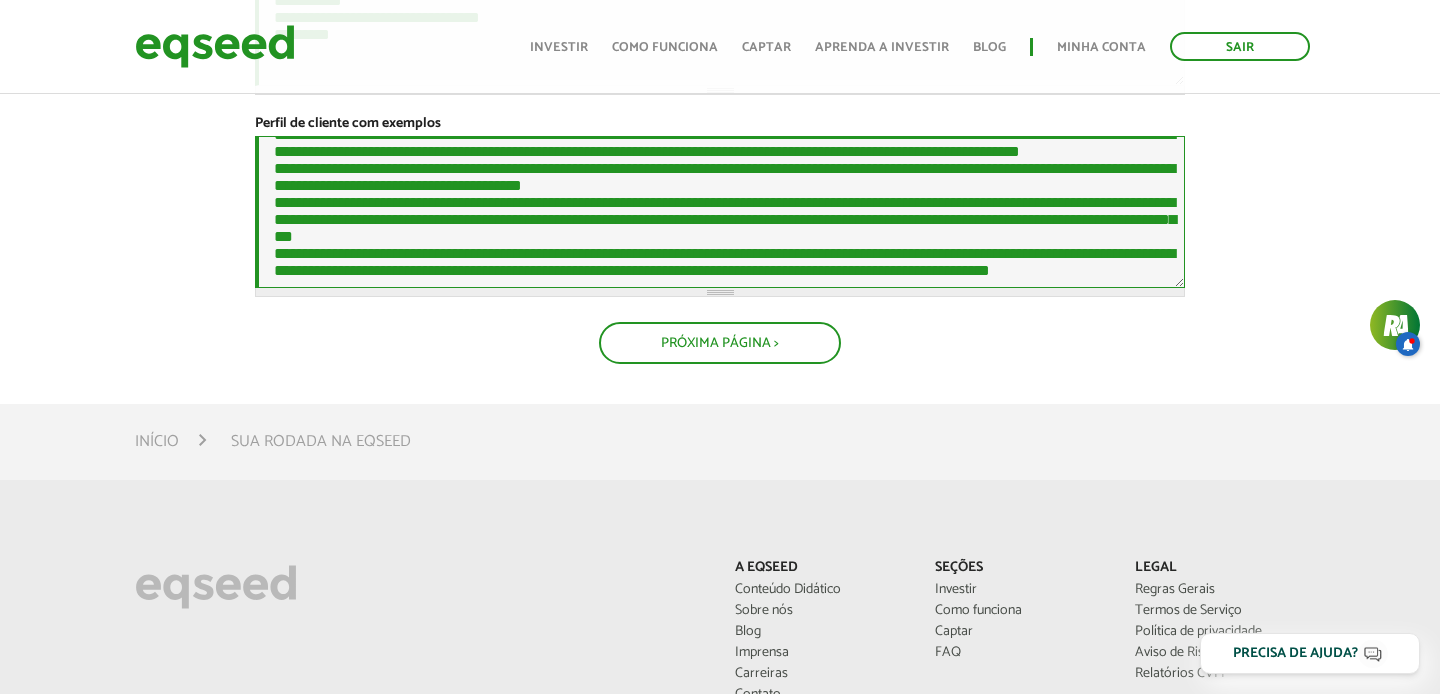 click on "Perfil de cliente com exemplos  *" at bounding box center [720, 212] 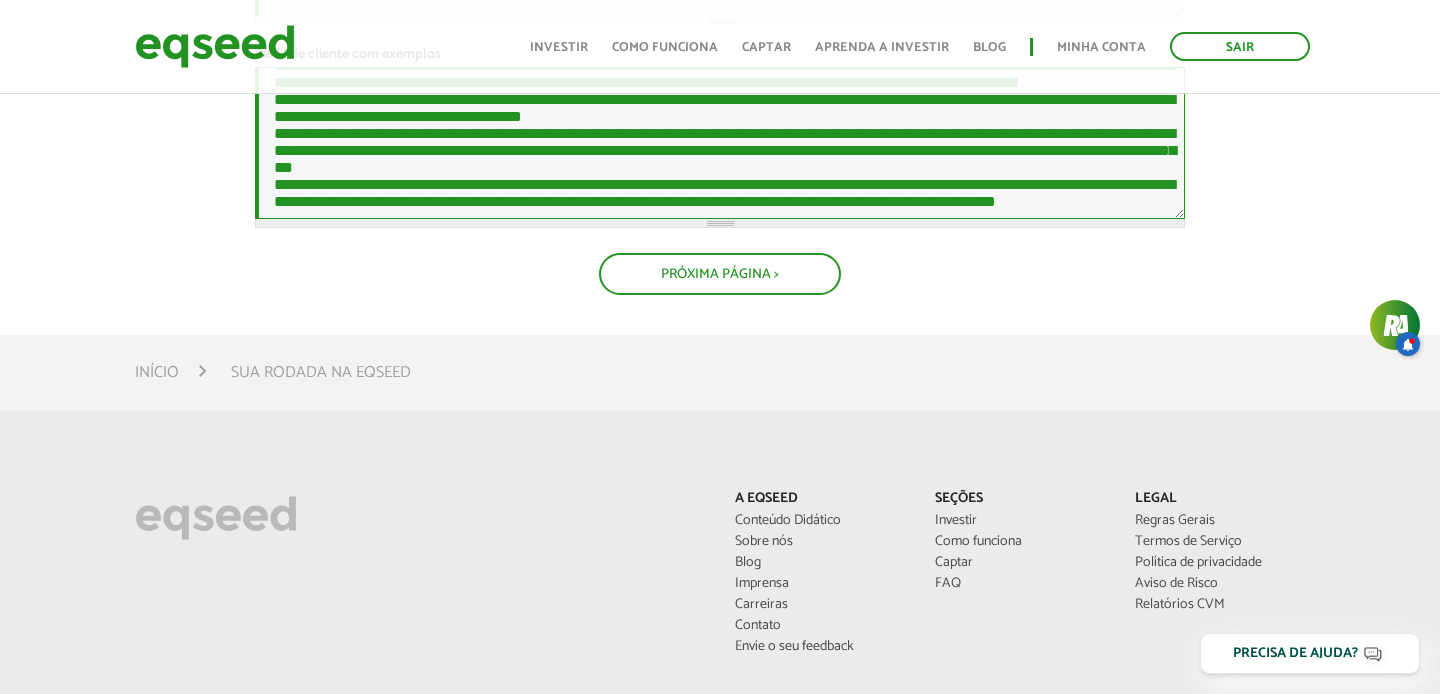 scroll, scrollTop: 1199, scrollLeft: 0, axis: vertical 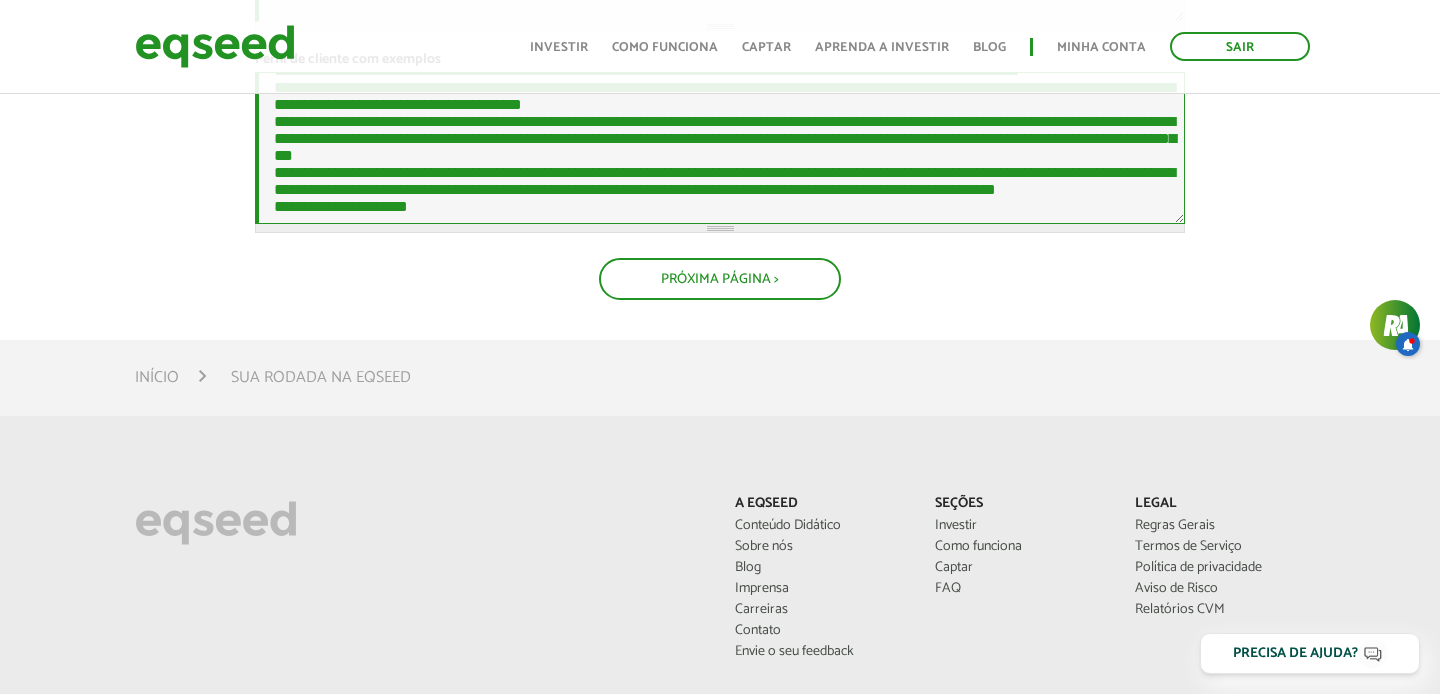click on "Perfil de cliente com exemplos  *" at bounding box center (720, 148) 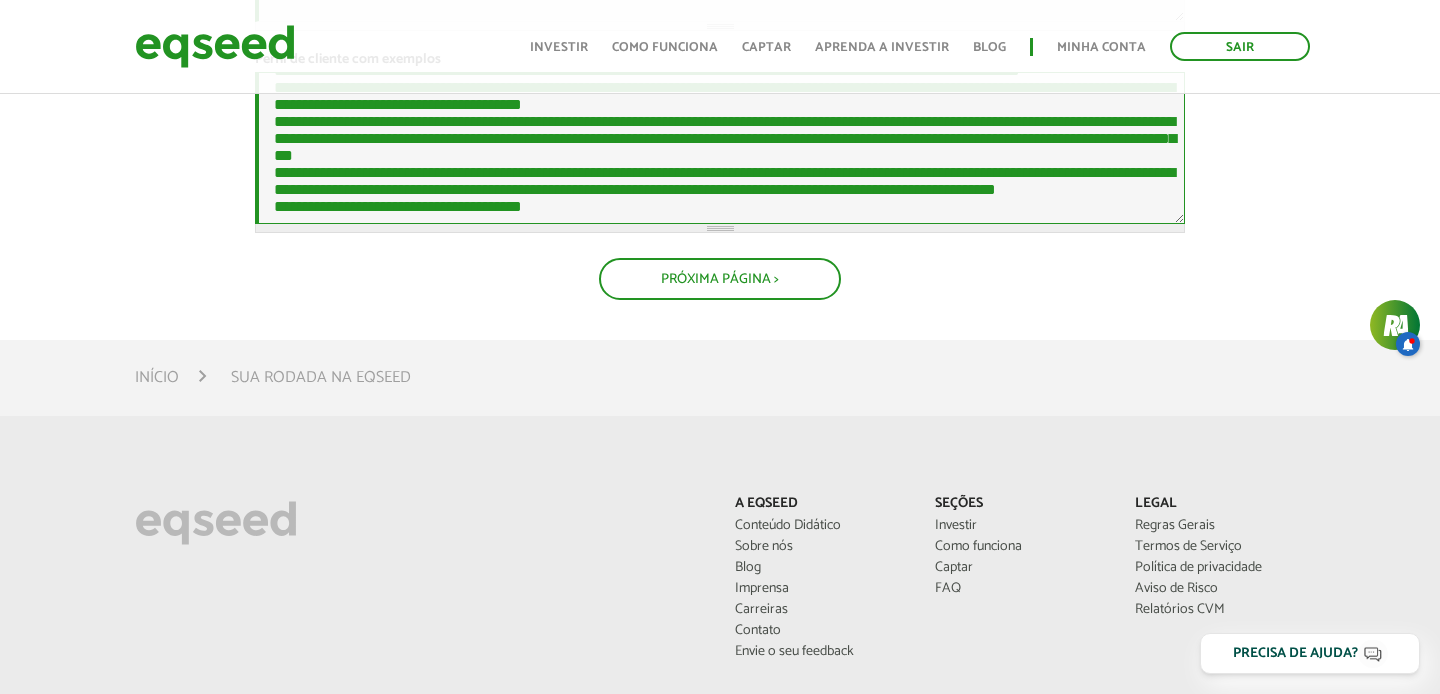 click on "Perfil de cliente com exemplos  *" at bounding box center [720, 148] 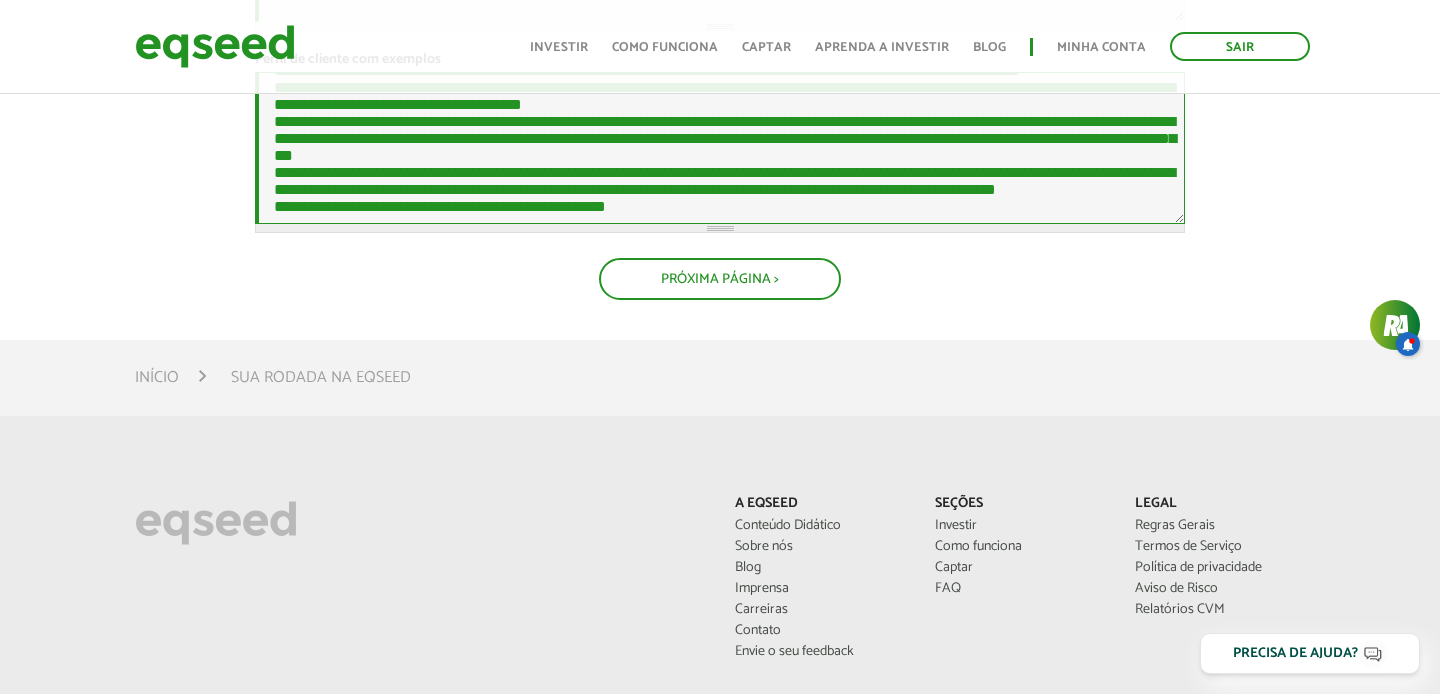 click on "Perfil de cliente com exemplos  *" at bounding box center (720, 148) 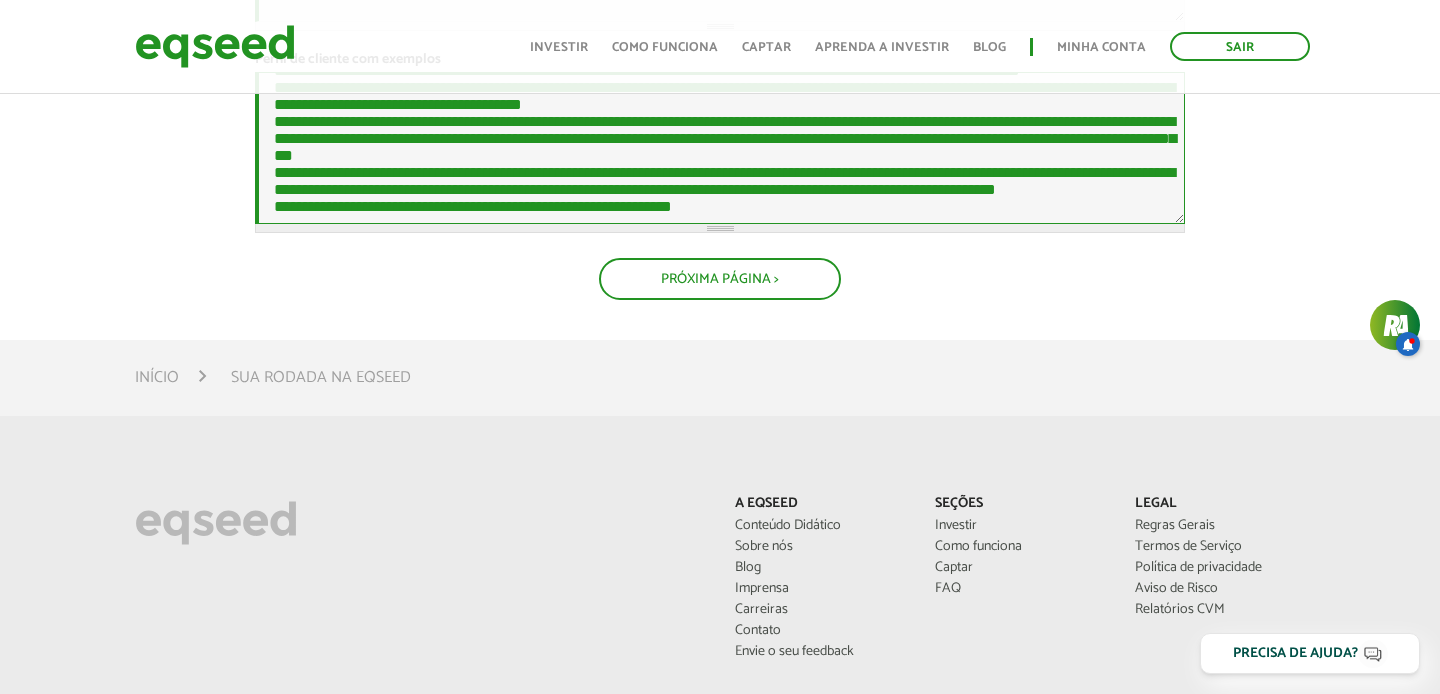 click on "Perfil de cliente com exemplos  *" at bounding box center [720, 148] 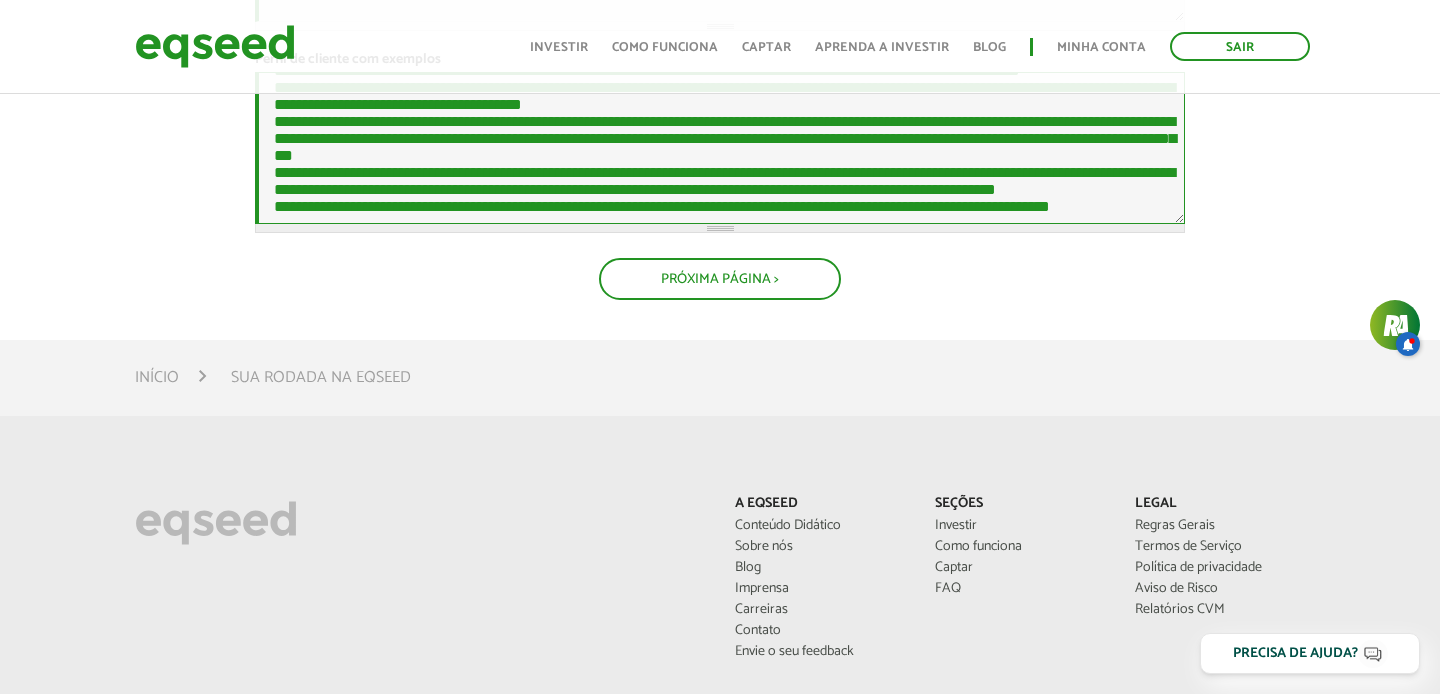 scroll, scrollTop: 286, scrollLeft: 0, axis: vertical 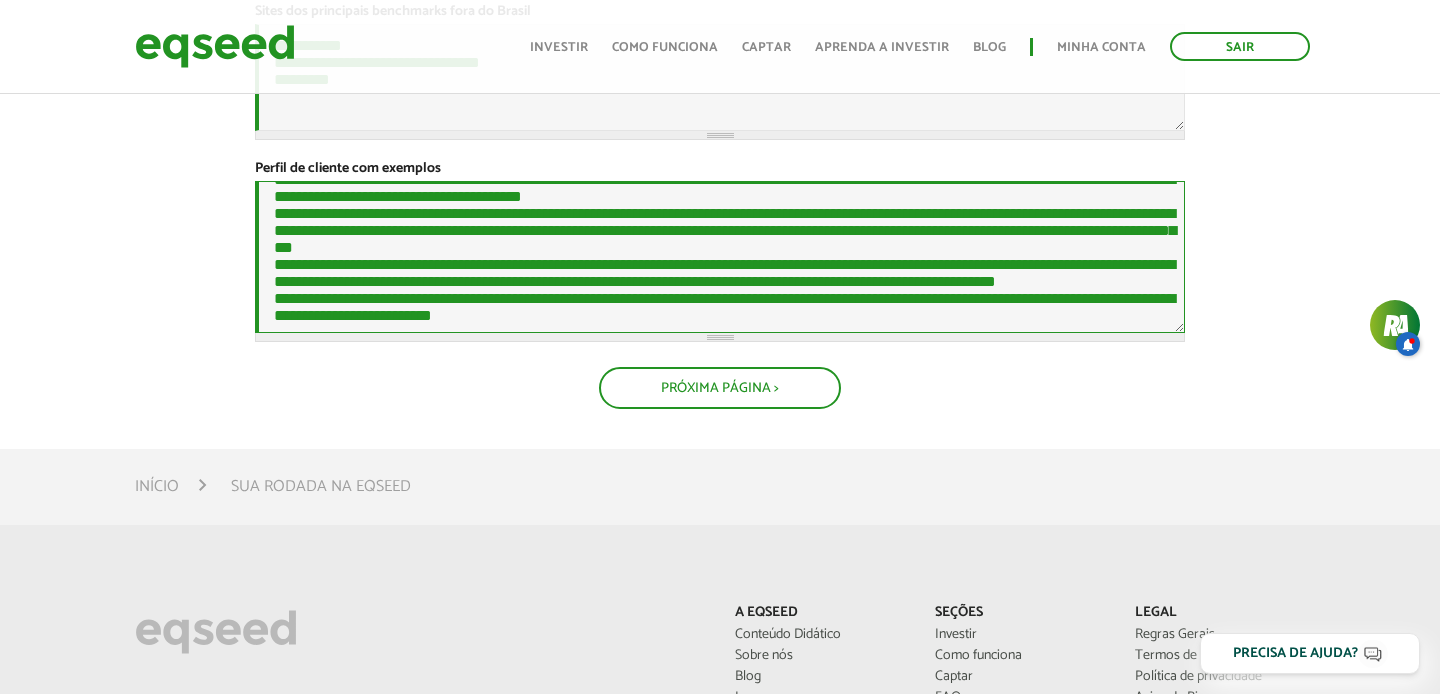 click on "Perfil de cliente com exemplos  *" at bounding box center (720, 257) 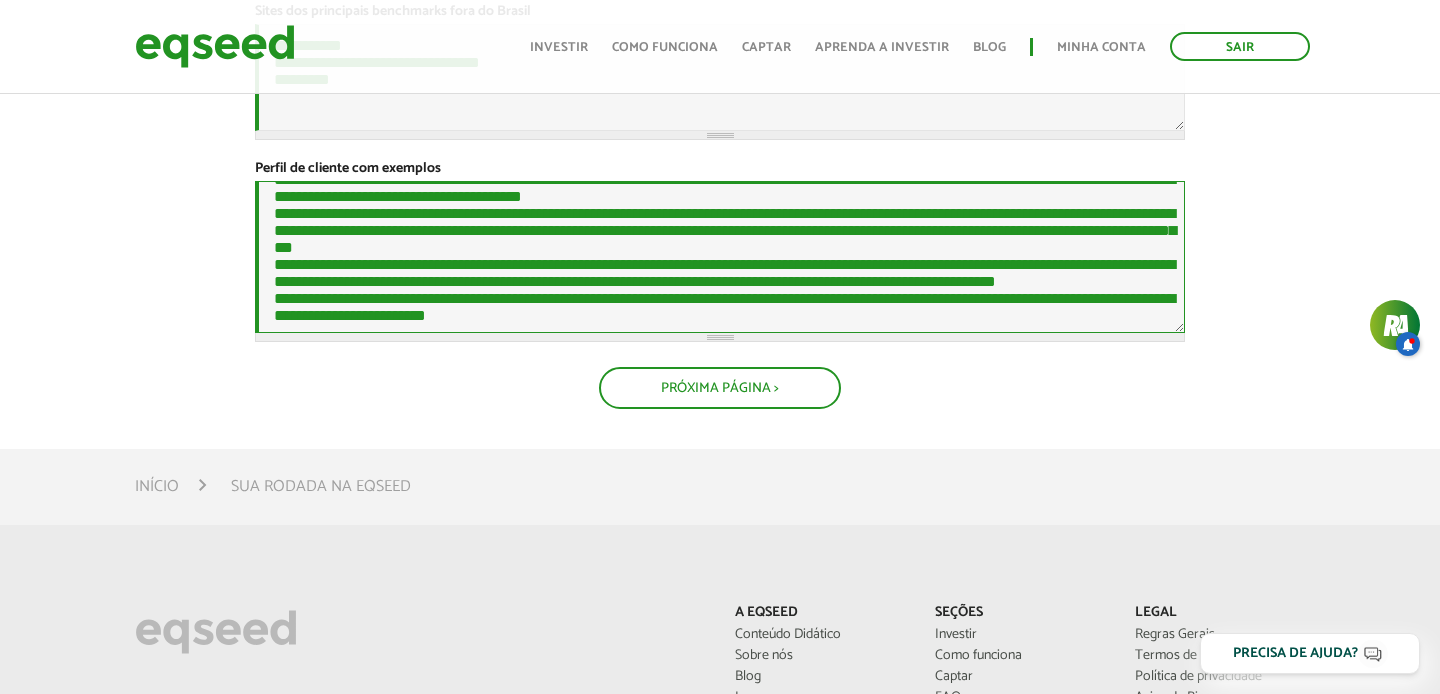scroll, scrollTop: 0, scrollLeft: 0, axis: both 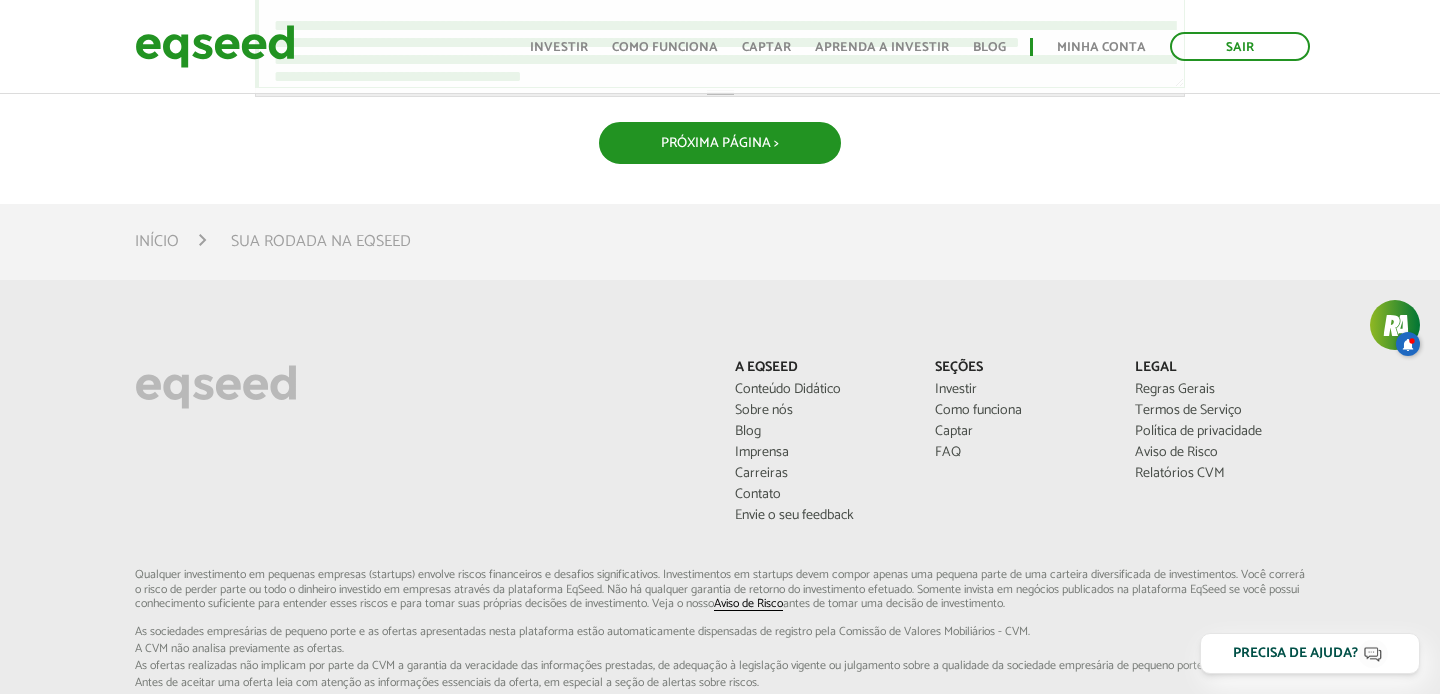 type on "**********" 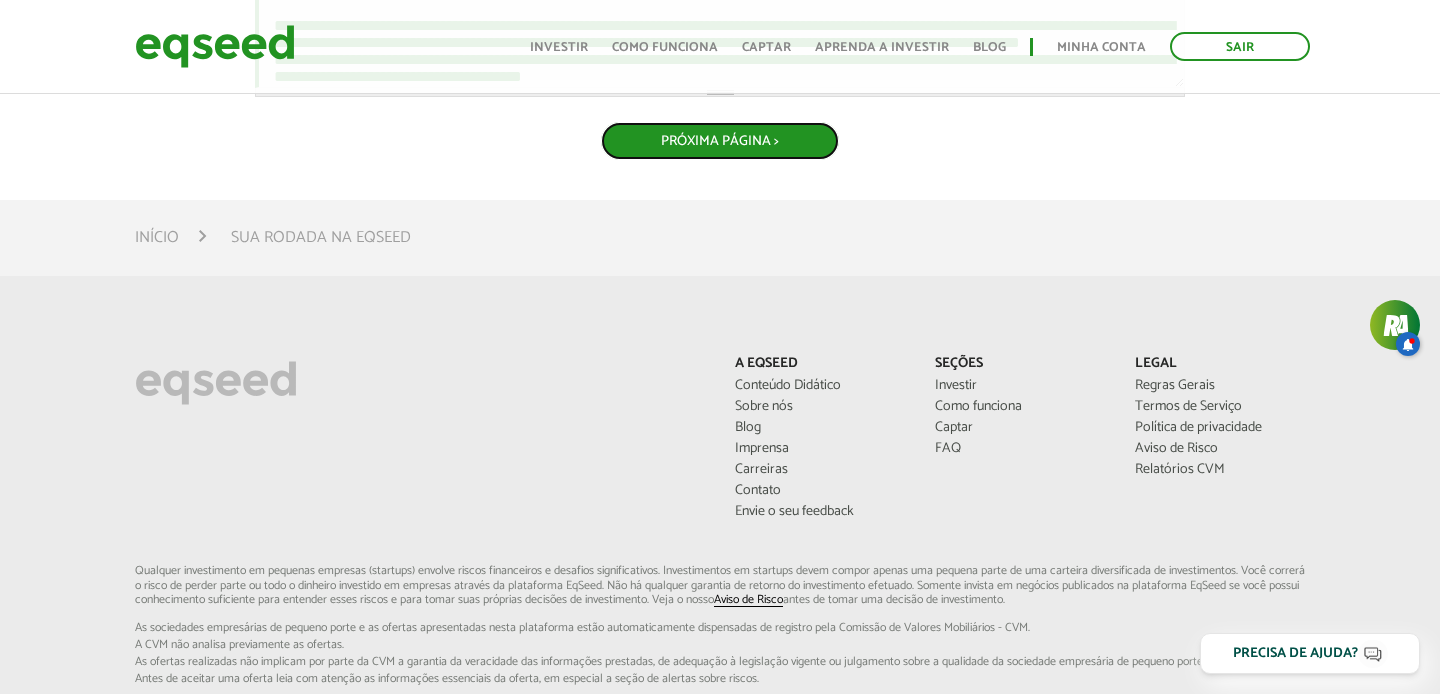 click on "Próxima Página >" at bounding box center (720, 141) 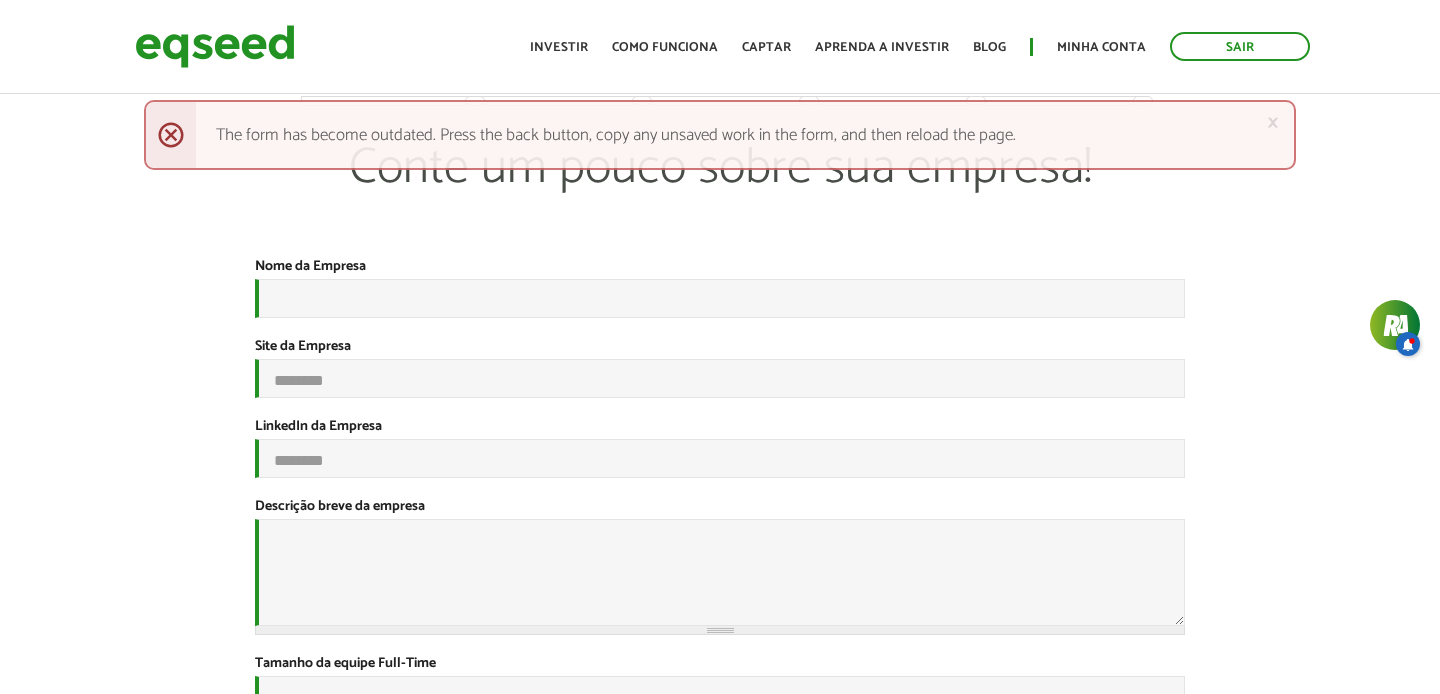 scroll, scrollTop: 0, scrollLeft: 0, axis: both 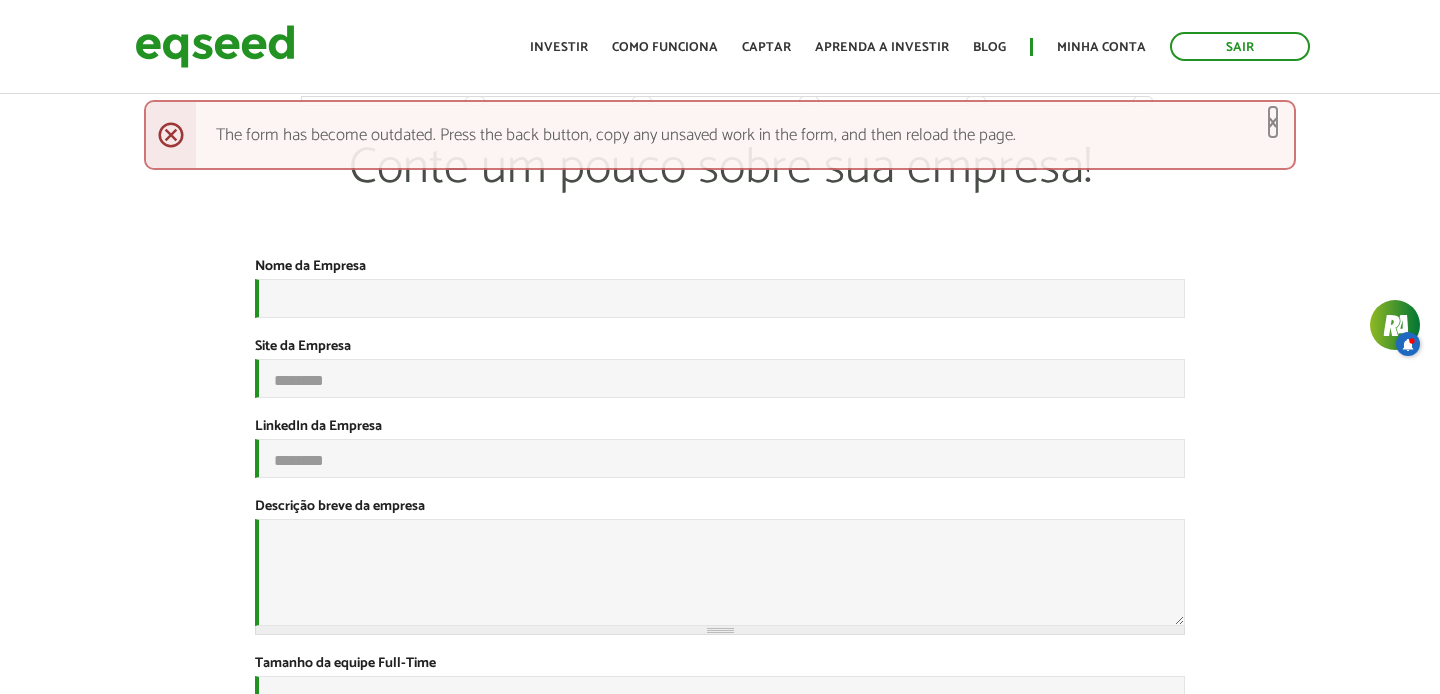 click on "×" at bounding box center [1273, 122] 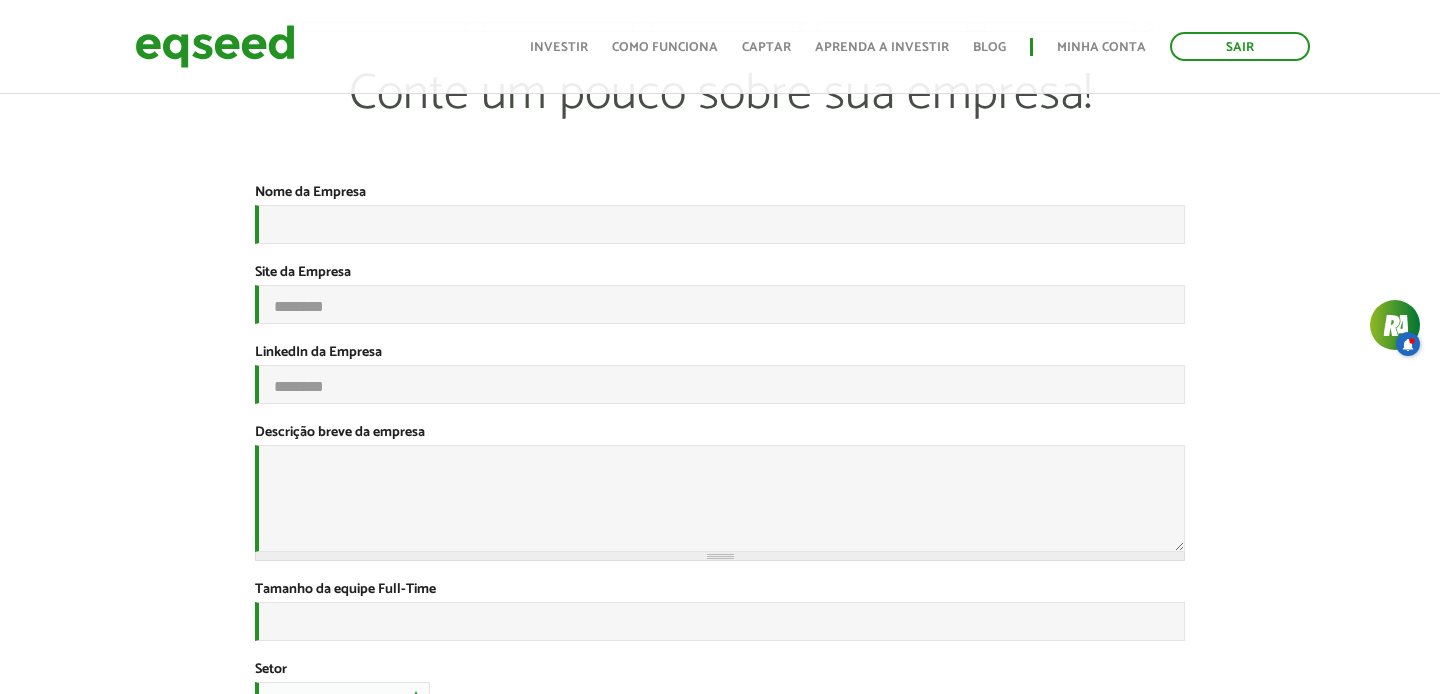 scroll, scrollTop: 0, scrollLeft: 0, axis: both 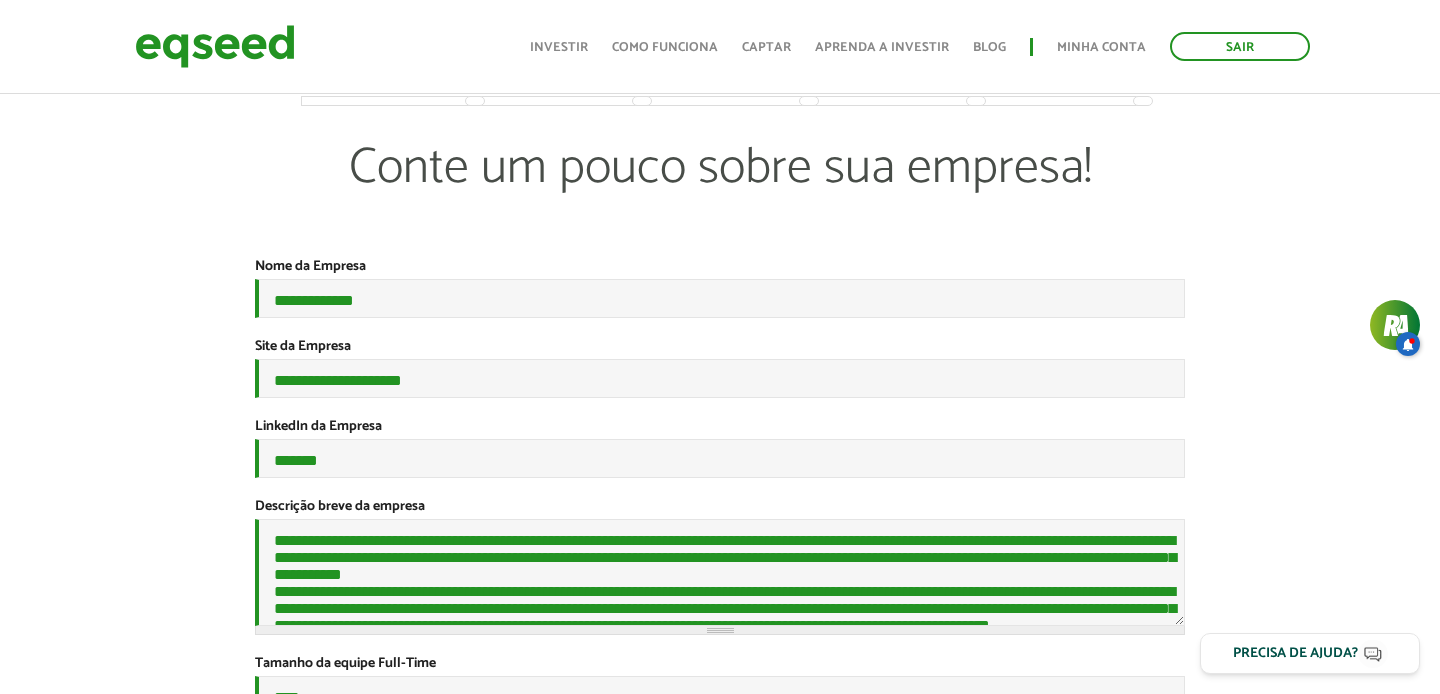 select on "*******" 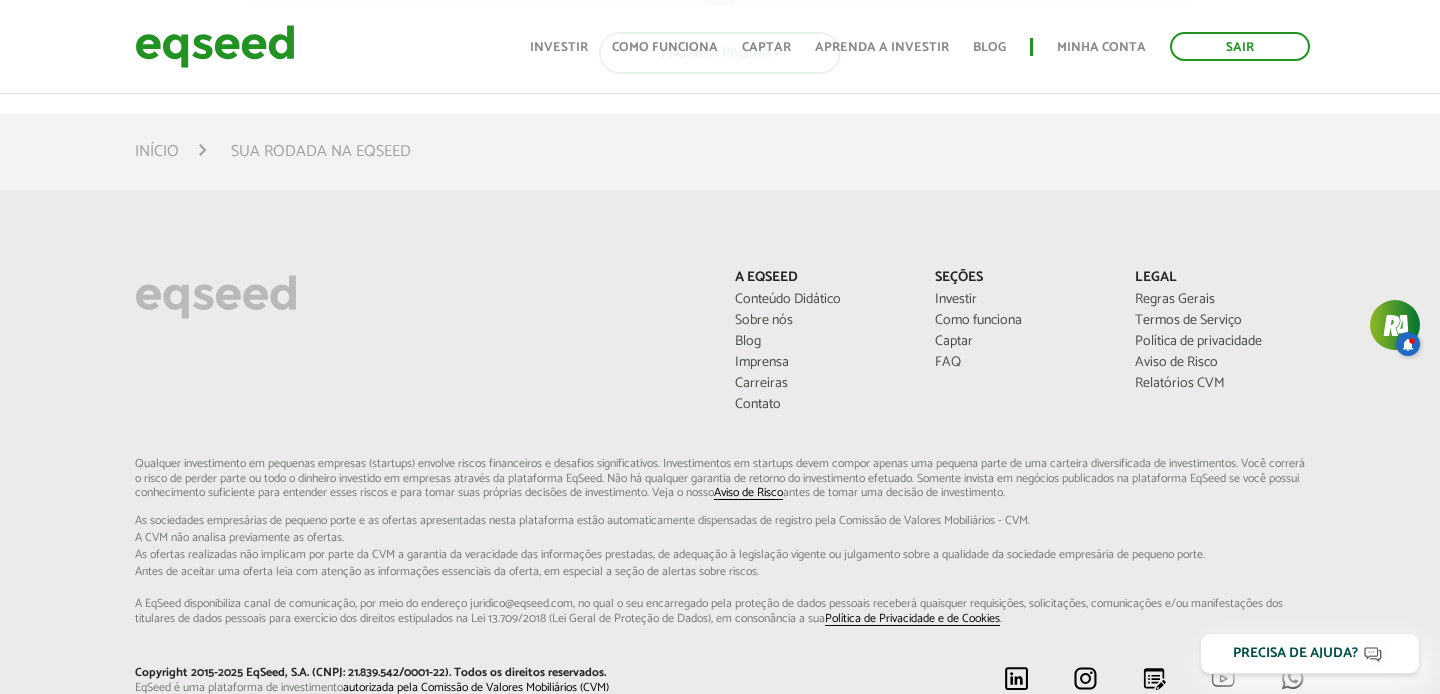 scroll, scrollTop: 0, scrollLeft: 0, axis: both 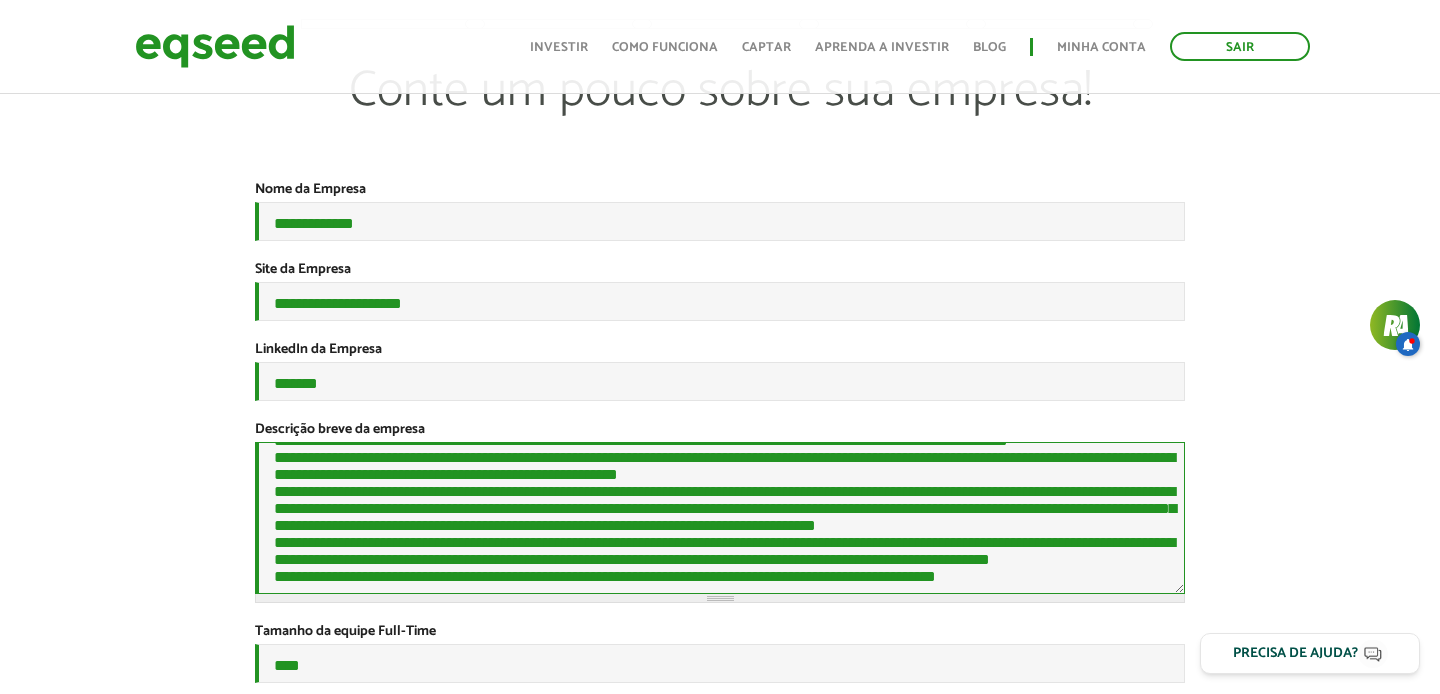 drag, startPoint x: 271, startPoint y: 491, endPoint x: 780, endPoint y: 667, distance: 538.5694 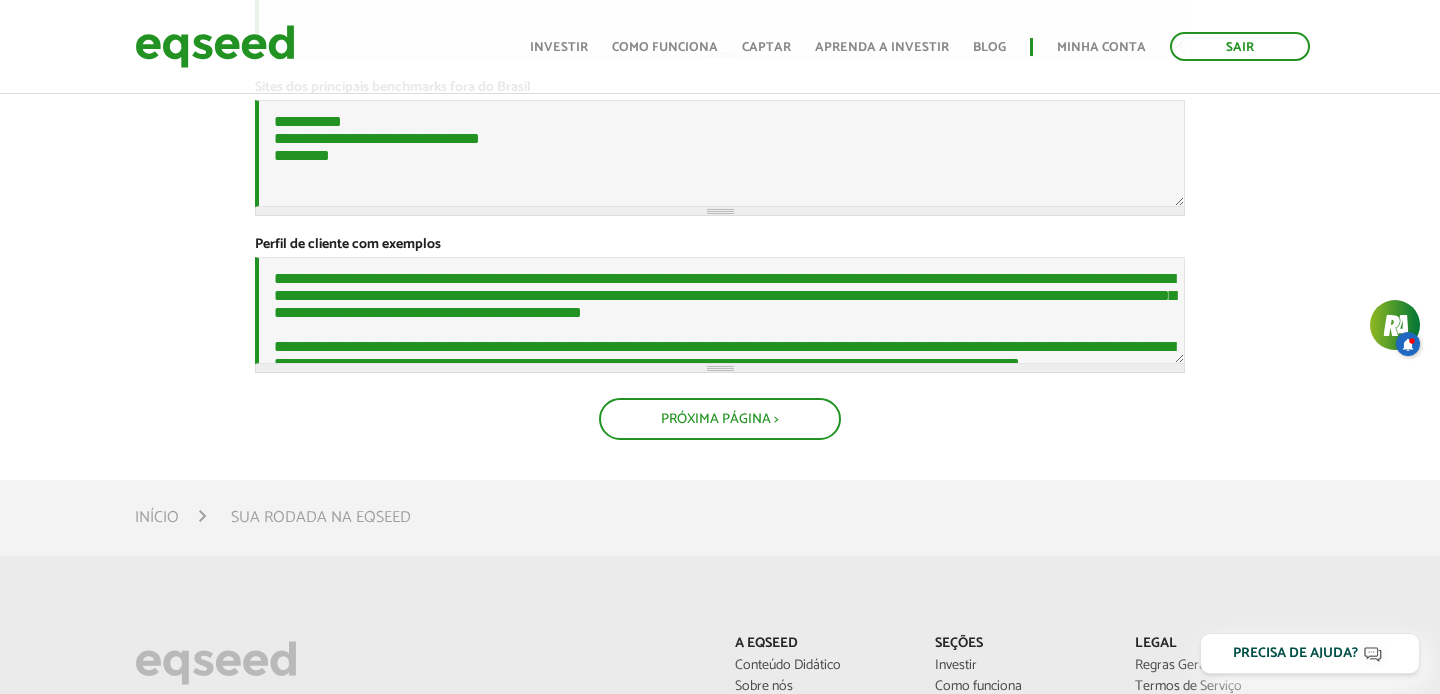 scroll, scrollTop: 1013, scrollLeft: 0, axis: vertical 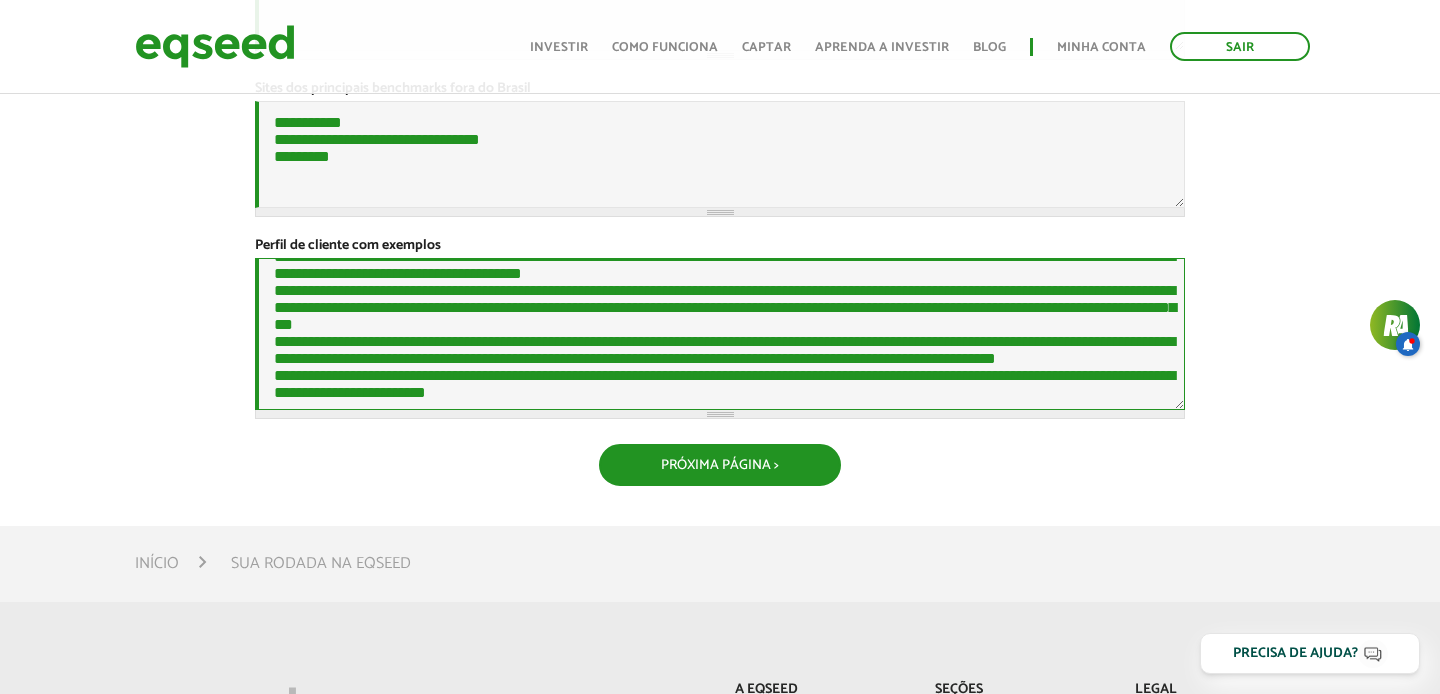 drag, startPoint x: 269, startPoint y: 412, endPoint x: 654, endPoint y: 607, distance: 431.56693 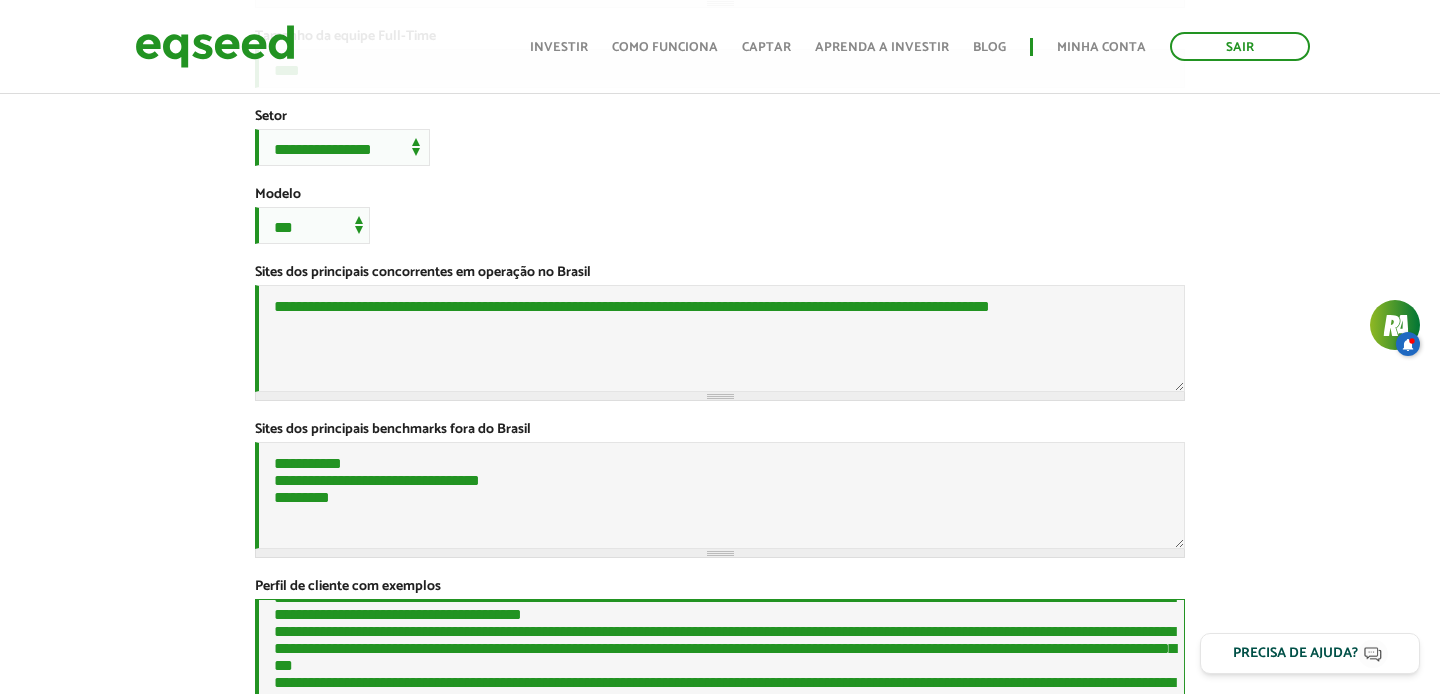 scroll, scrollTop: 374, scrollLeft: 0, axis: vertical 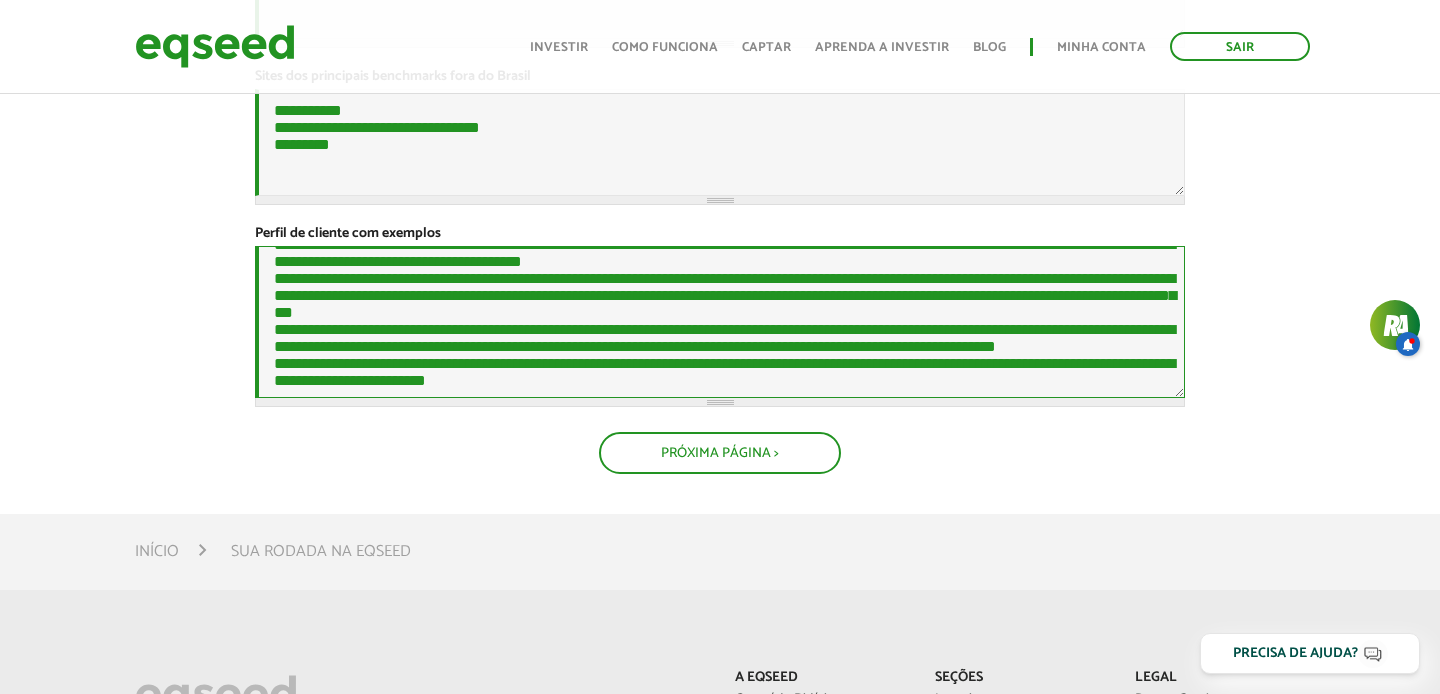 click on "Perfil de cliente com exemplos  *" at bounding box center (720, 322) 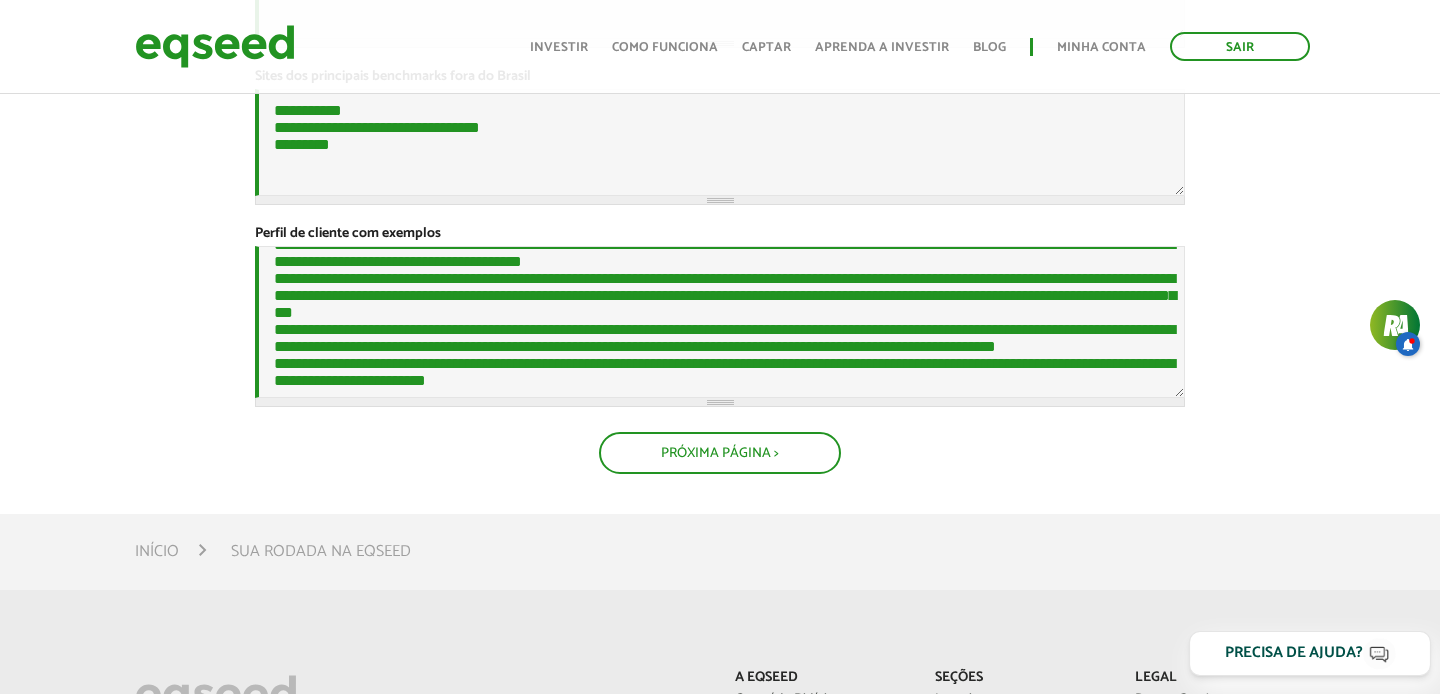 click on "Precisa de ajuda?" at bounding box center [1294, 653] 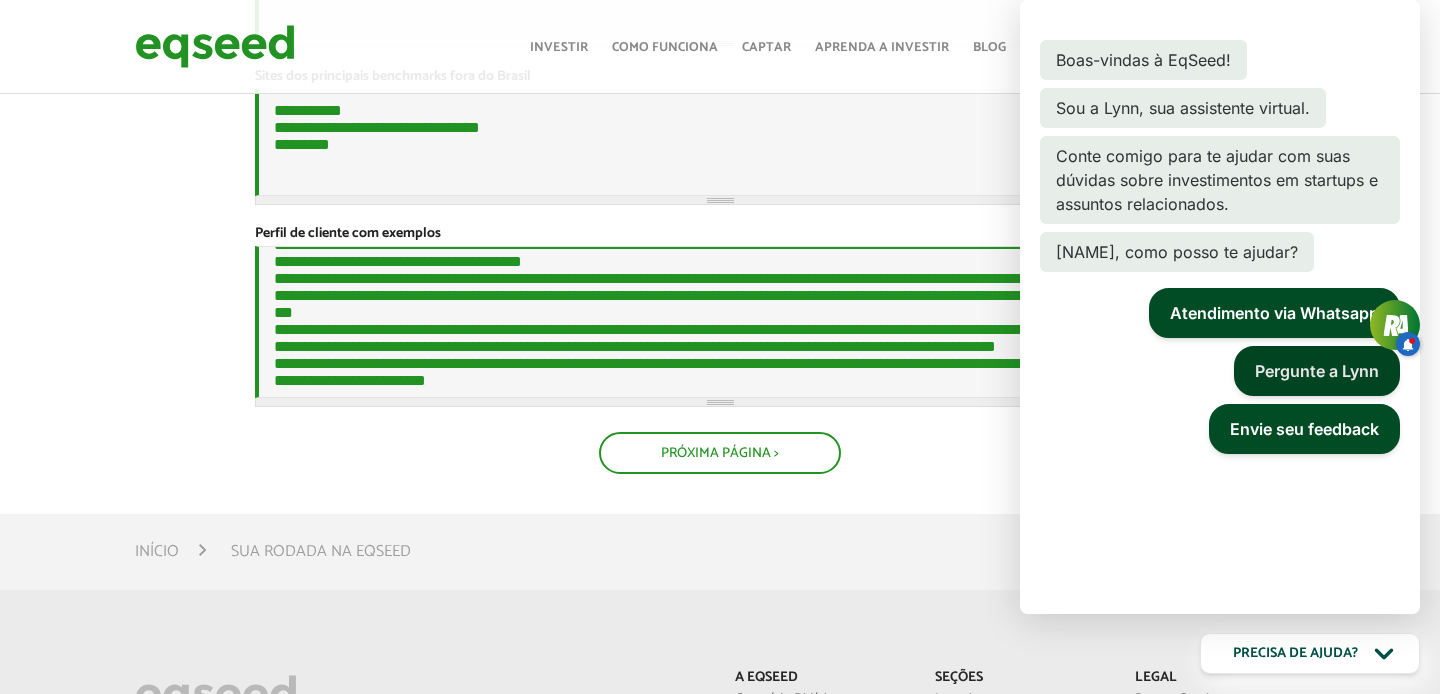 click on "Pergunte a Lynn" at bounding box center [1317, 371] 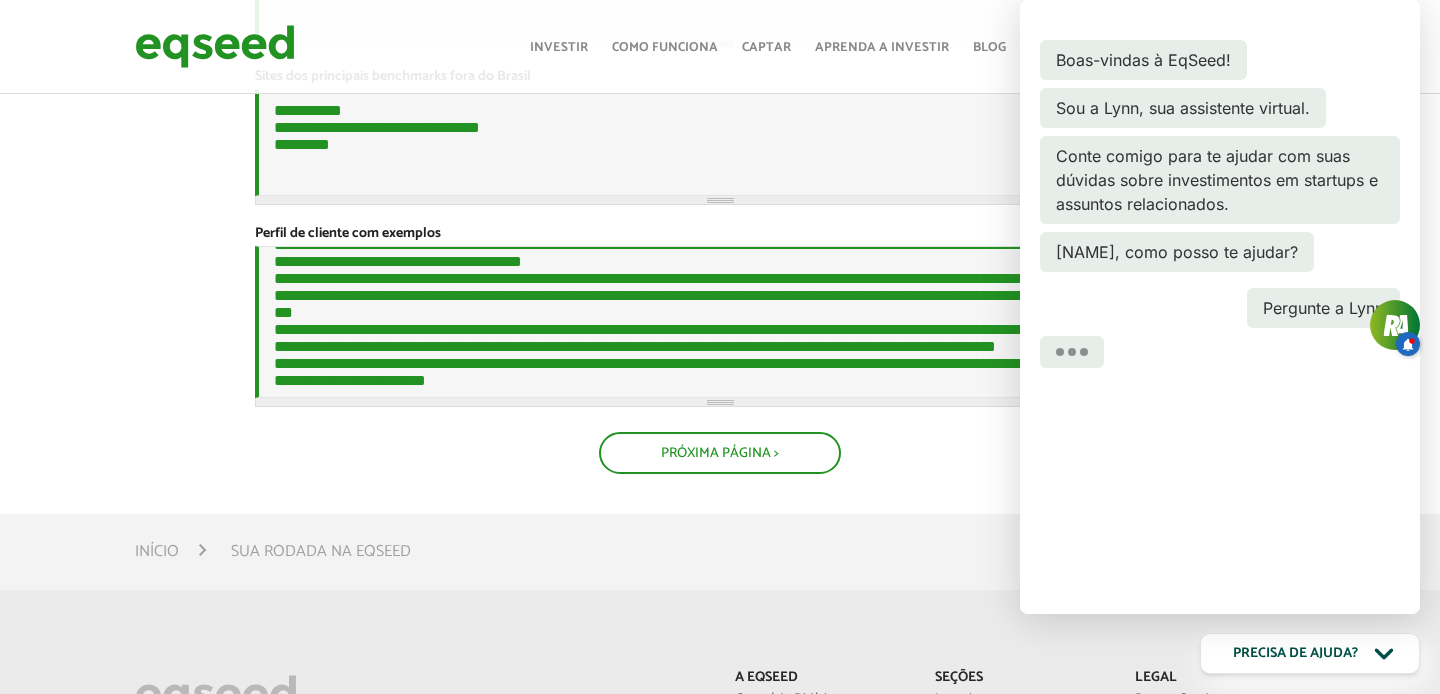 click at bounding box center [1072, 352] 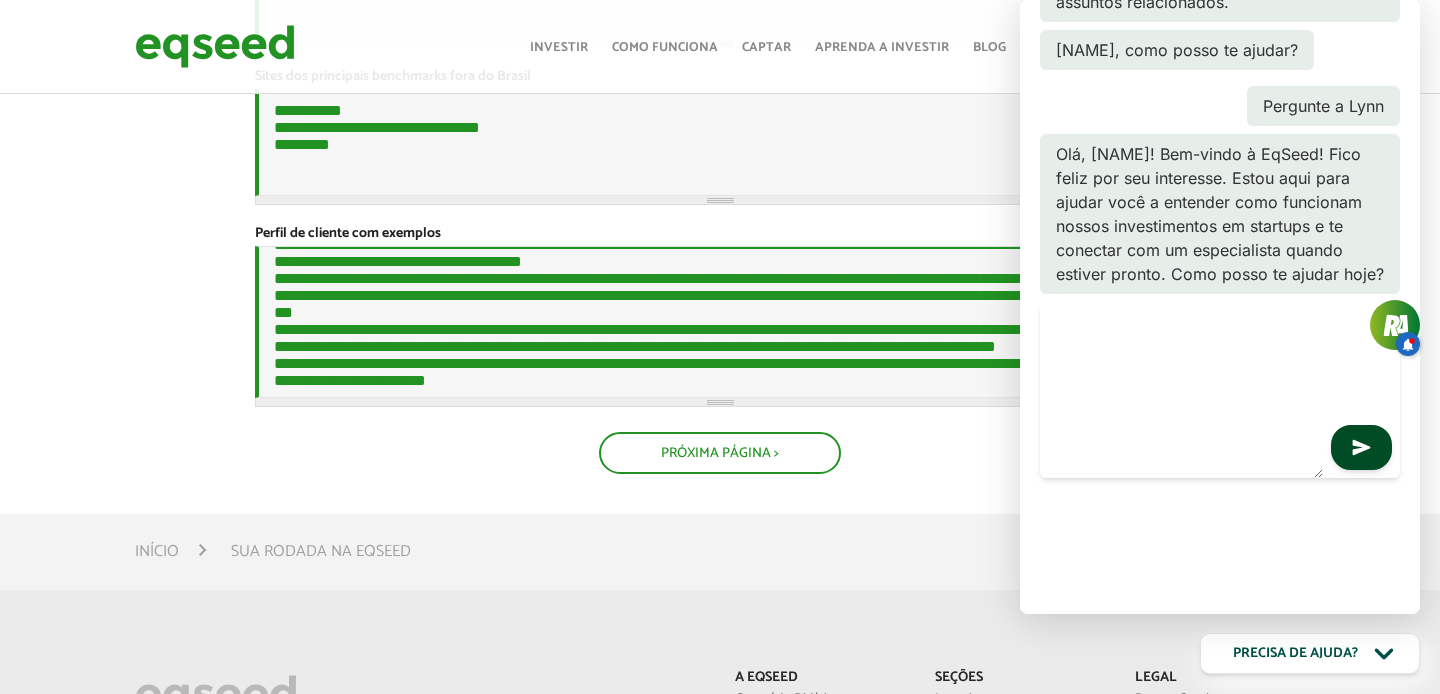 scroll, scrollTop: 250, scrollLeft: 0, axis: vertical 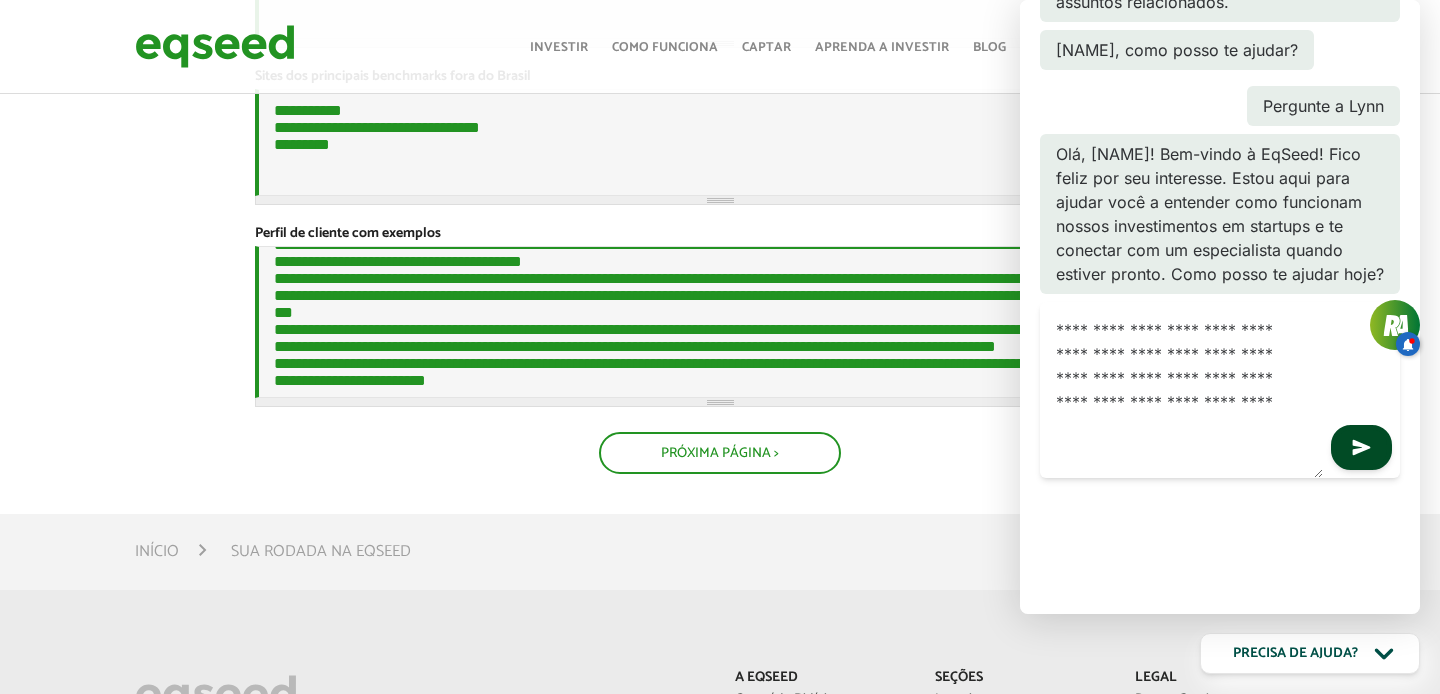 type on "**********" 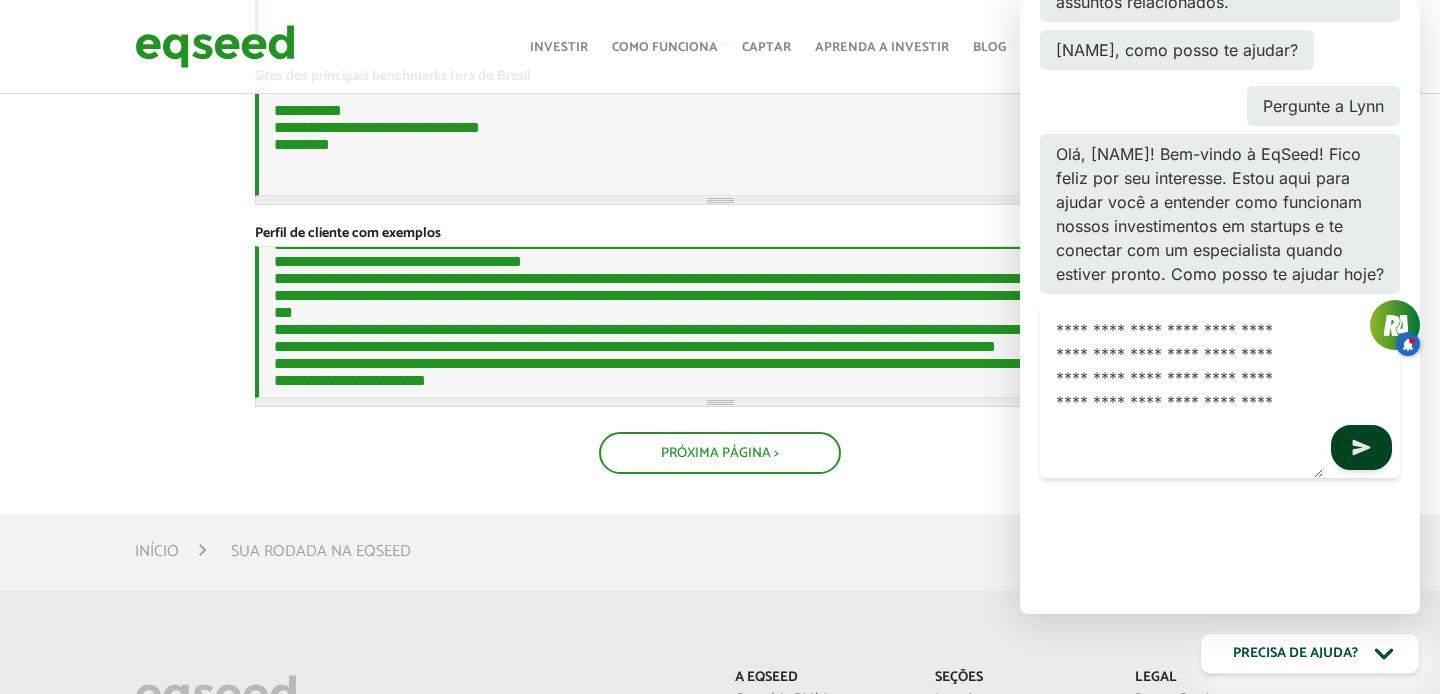 click 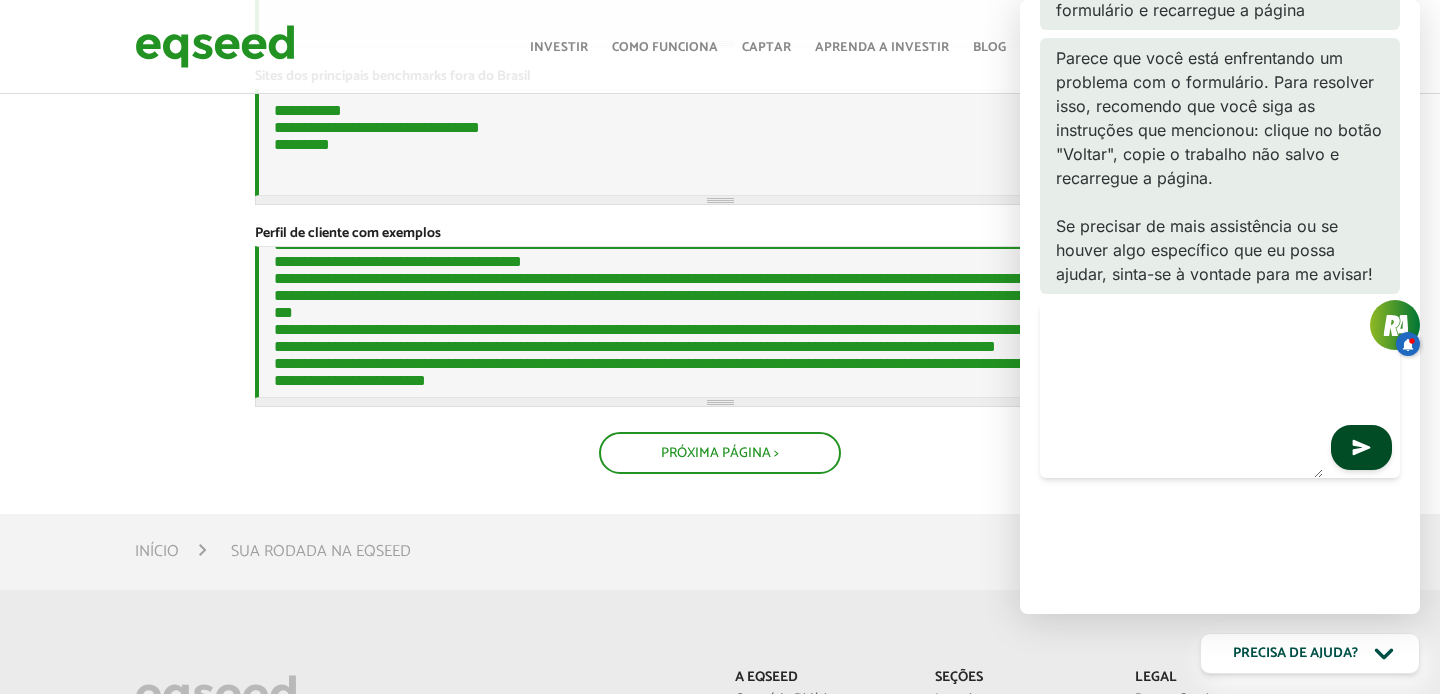 scroll, scrollTop: 610, scrollLeft: 0, axis: vertical 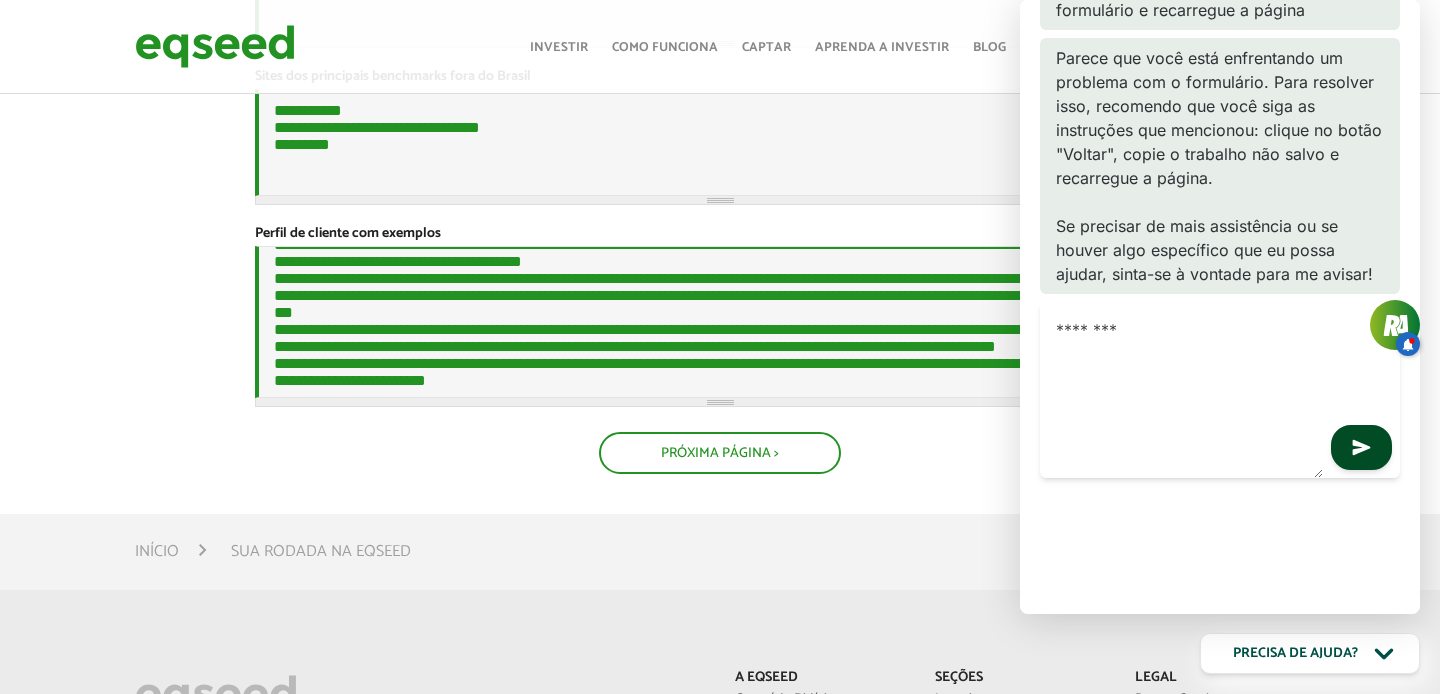 type on "*********" 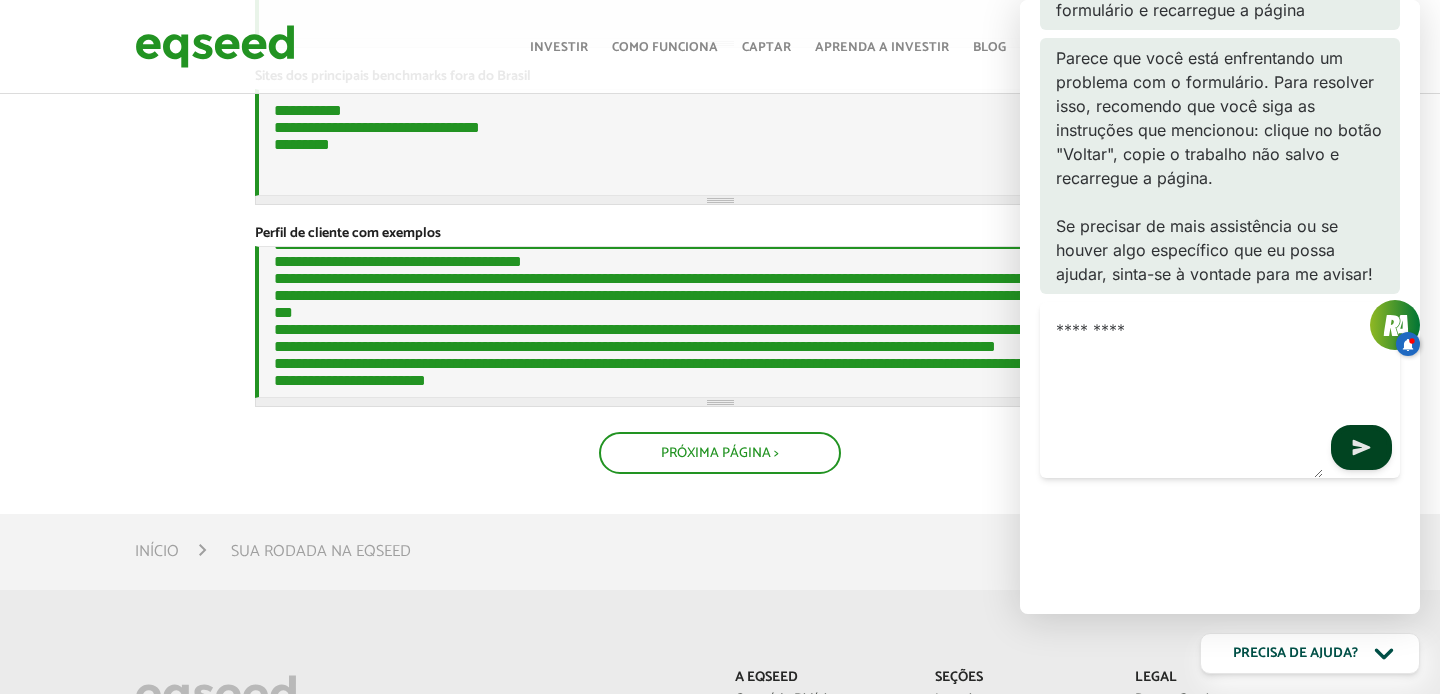 click 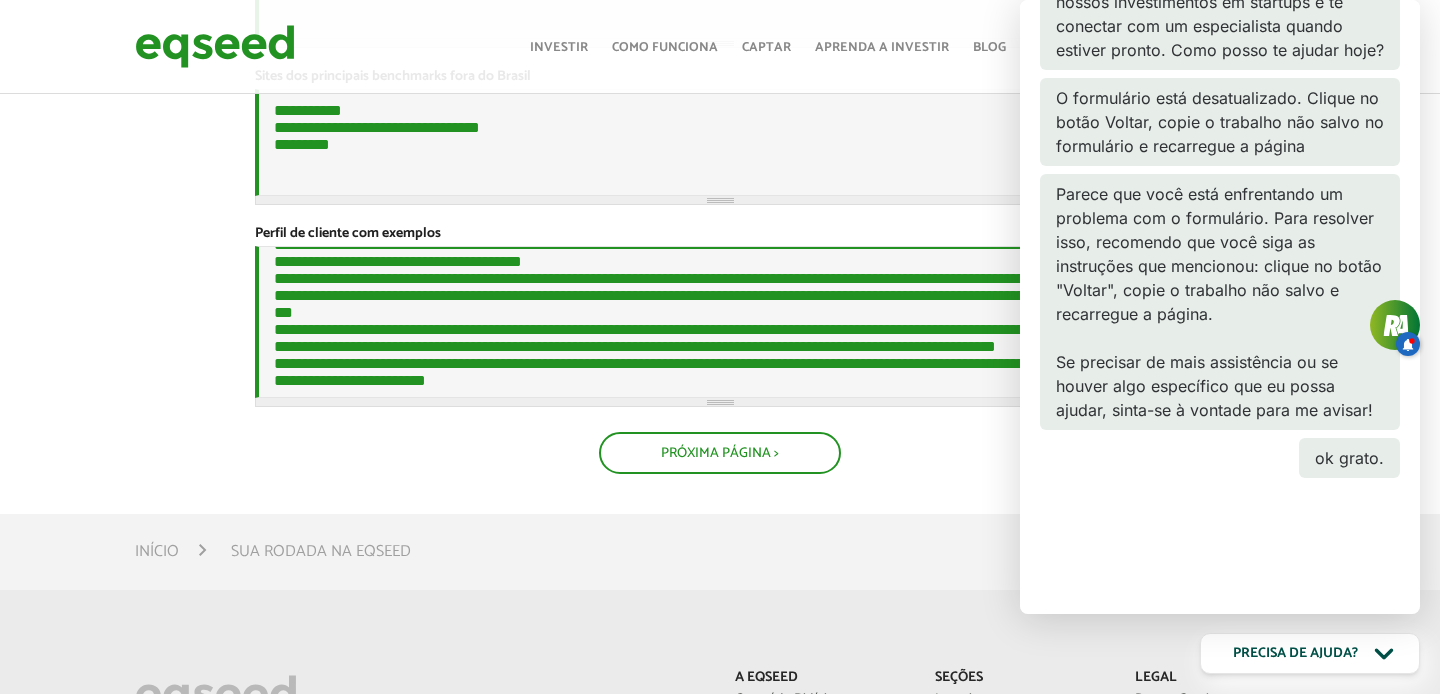 scroll, scrollTop: 522, scrollLeft: 0, axis: vertical 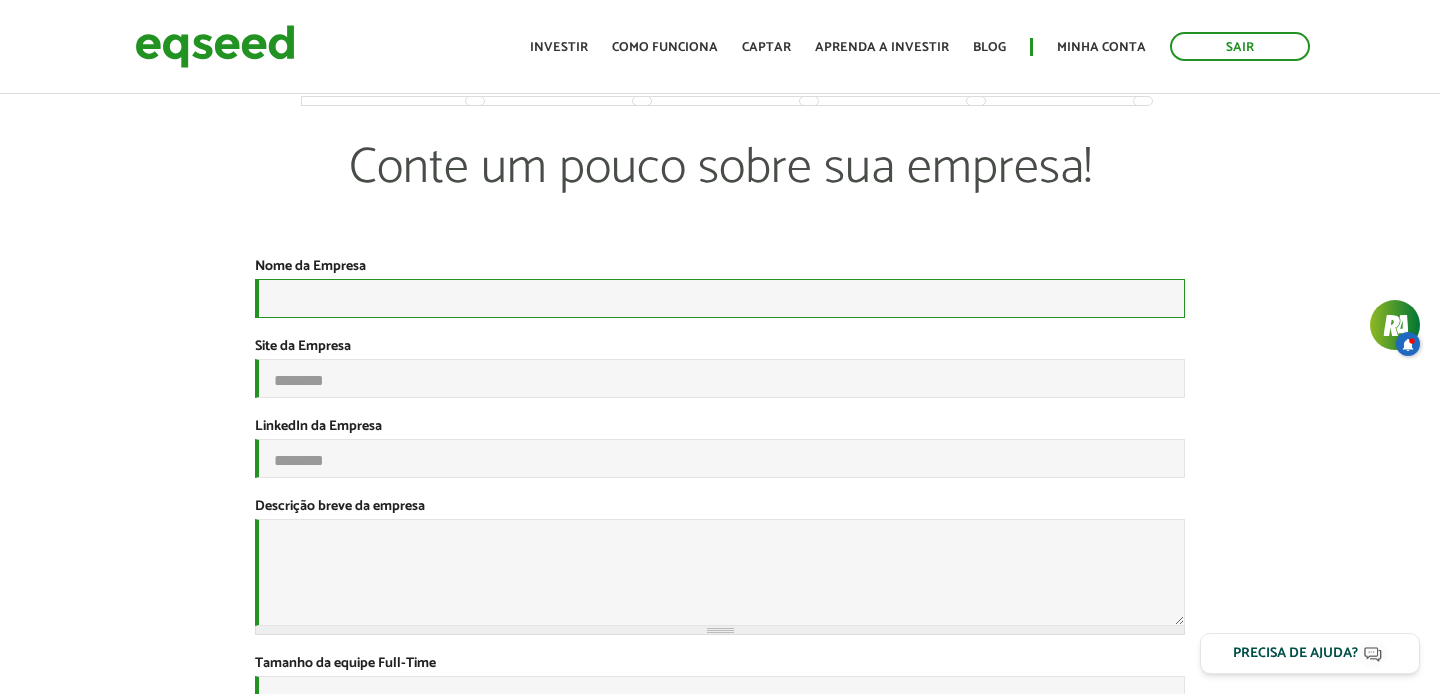 click on "Nome da Empresa  *" at bounding box center (720, 298) 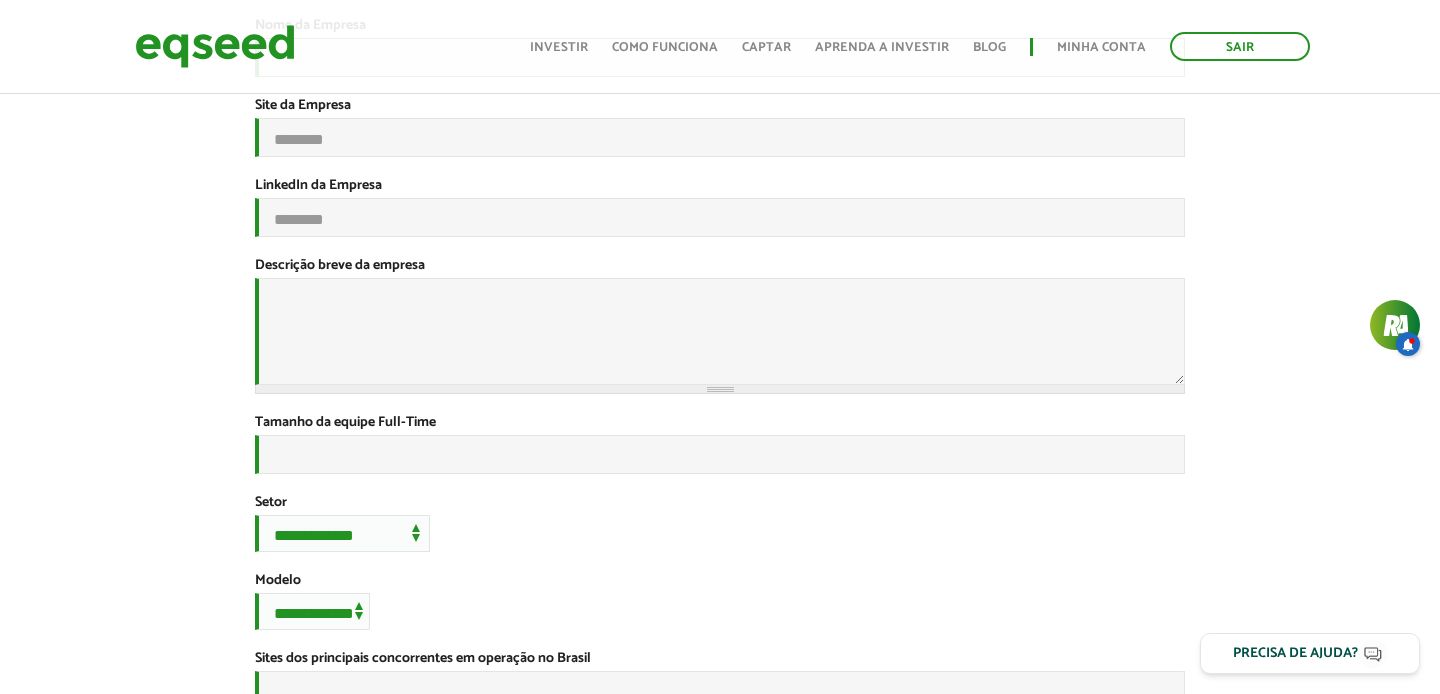 scroll, scrollTop: 0, scrollLeft: 0, axis: both 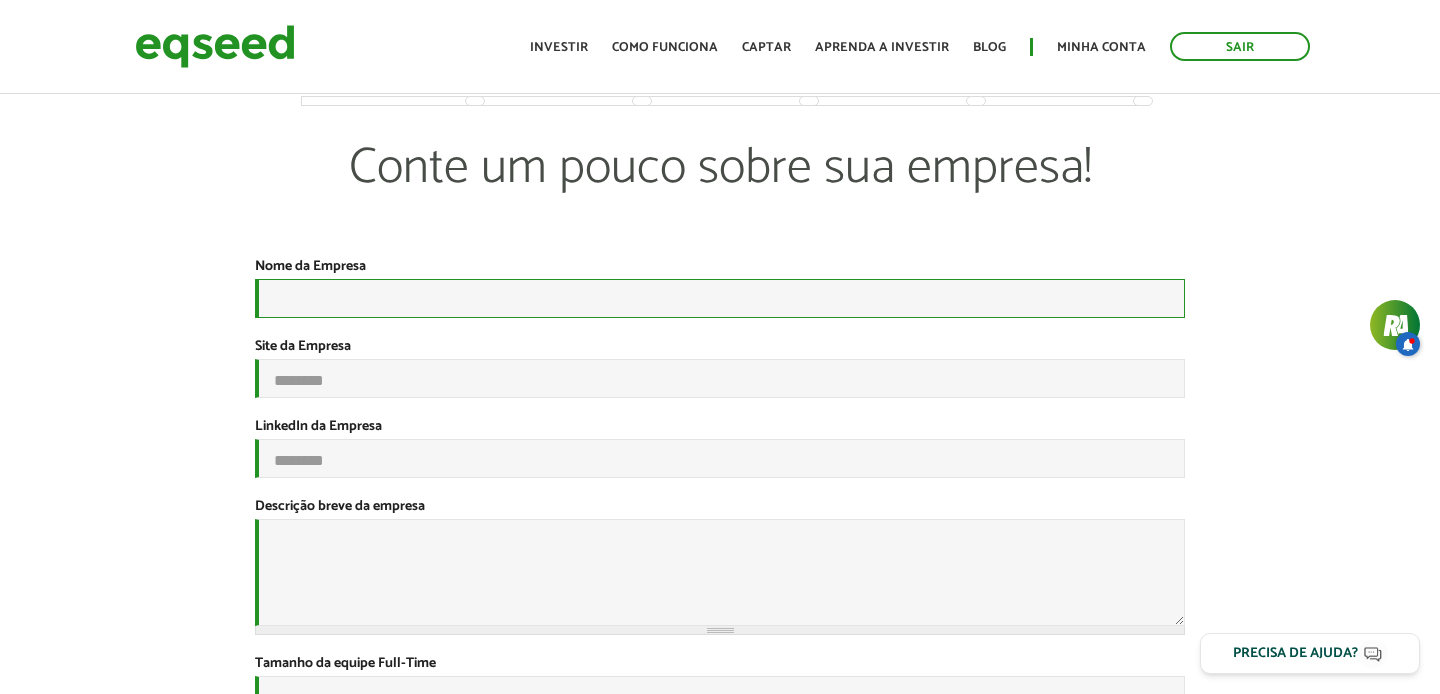 click on "Nome da Empresa  *" at bounding box center [720, 298] 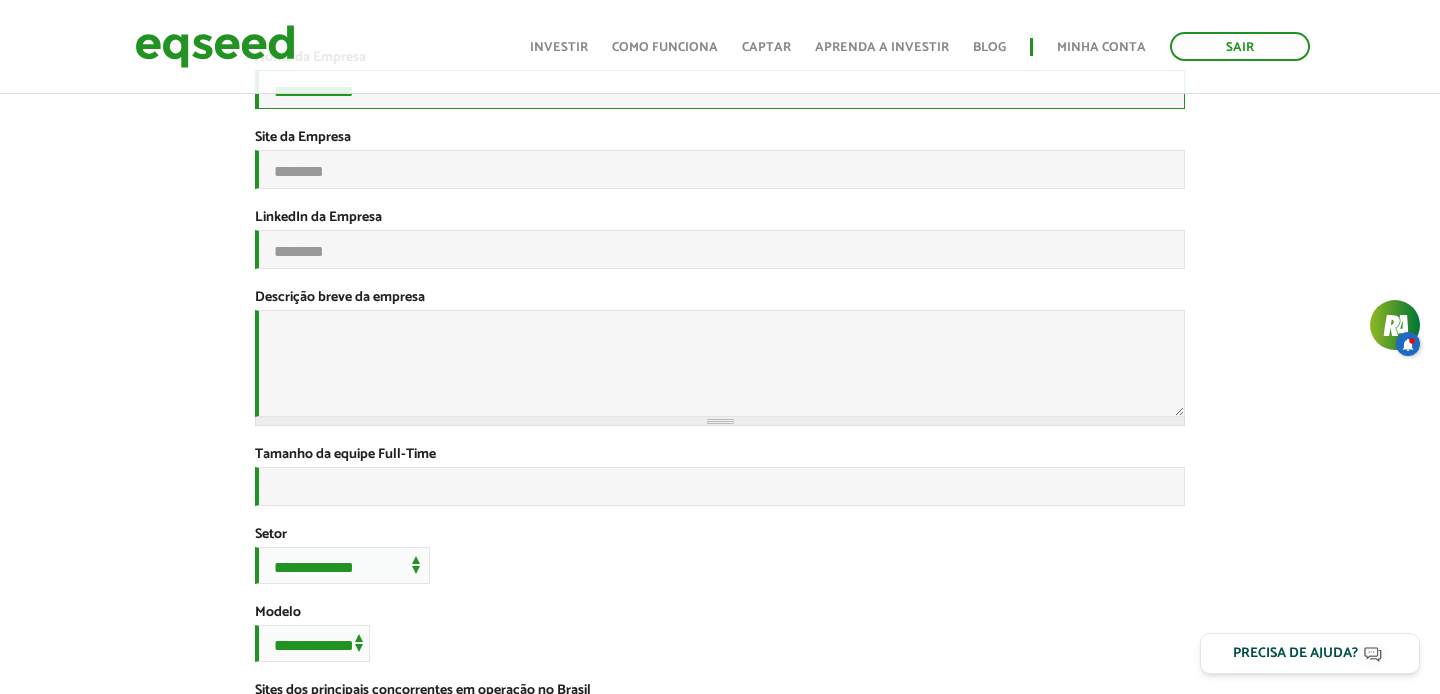 scroll, scrollTop: 246, scrollLeft: 0, axis: vertical 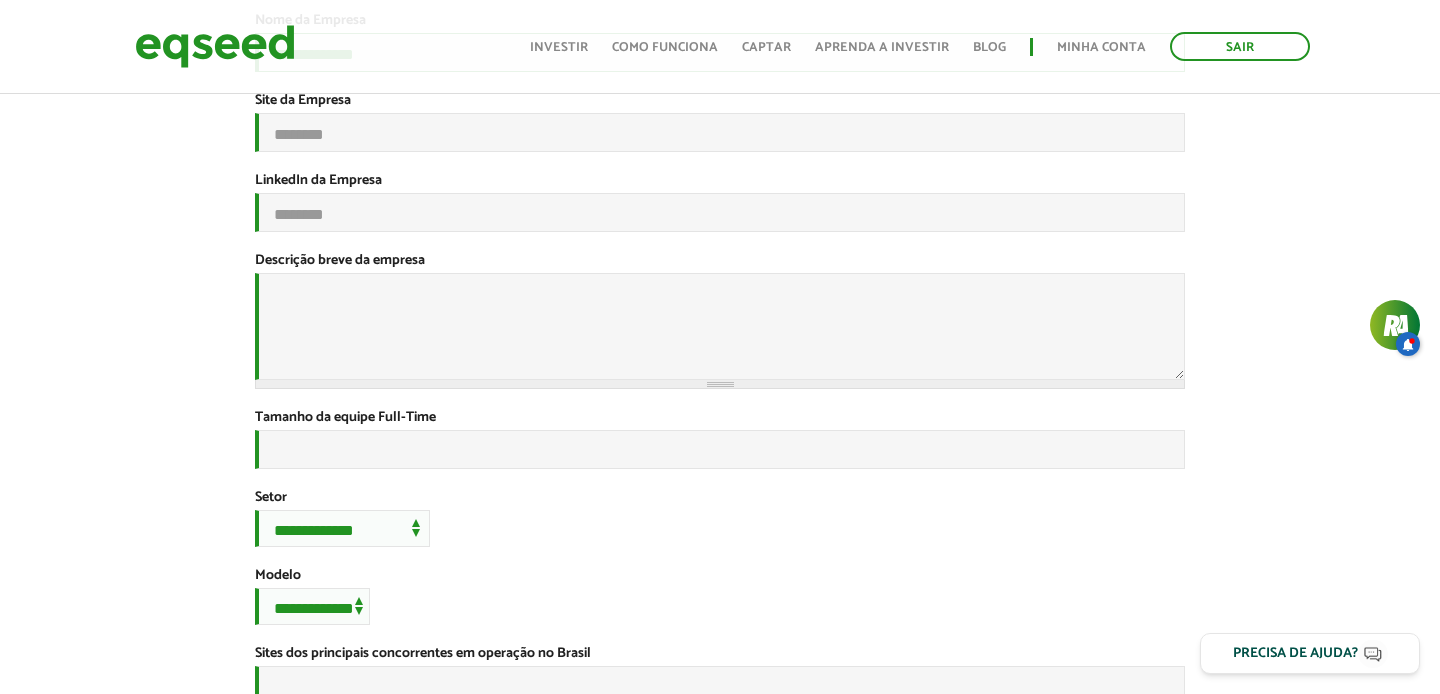 type on "**********" 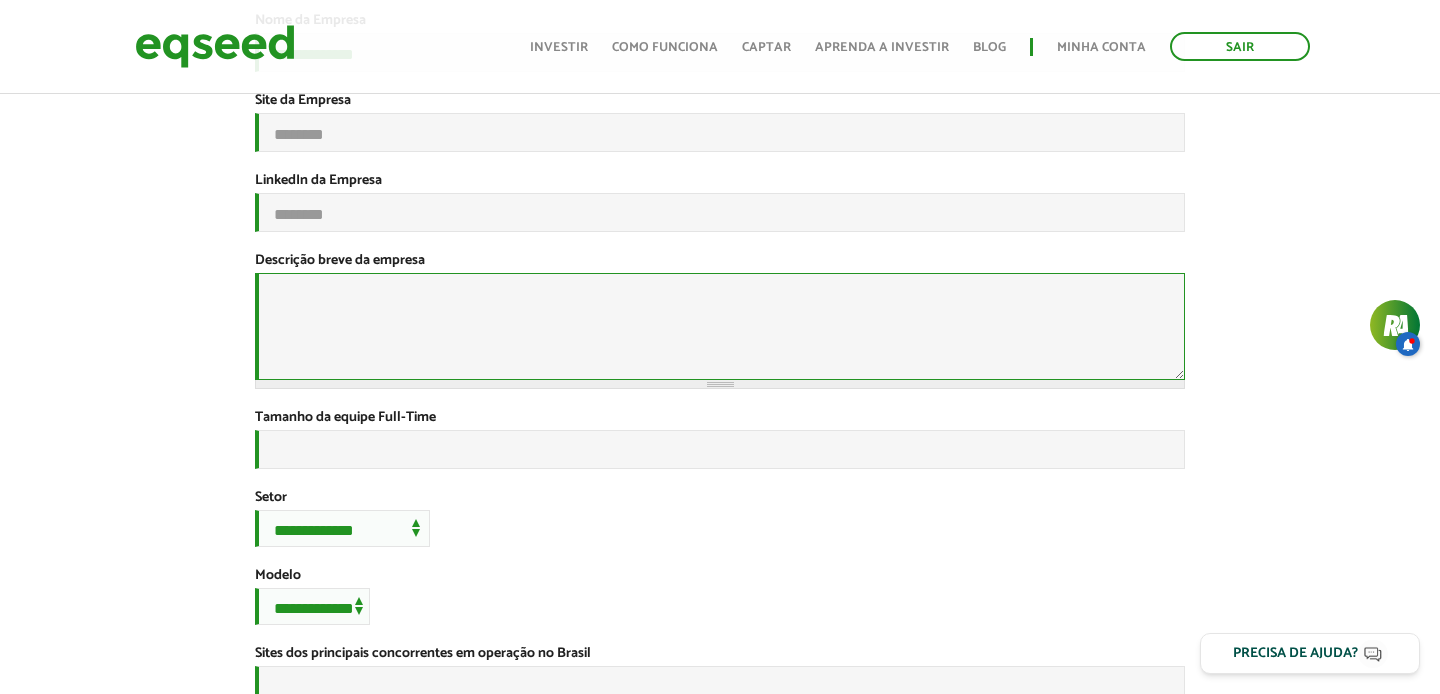 click on "Descrição breve da empresa  *" at bounding box center (720, 326) 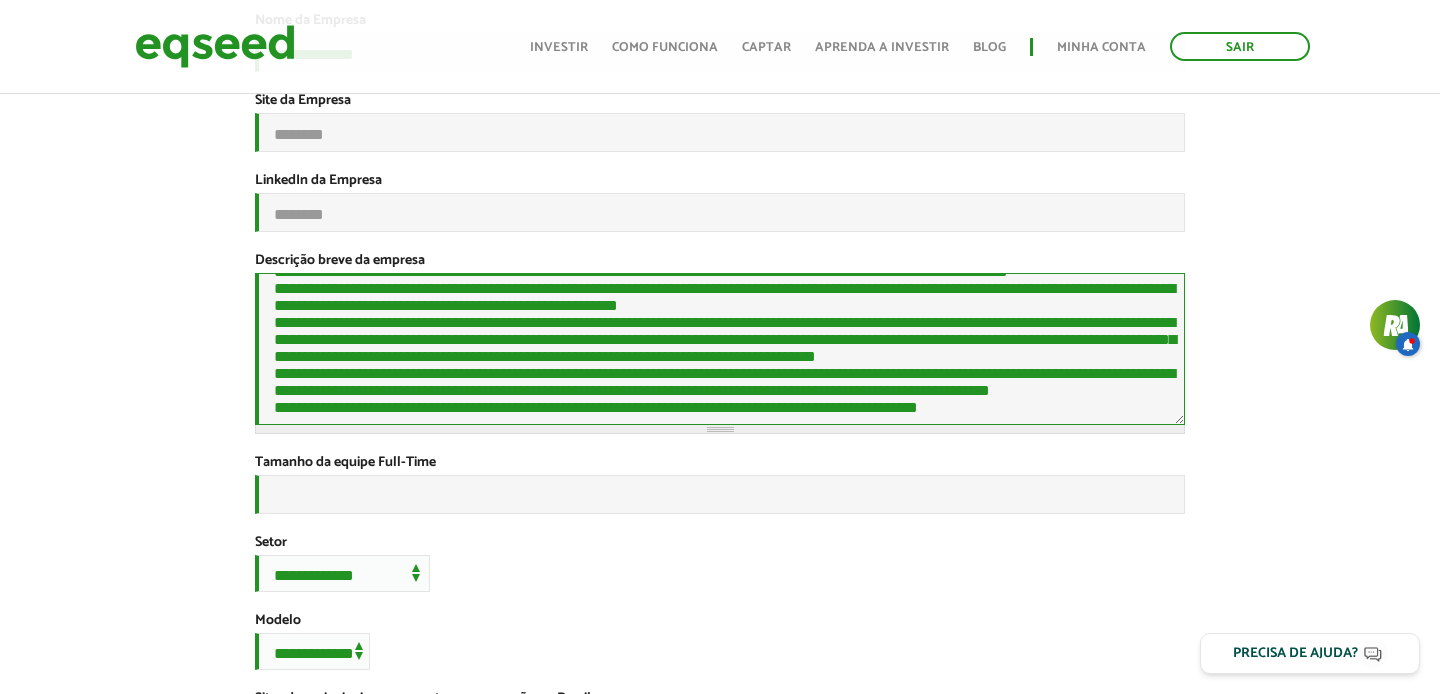 scroll, scrollTop: 468, scrollLeft: 0, axis: vertical 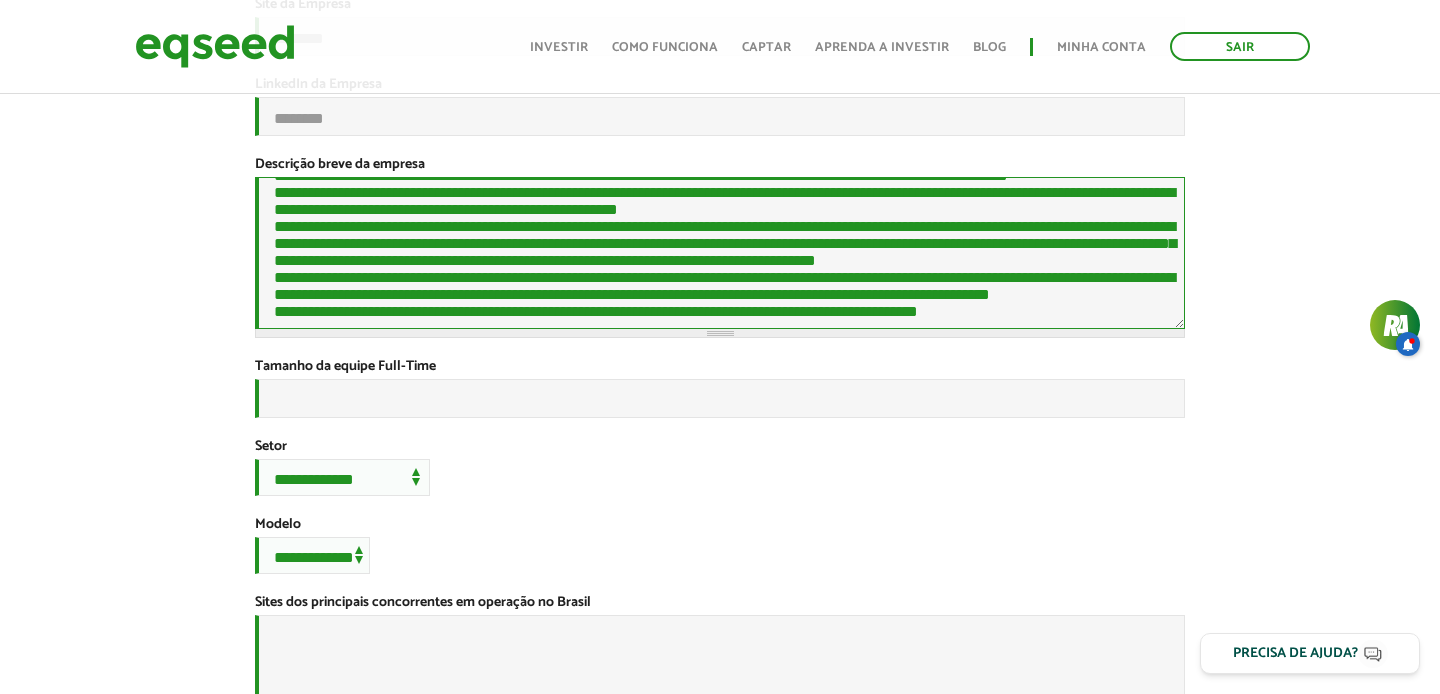 type on "**********" 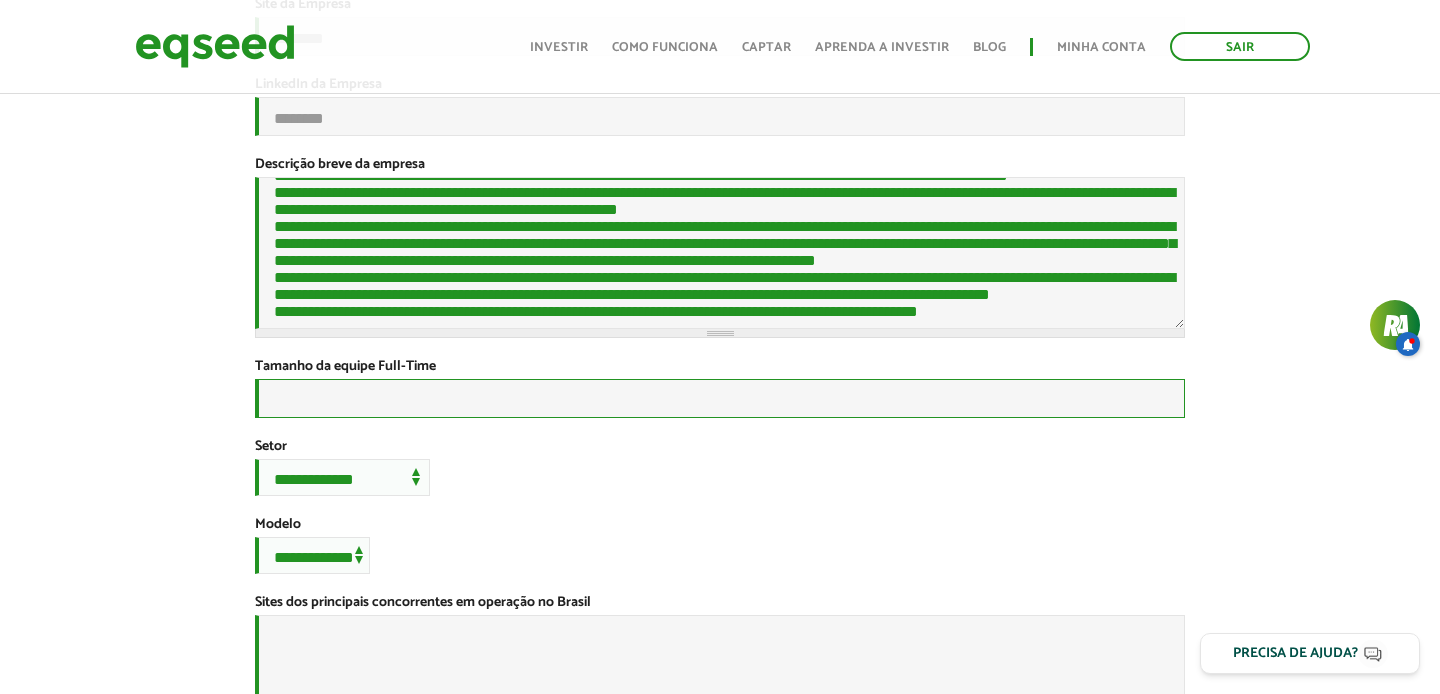 click on "Tamanho da equipe Full-Time  *" at bounding box center (720, 398) 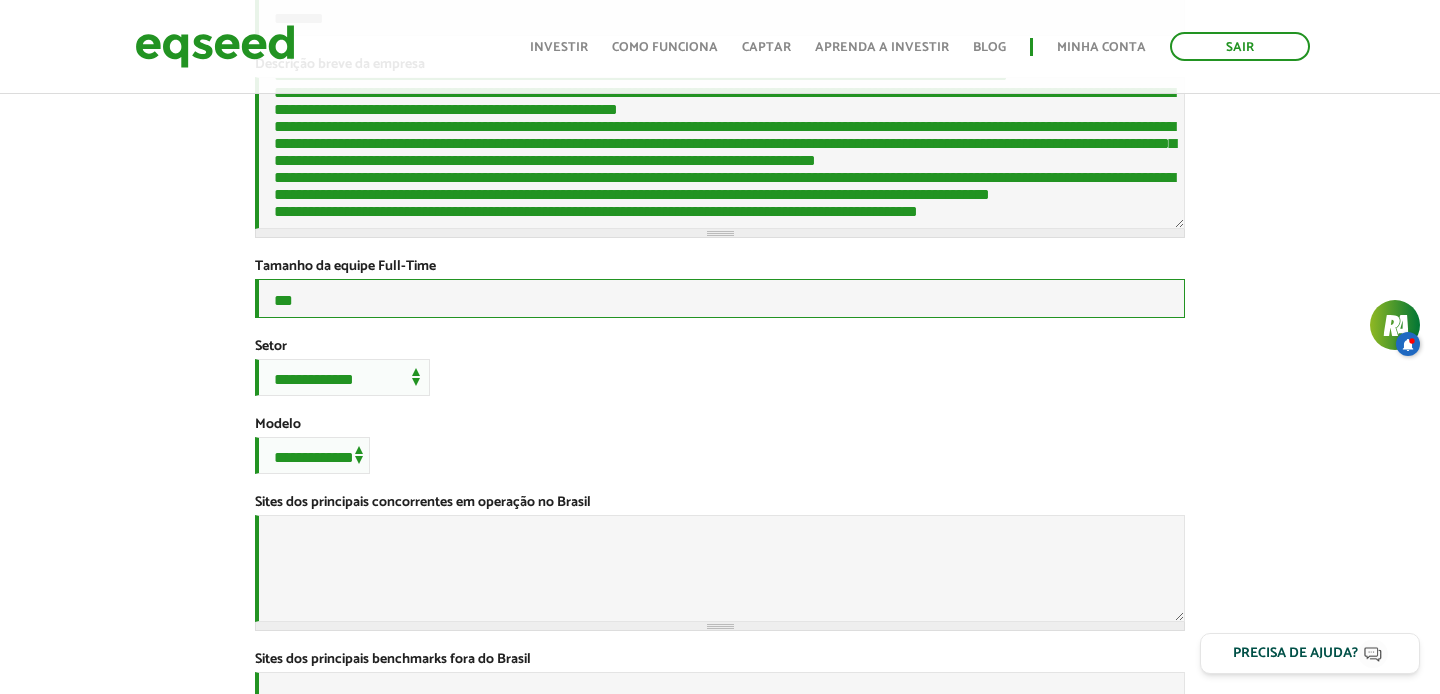 scroll, scrollTop: 444, scrollLeft: 0, axis: vertical 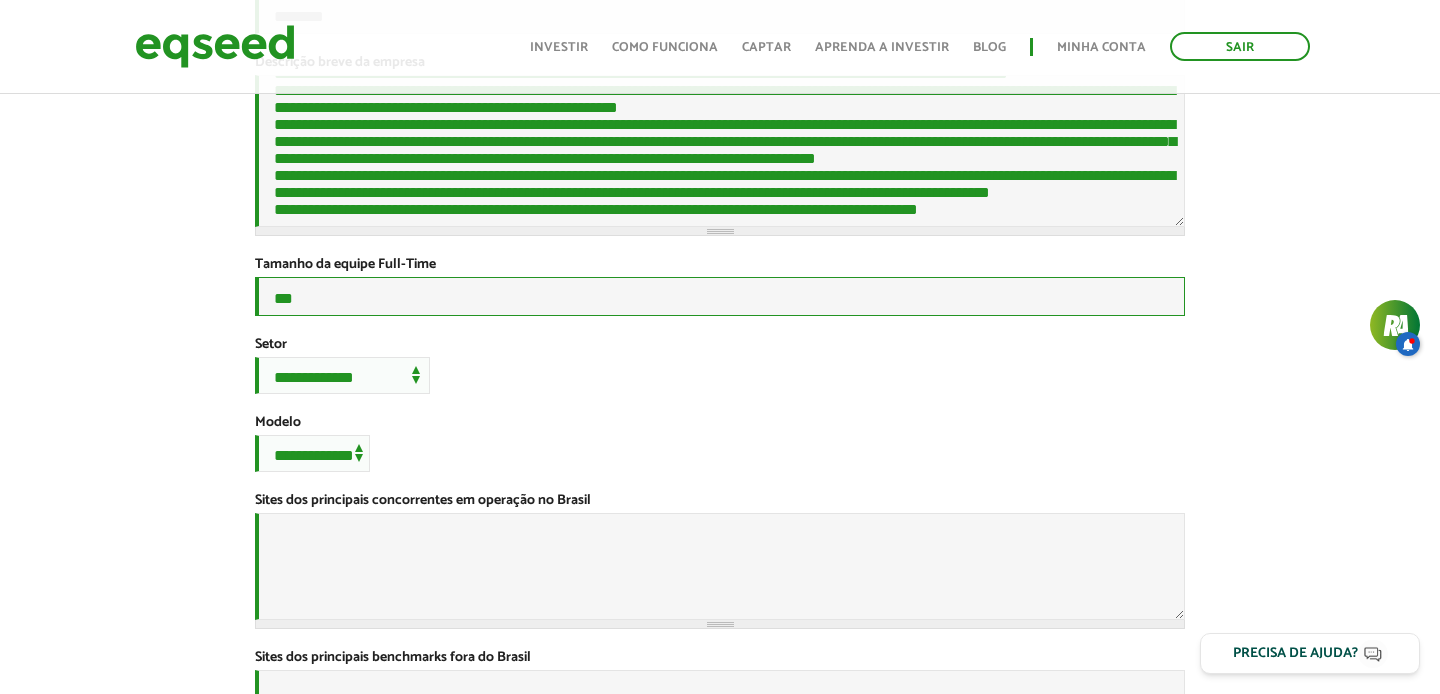 type on "***" 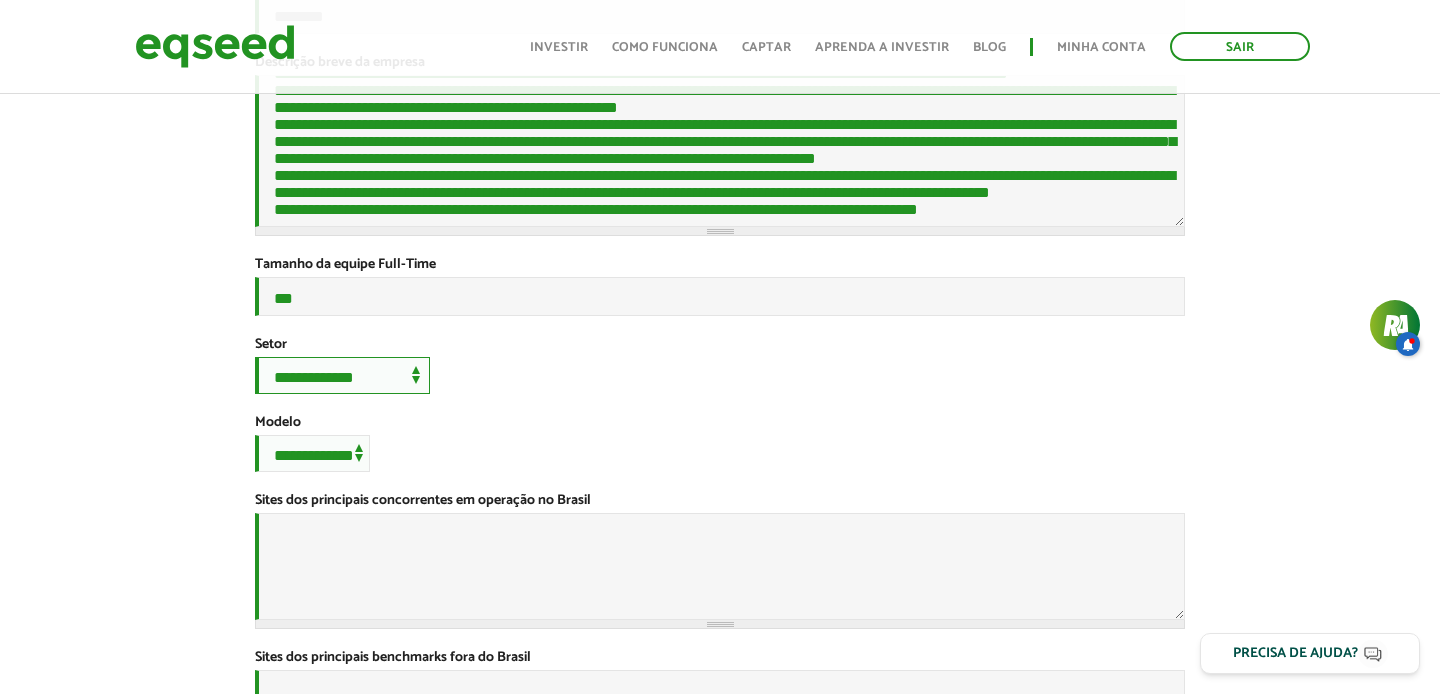 click on "**********" at bounding box center [342, 375] 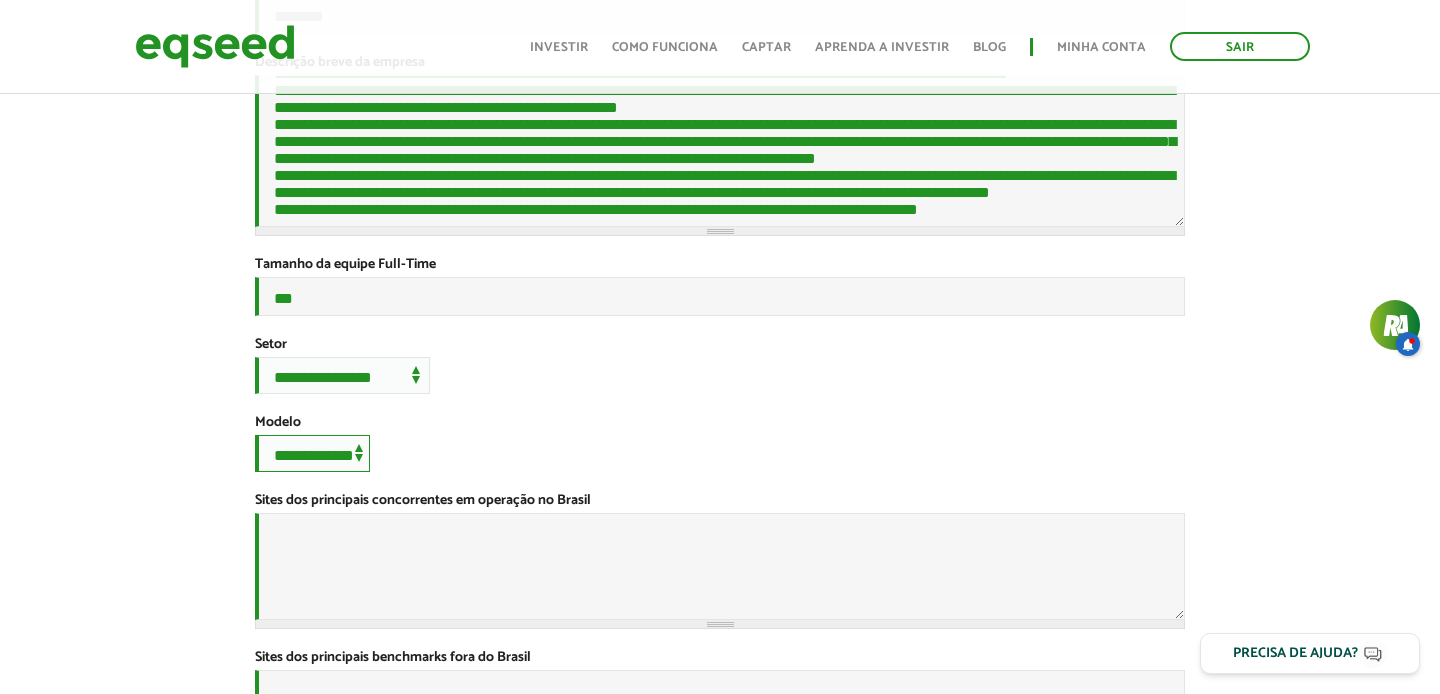 click on "**********" at bounding box center [312, 453] 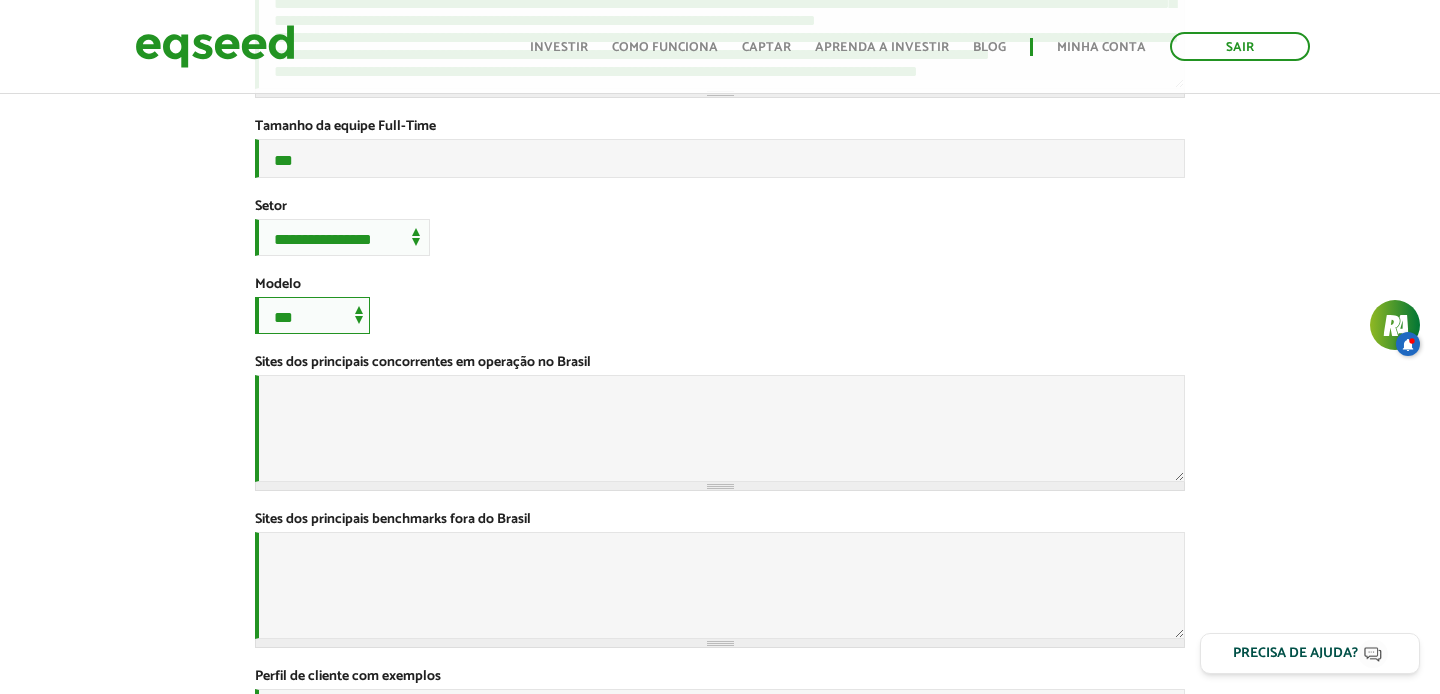 scroll, scrollTop: 583, scrollLeft: 0, axis: vertical 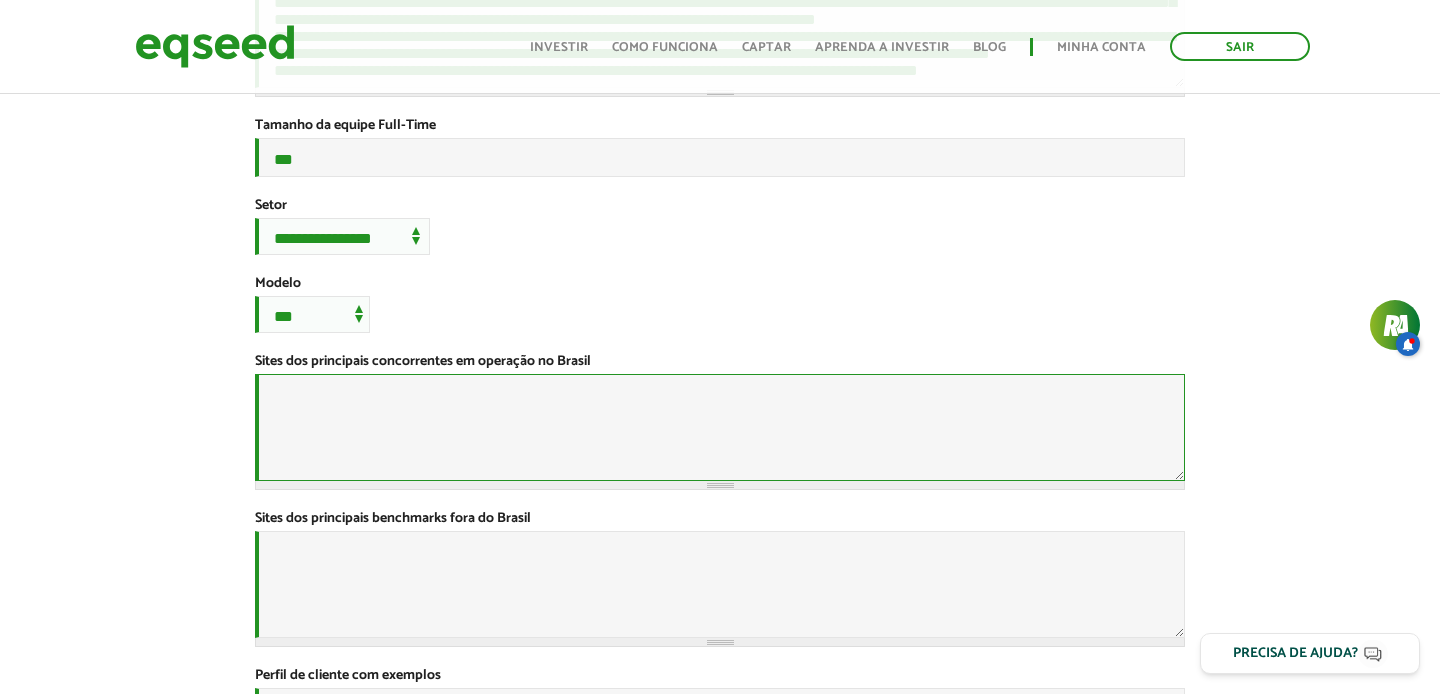 click on "Sites dos principais concorrentes em operação no Brasil  *" at bounding box center [720, 427] 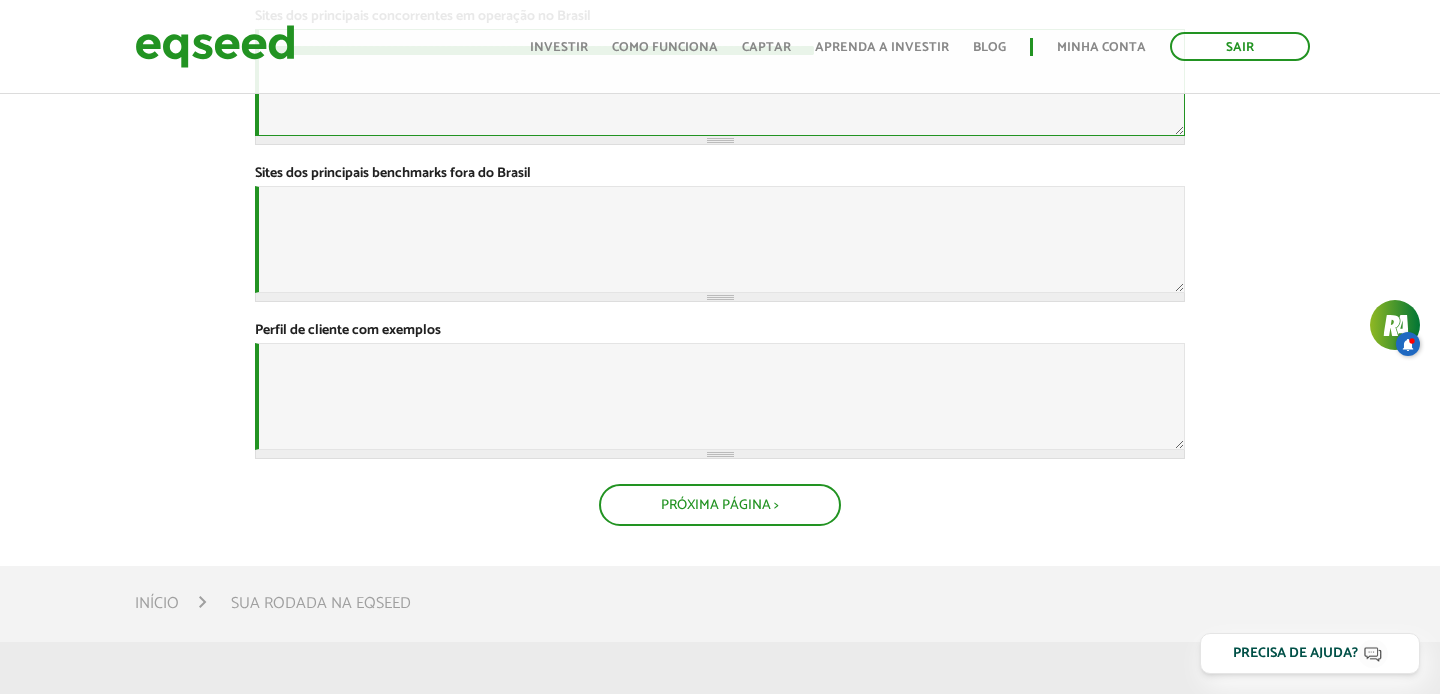 scroll, scrollTop: 927, scrollLeft: 0, axis: vertical 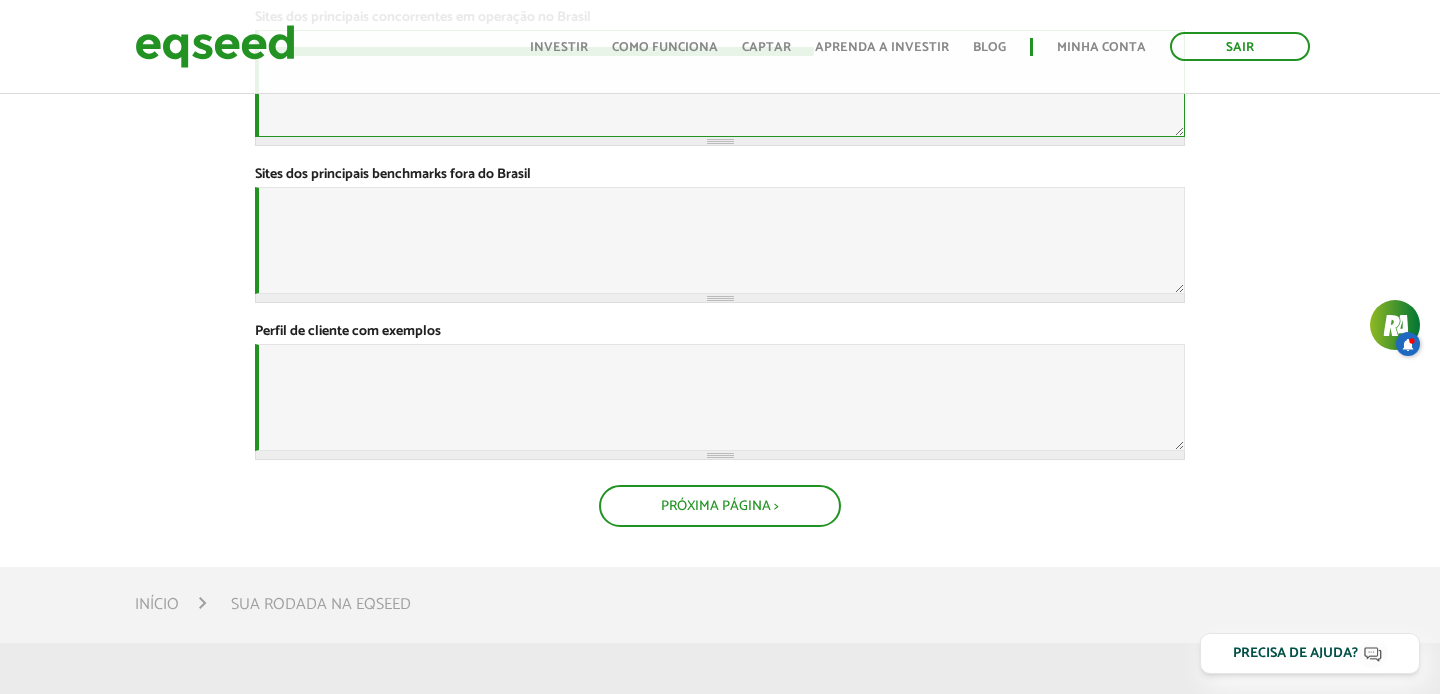 type on "**********" 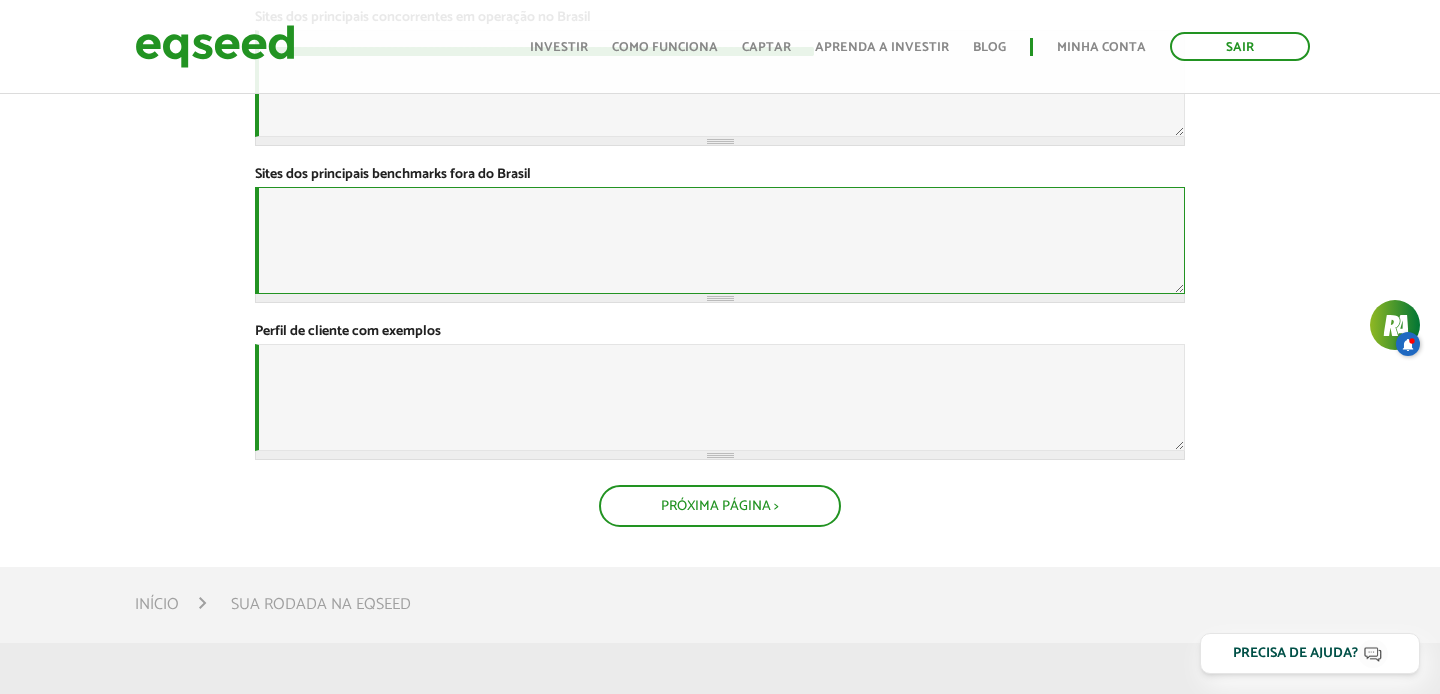 click on "Sites dos principais benchmarks fora do Brasil  *" at bounding box center [720, 240] 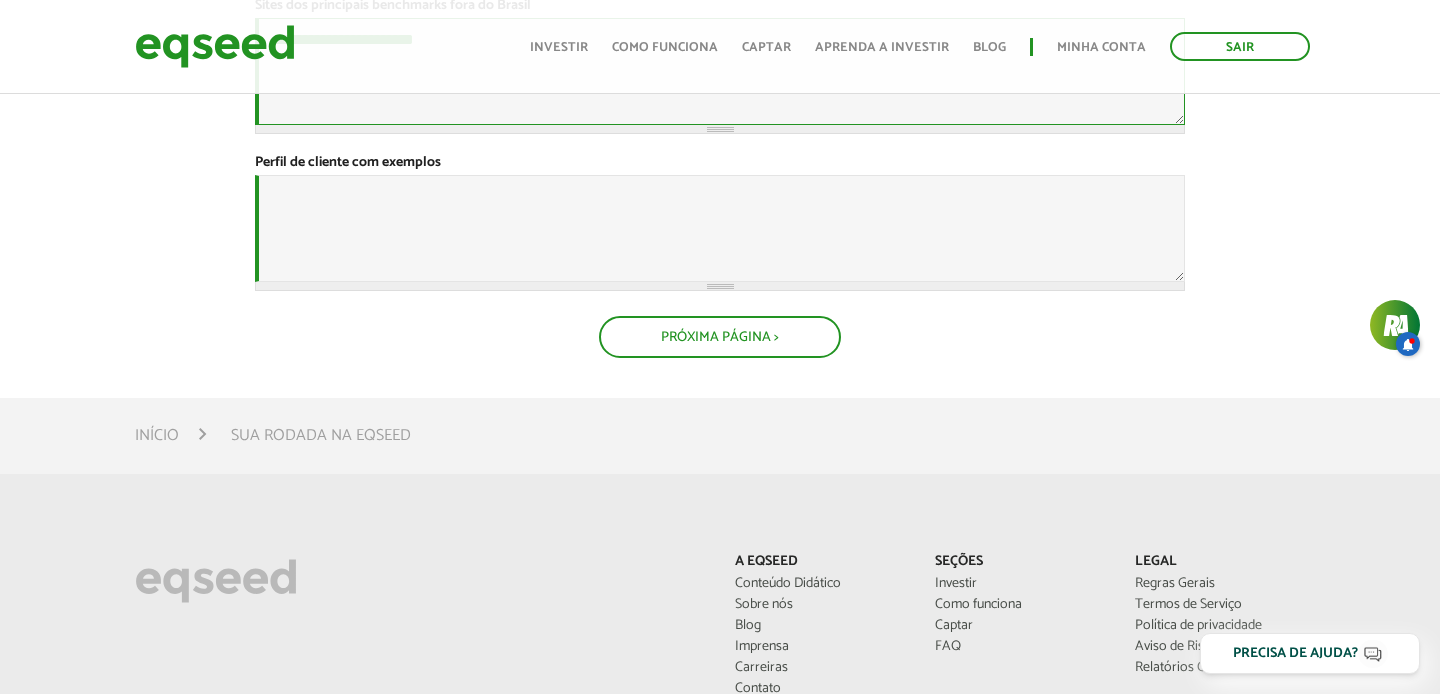 scroll, scrollTop: 1103, scrollLeft: 0, axis: vertical 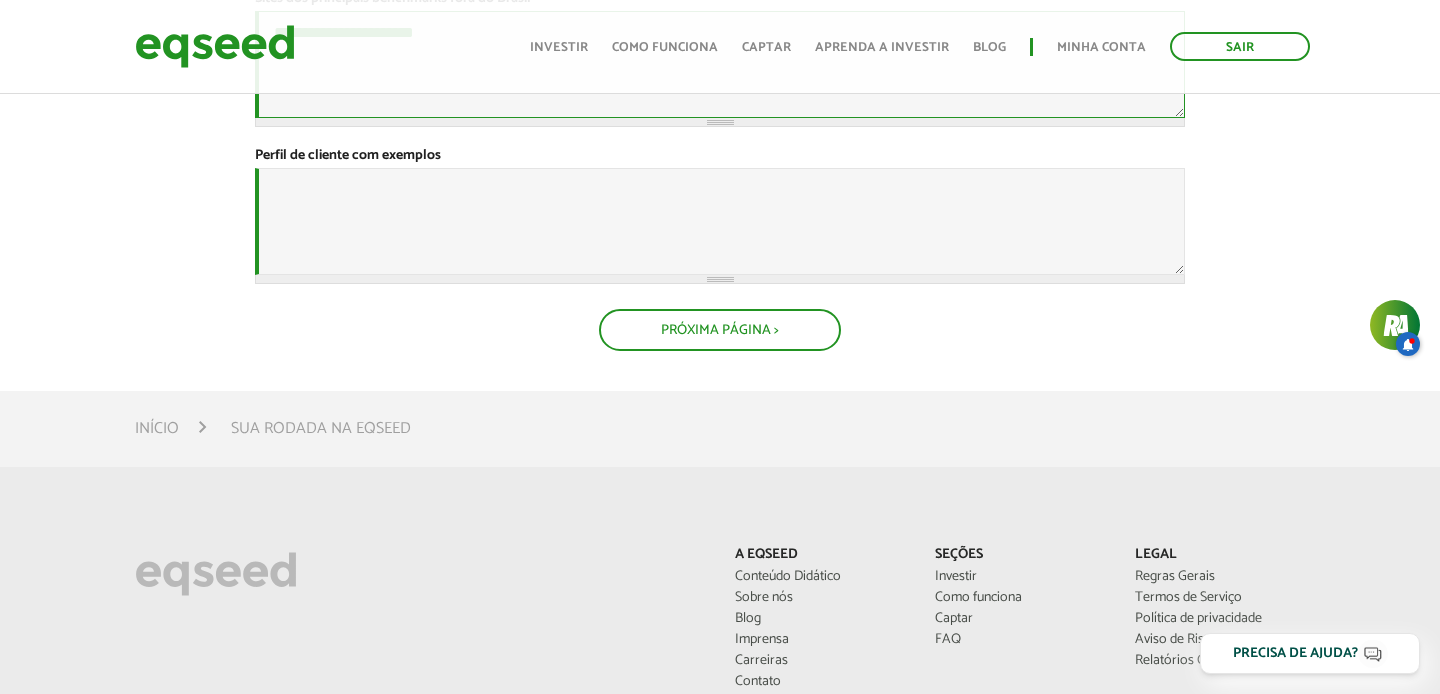 type on "**********" 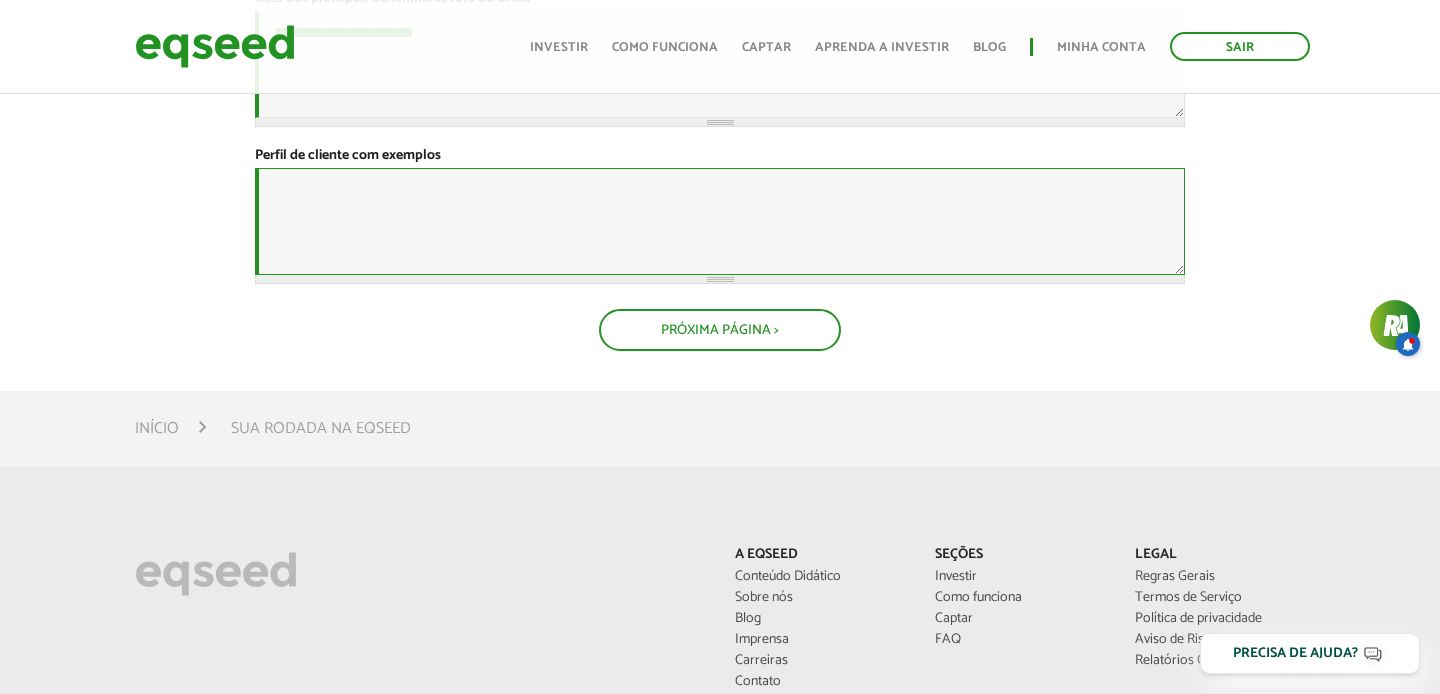 click on "Perfil de cliente com exemplos  *" at bounding box center (720, 221) 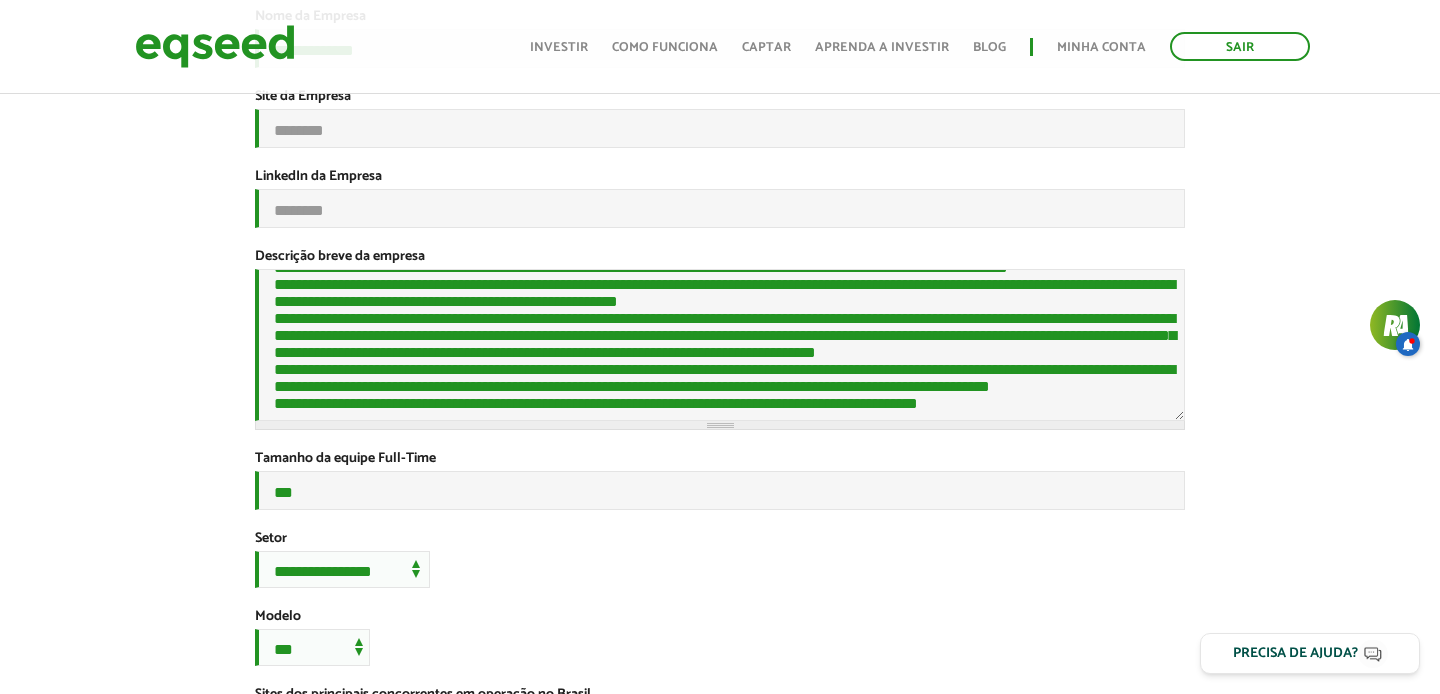 scroll, scrollTop: 258, scrollLeft: 0, axis: vertical 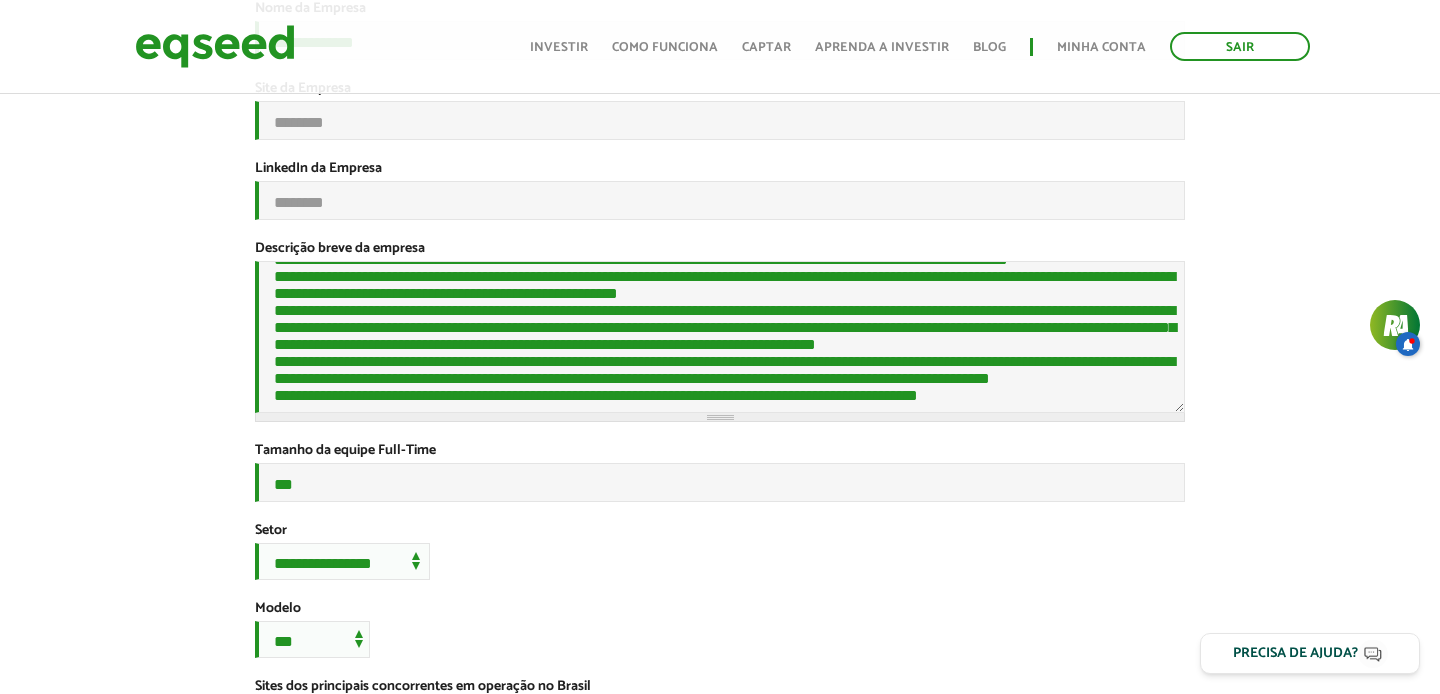 type on "**********" 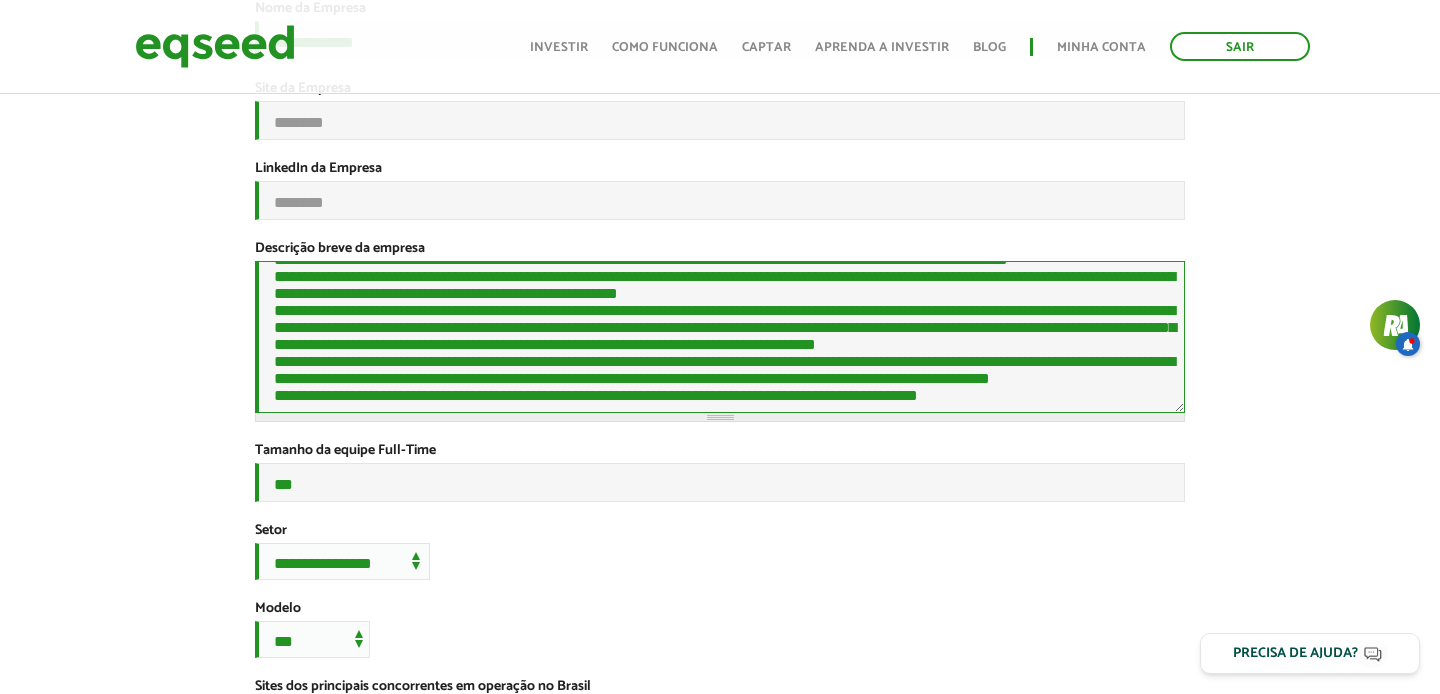 click on "Descrição breve da empresa  *" at bounding box center (720, 337) 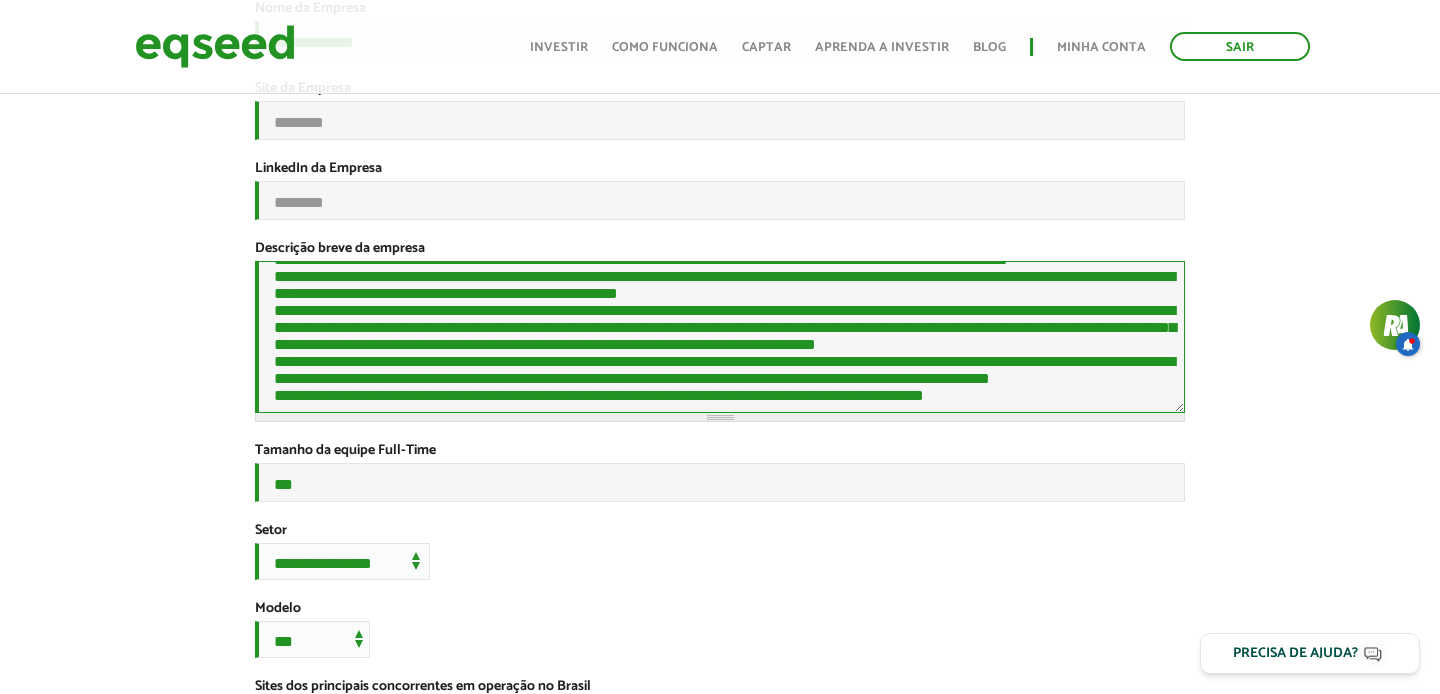 scroll, scrollTop: 486, scrollLeft: 0, axis: vertical 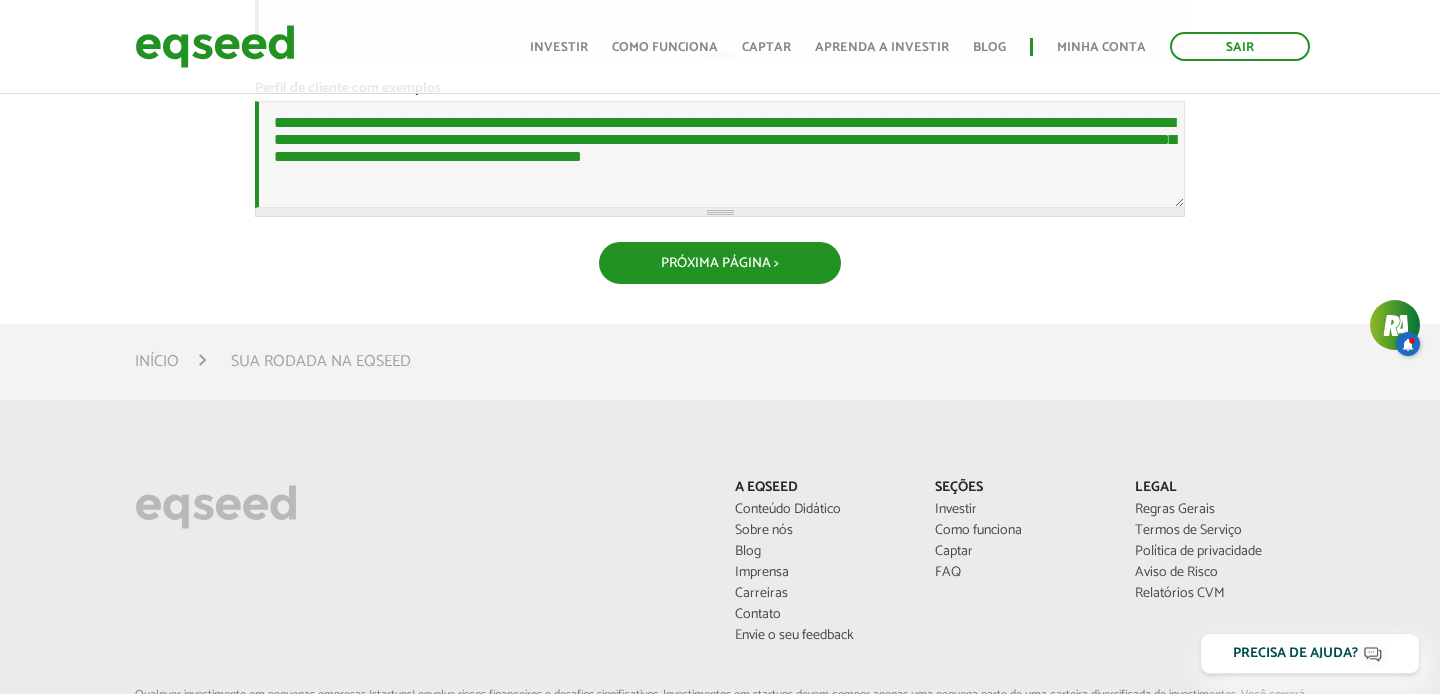 type on "**********" 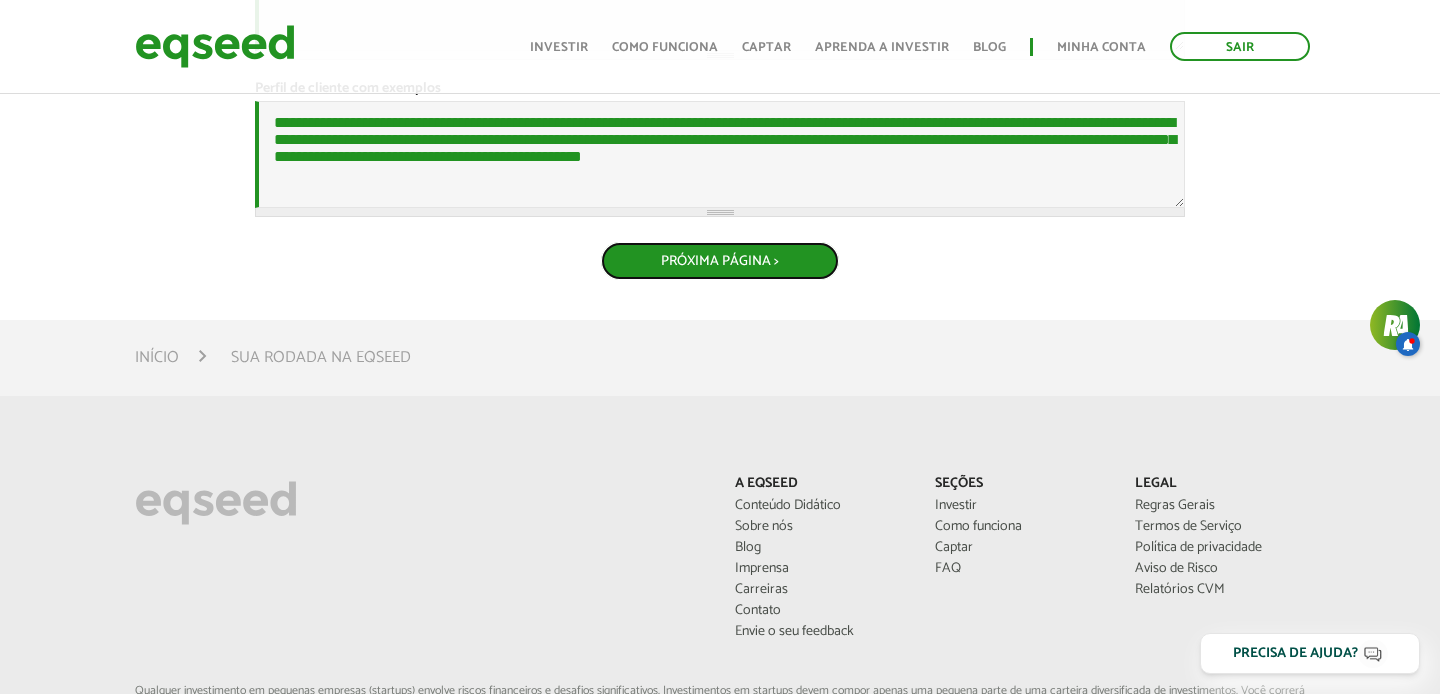 click on "Próxima Página >" at bounding box center [720, 261] 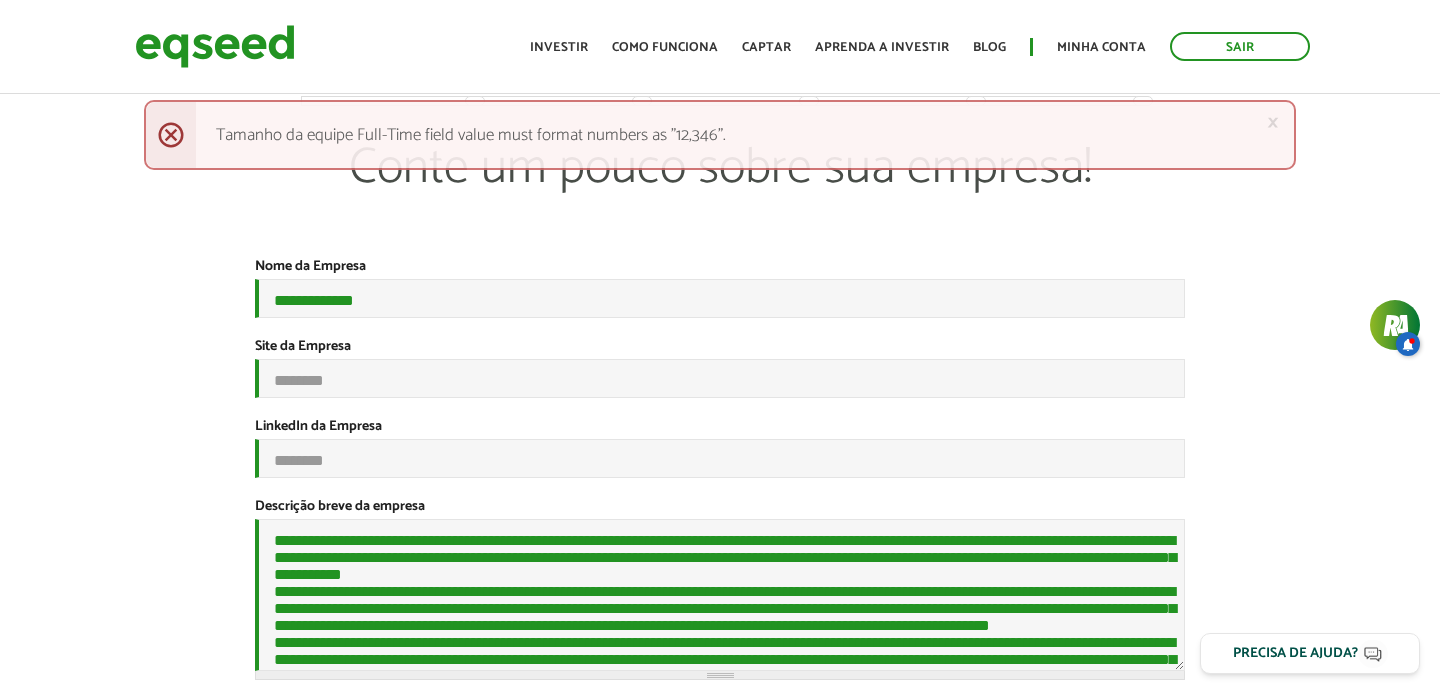 scroll, scrollTop: 0, scrollLeft: 0, axis: both 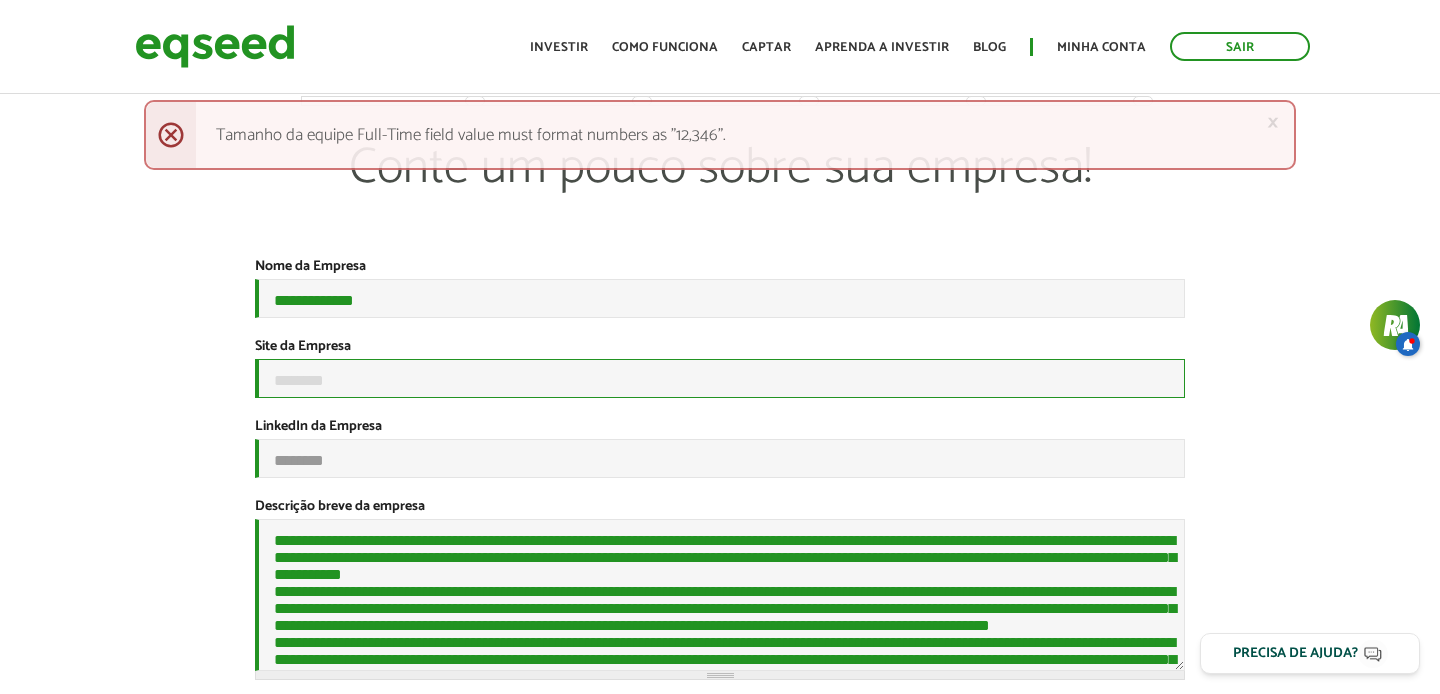 click on "Site da Empresa" at bounding box center [720, 378] 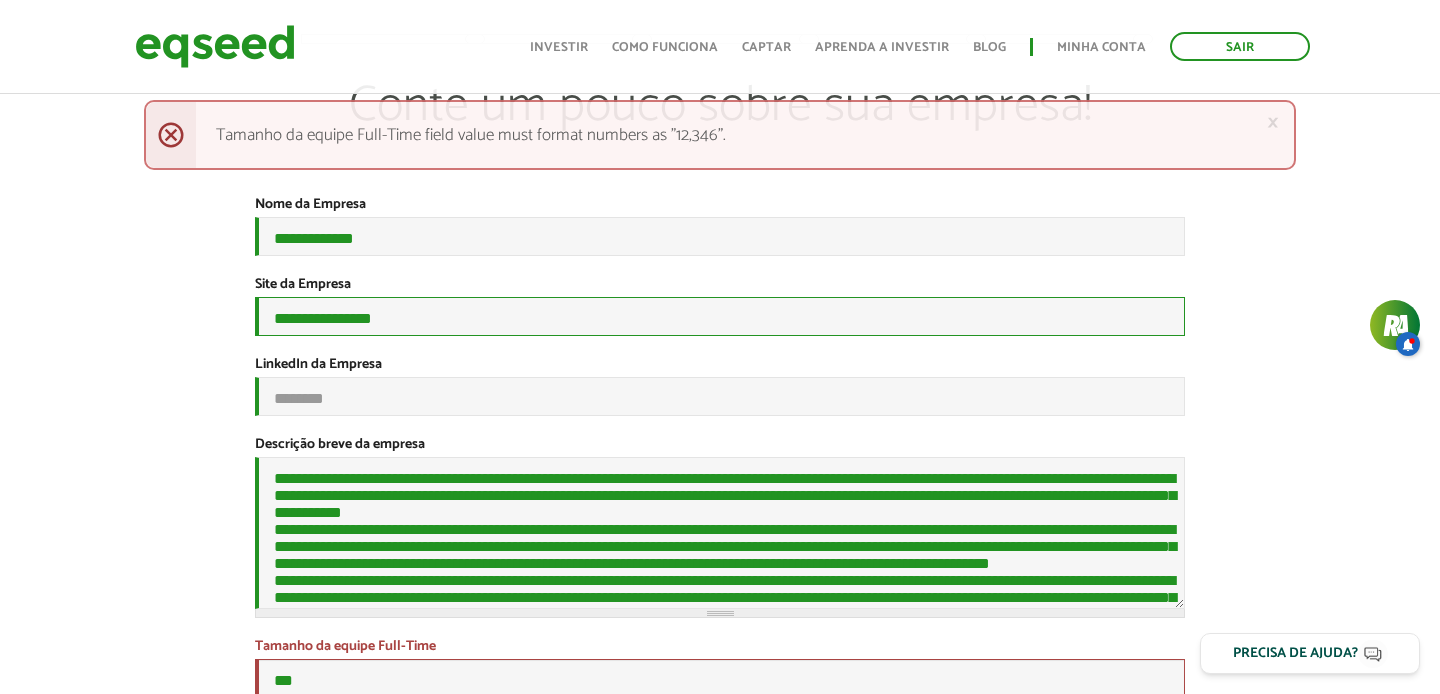 scroll, scrollTop: 63, scrollLeft: 0, axis: vertical 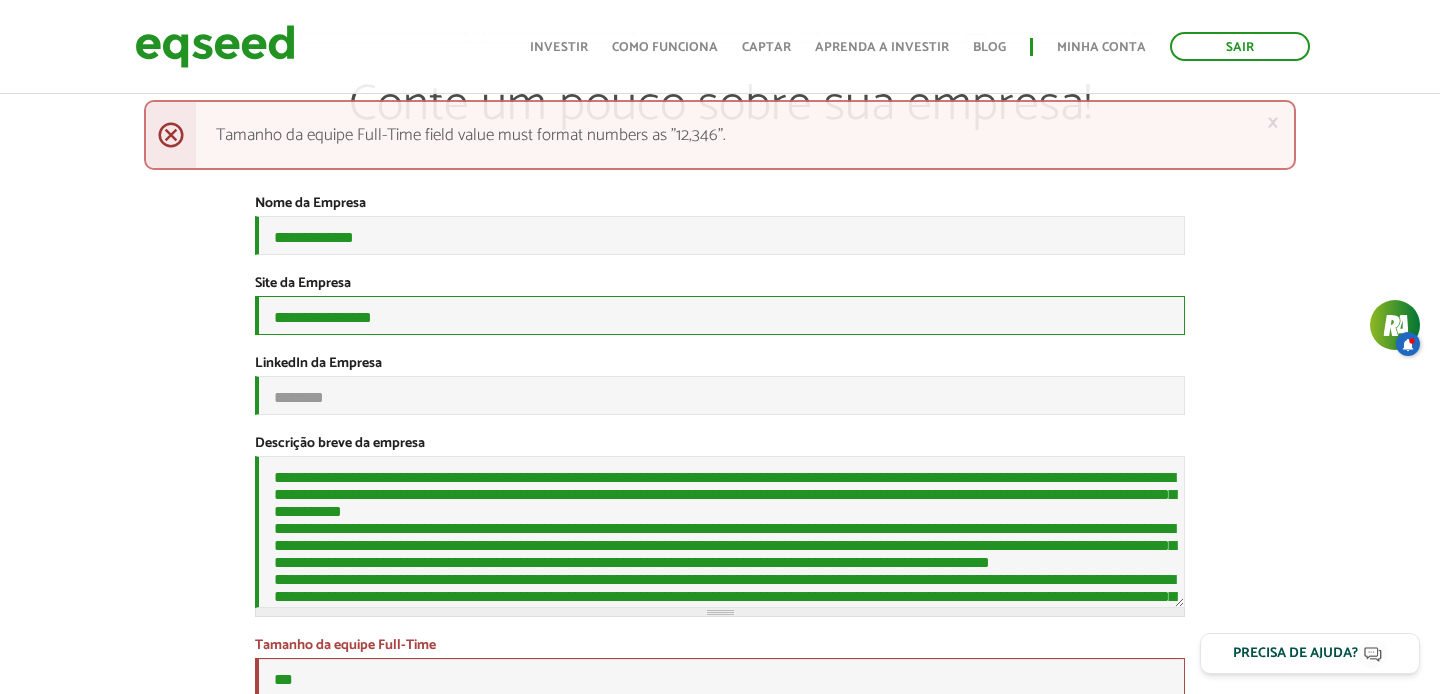 type on "**********" 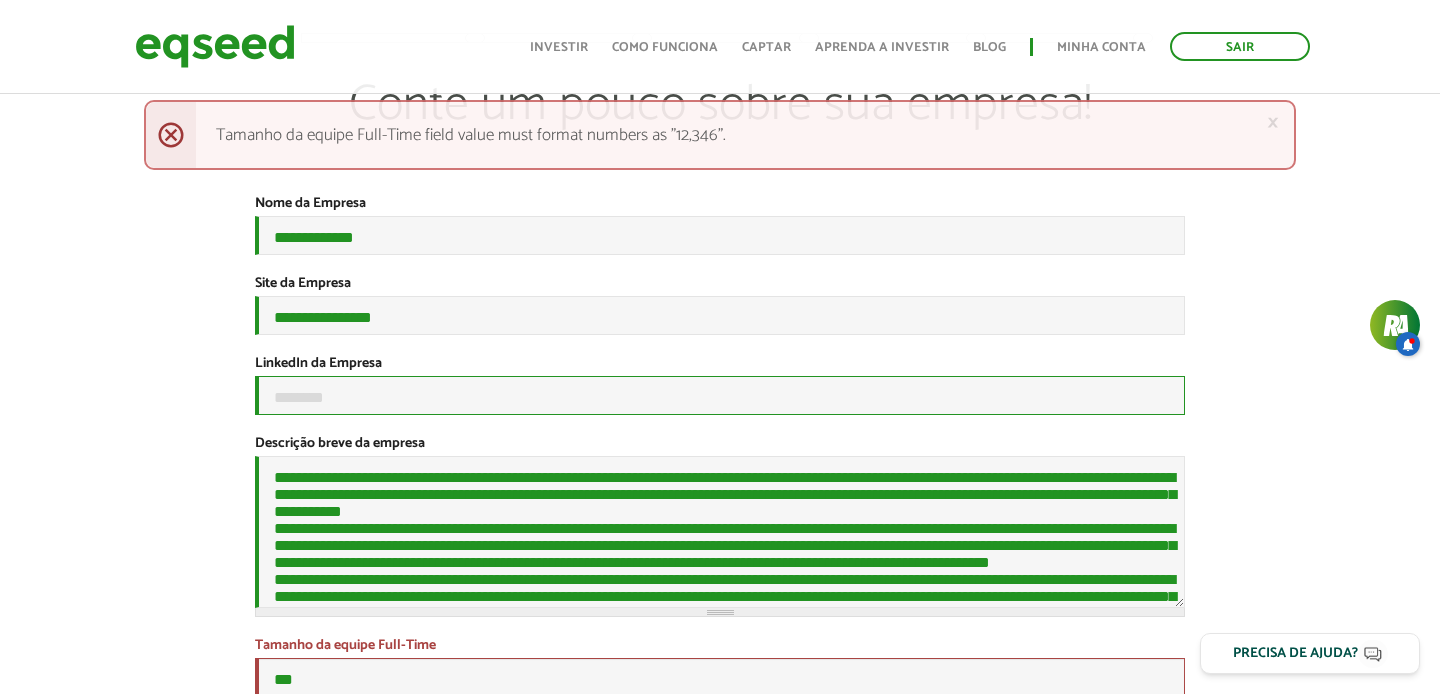 click on "LinkedIn da Empresa" at bounding box center (720, 395) 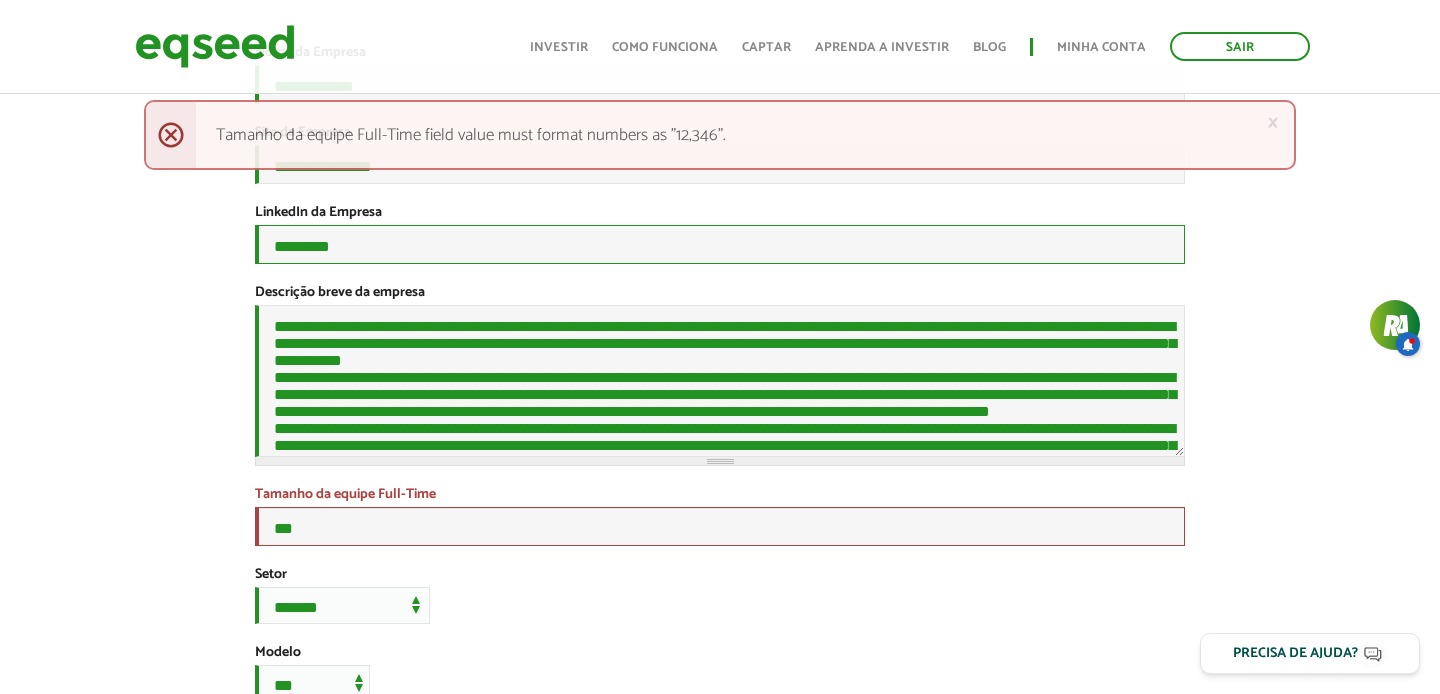 scroll, scrollTop: 177, scrollLeft: 0, axis: vertical 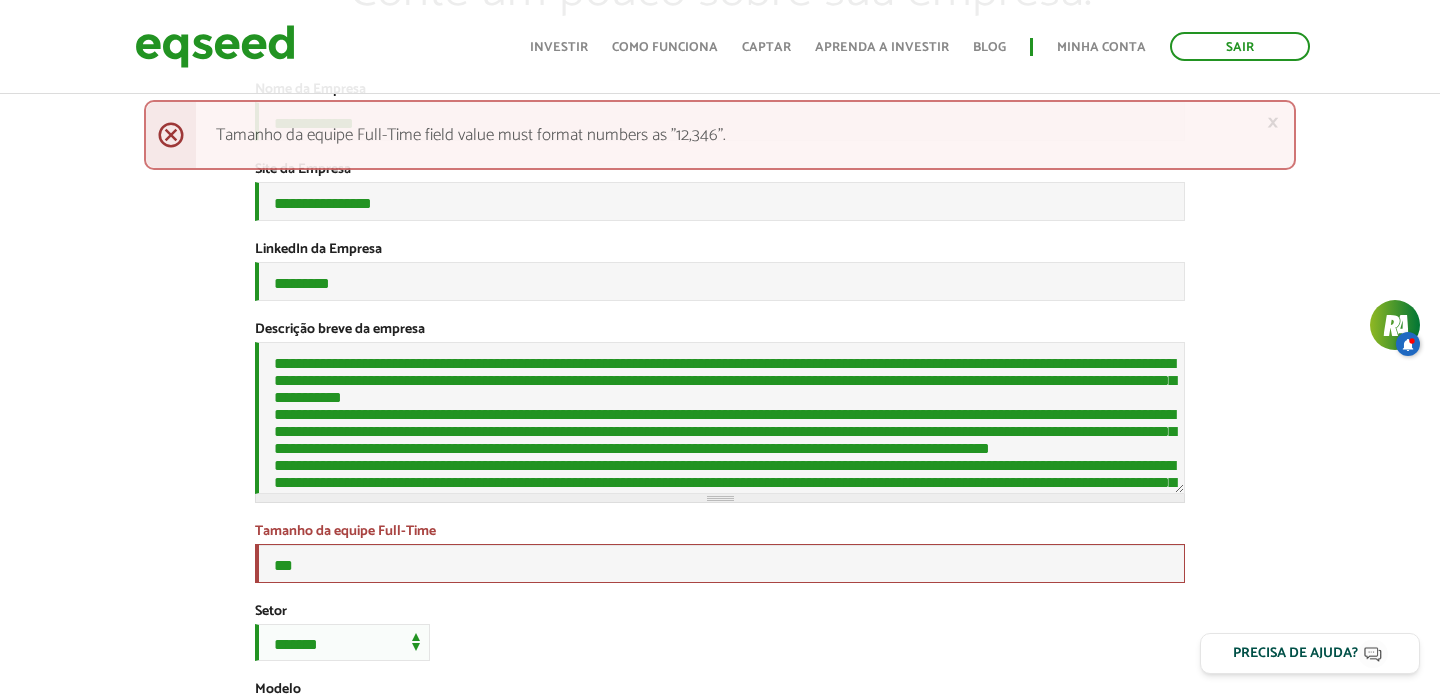 click on "**********" at bounding box center (720, 665) 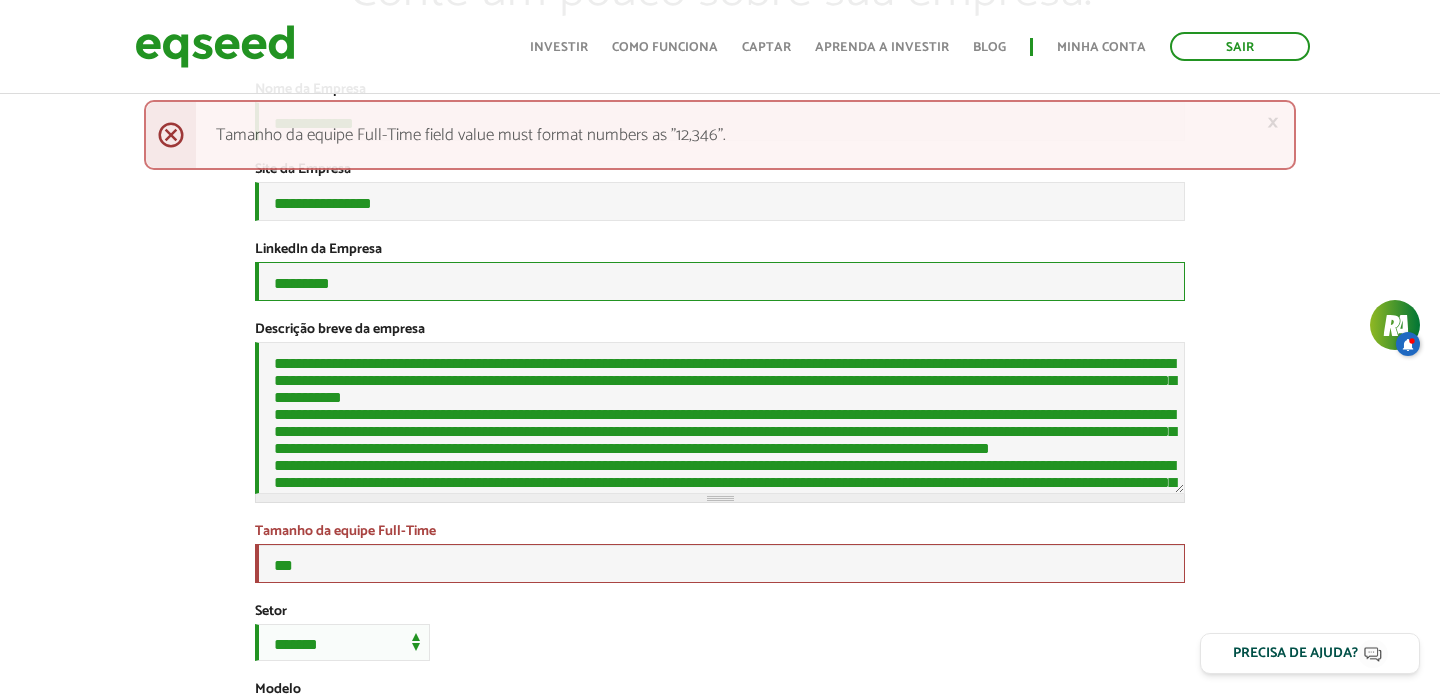 click on "*********" at bounding box center (720, 281) 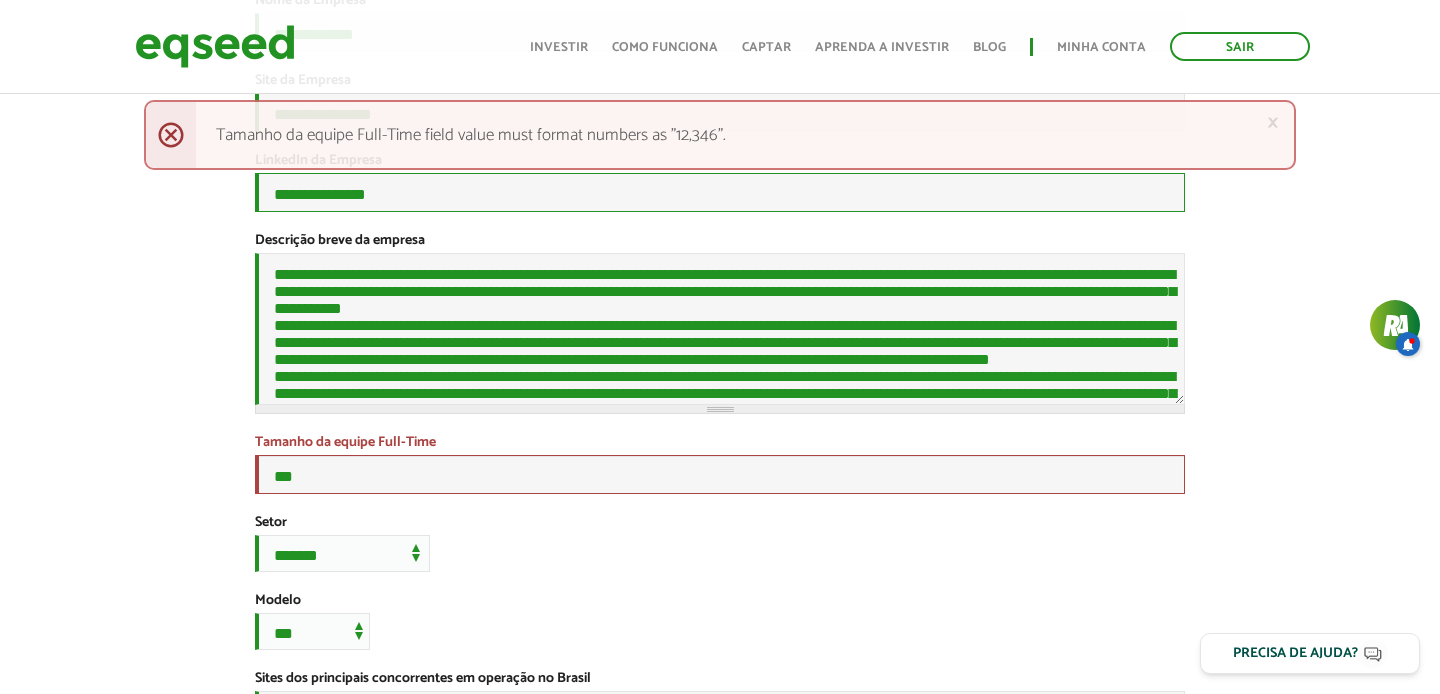 scroll, scrollTop: 278, scrollLeft: 0, axis: vertical 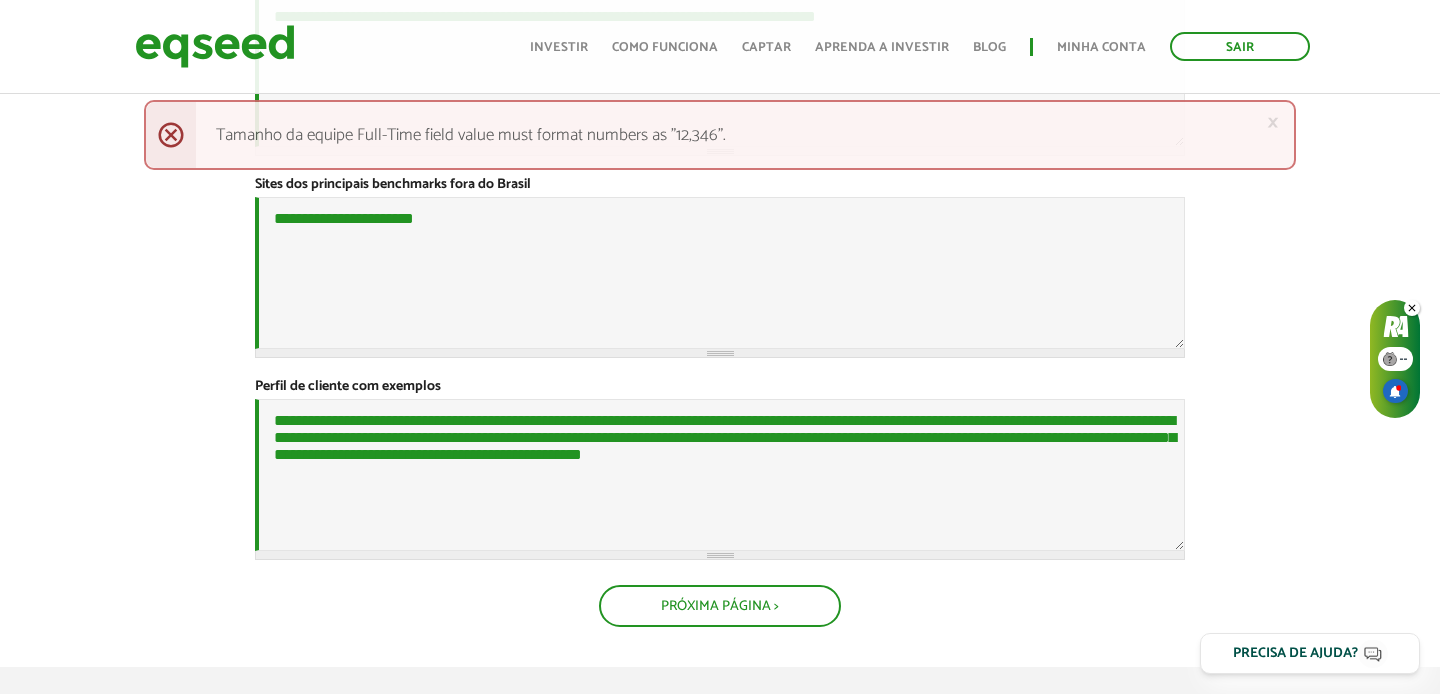 click 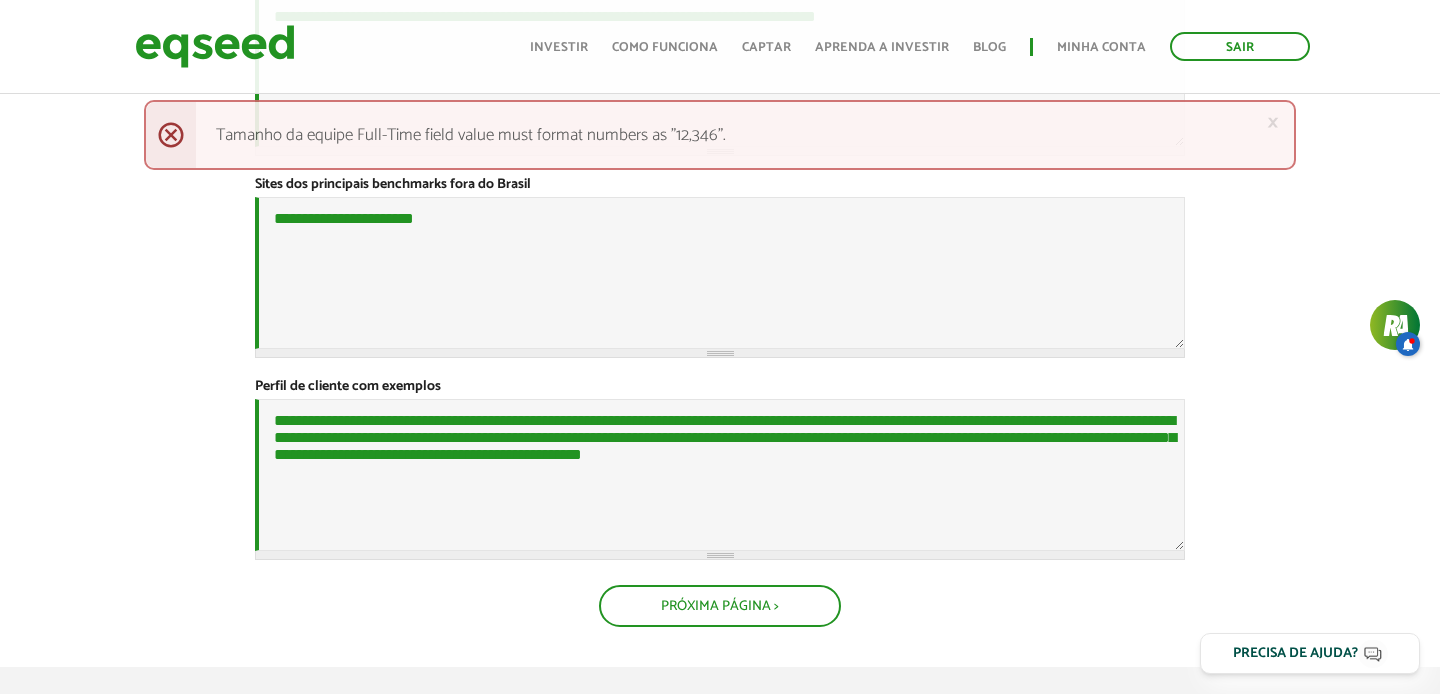 type on "**********" 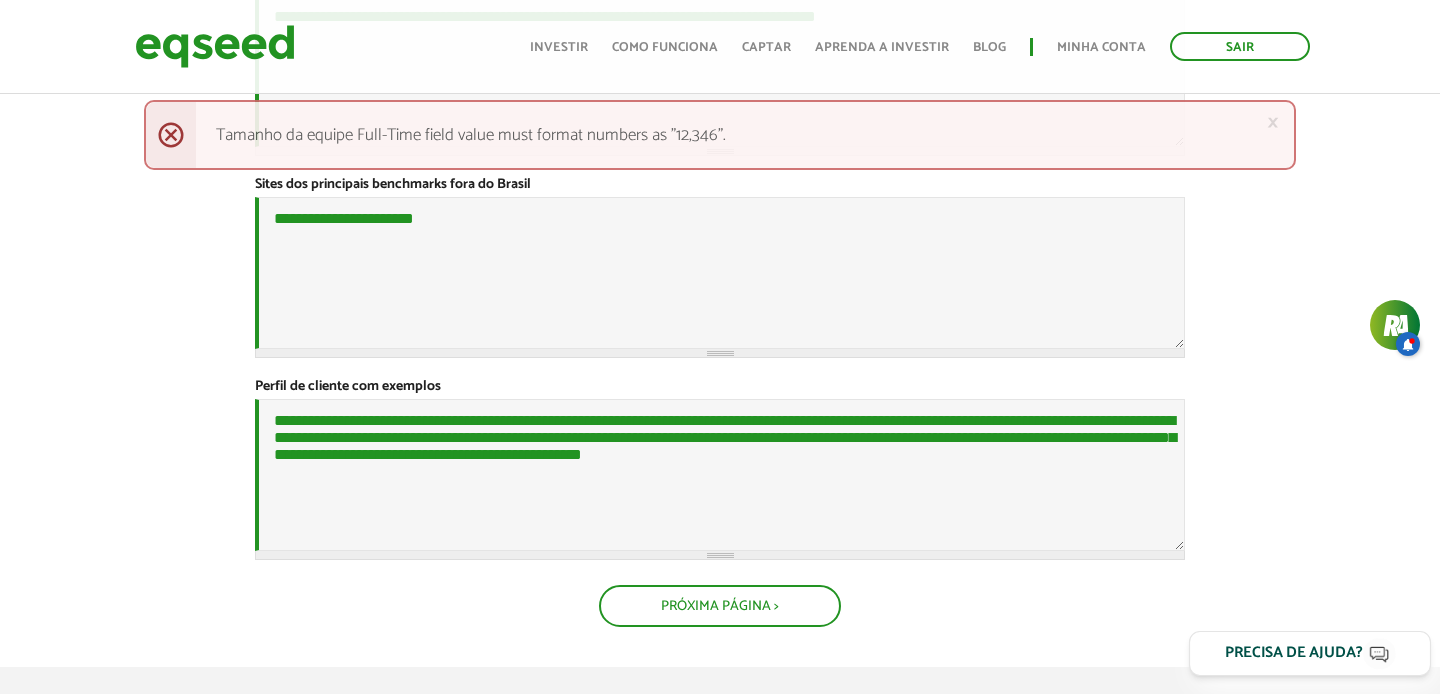click on "Precisa de ajuda?" at bounding box center (1294, 653) 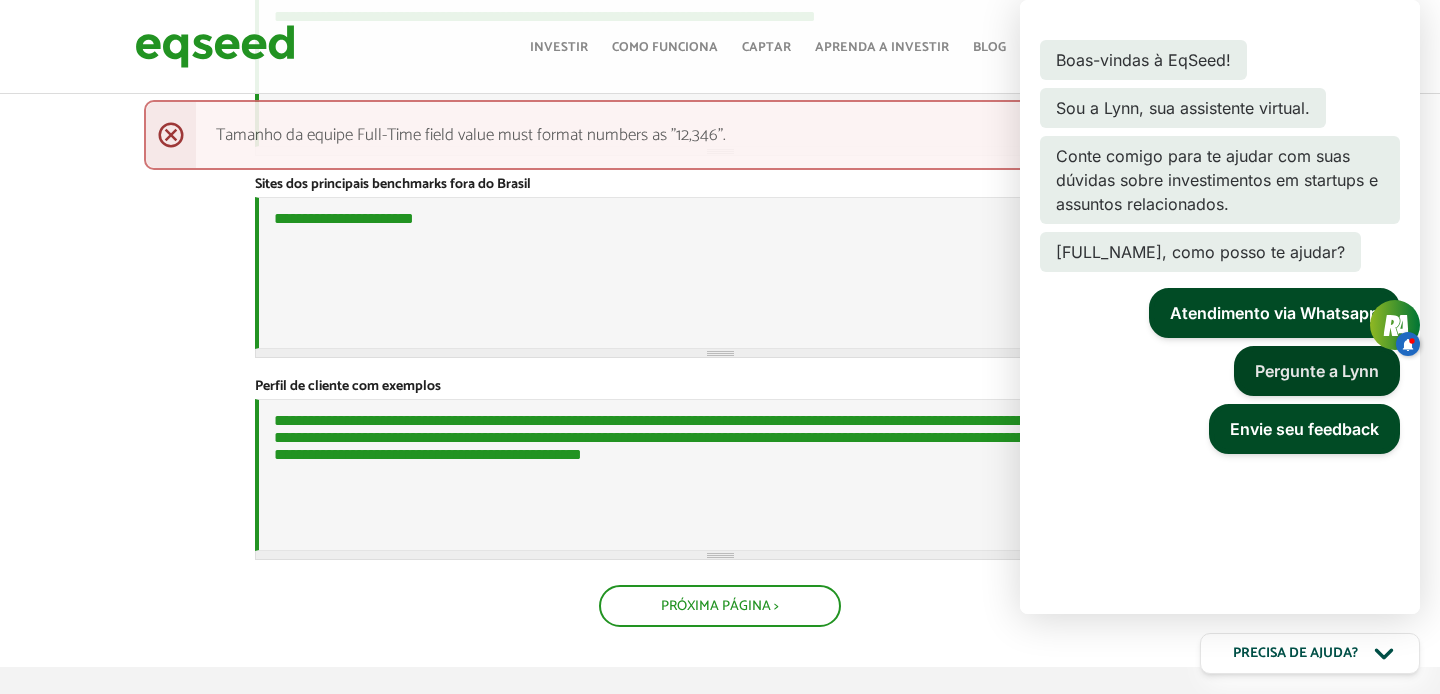 click on "Pergunte a Lynn" at bounding box center [1317, 371] 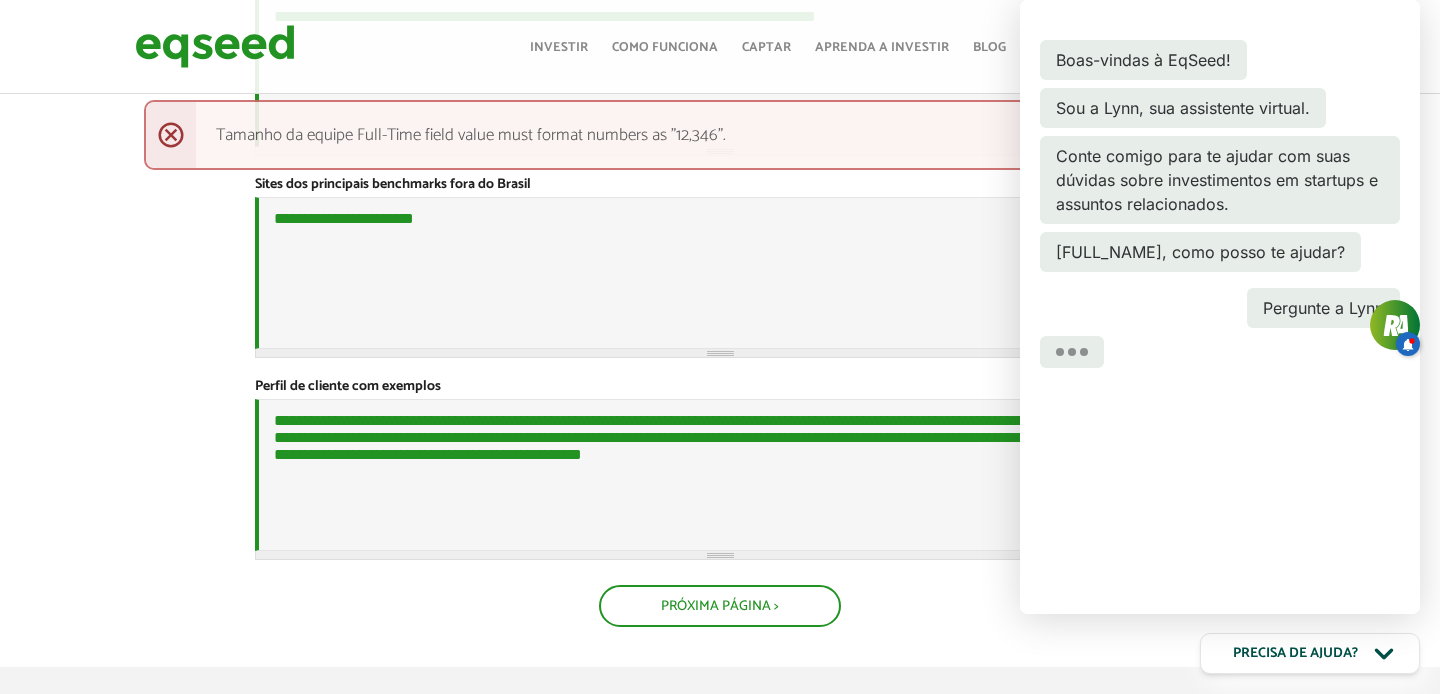 click 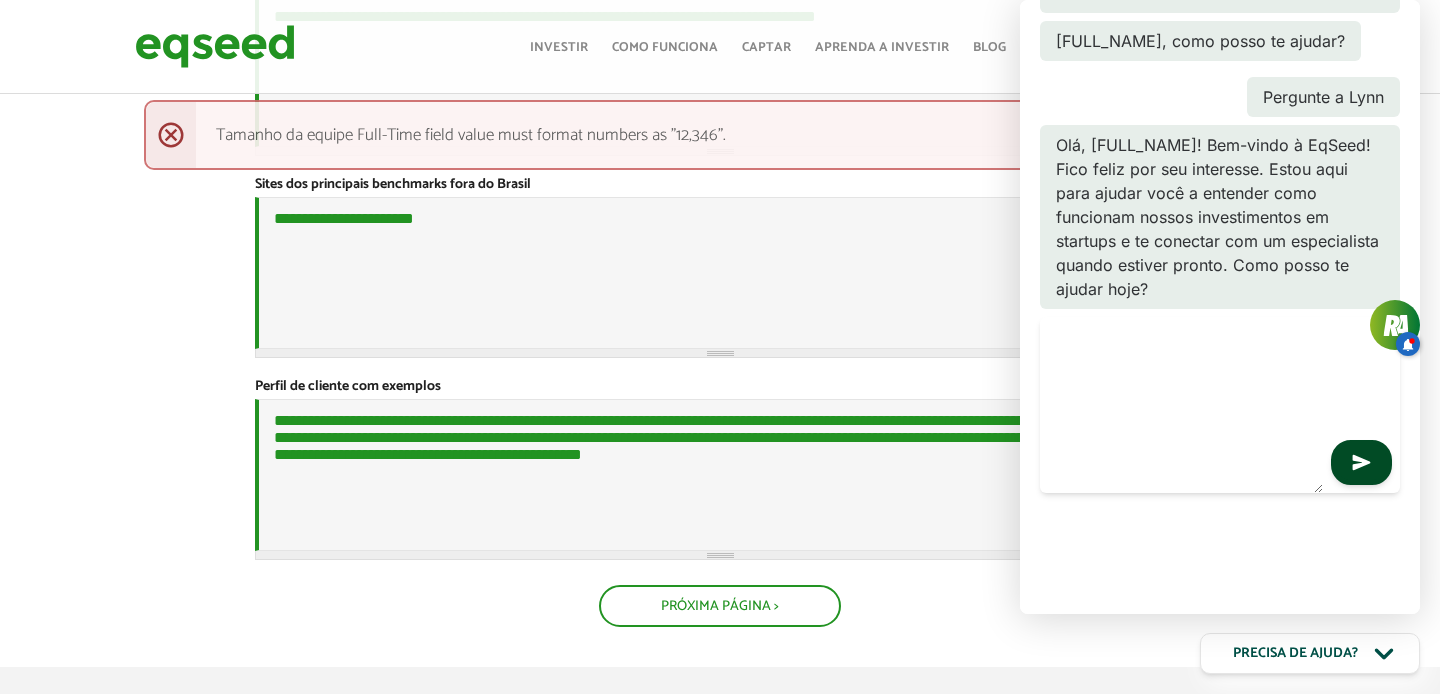scroll, scrollTop: 250, scrollLeft: 0, axis: vertical 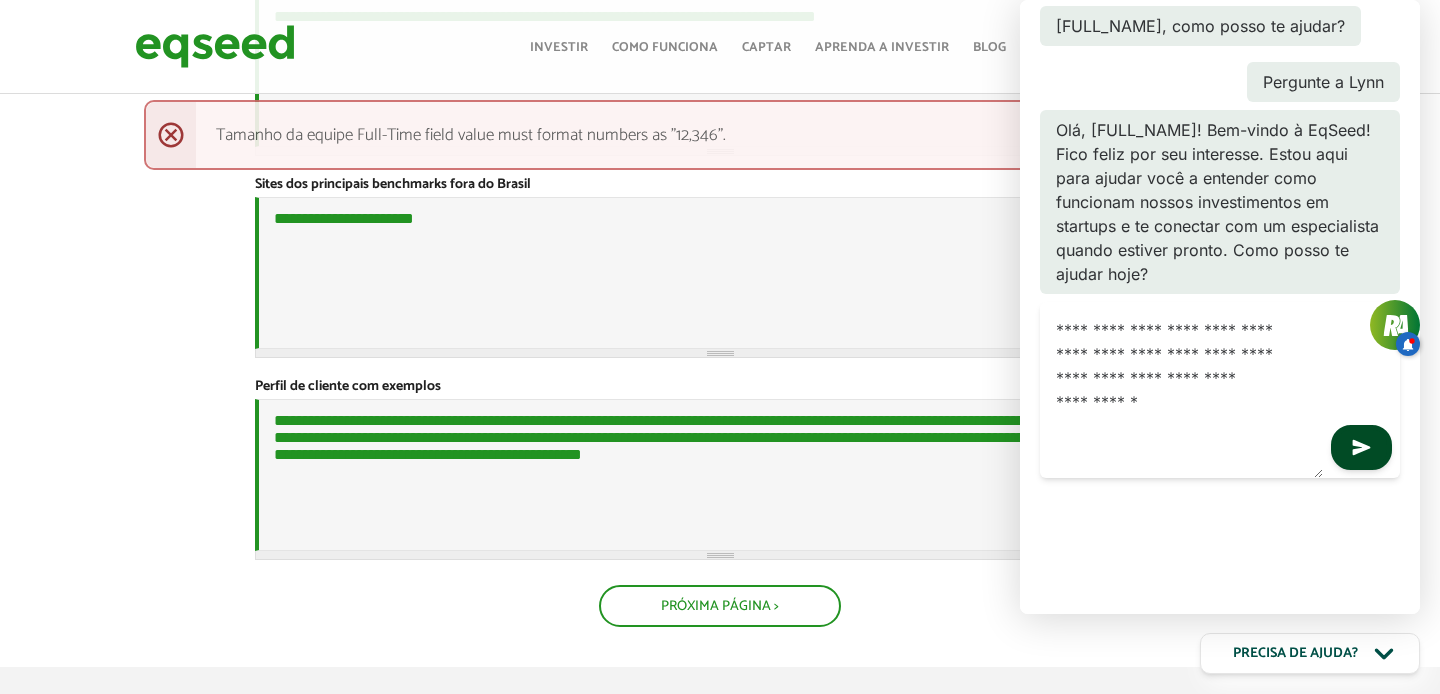 type on "**********" 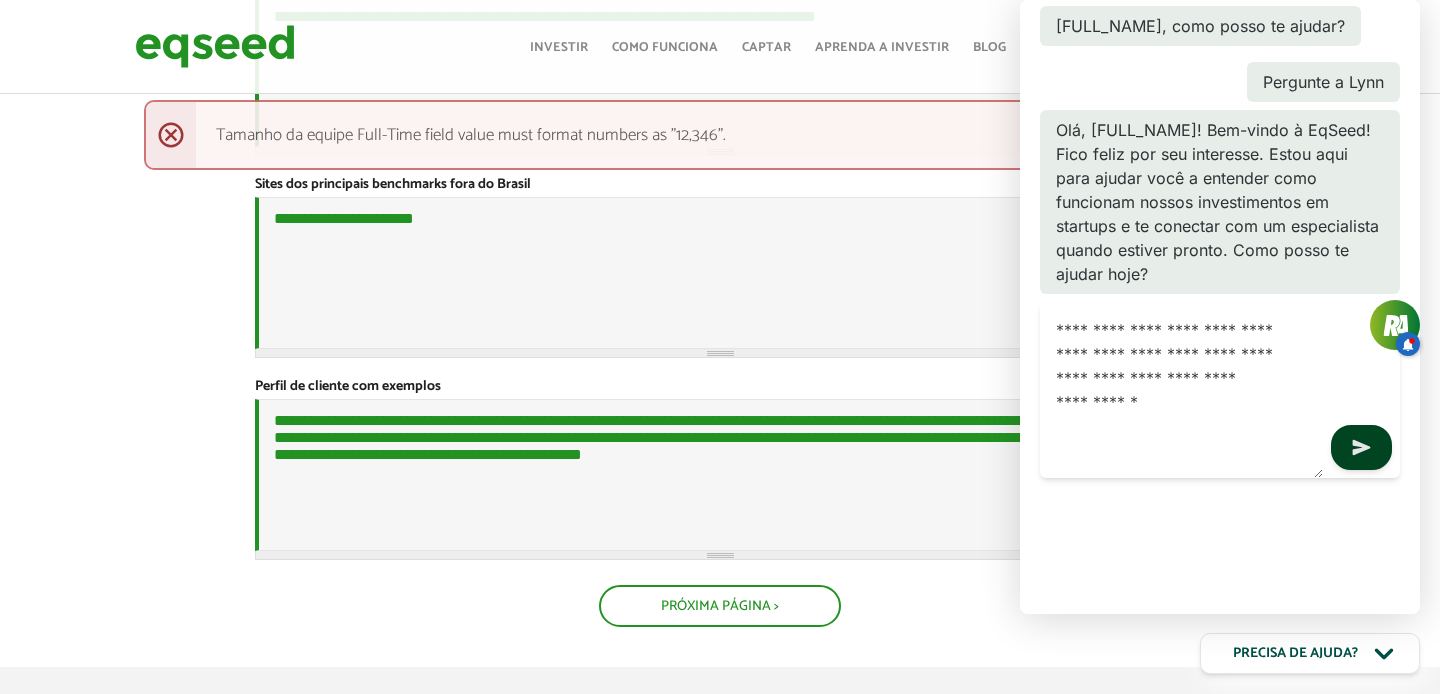 click 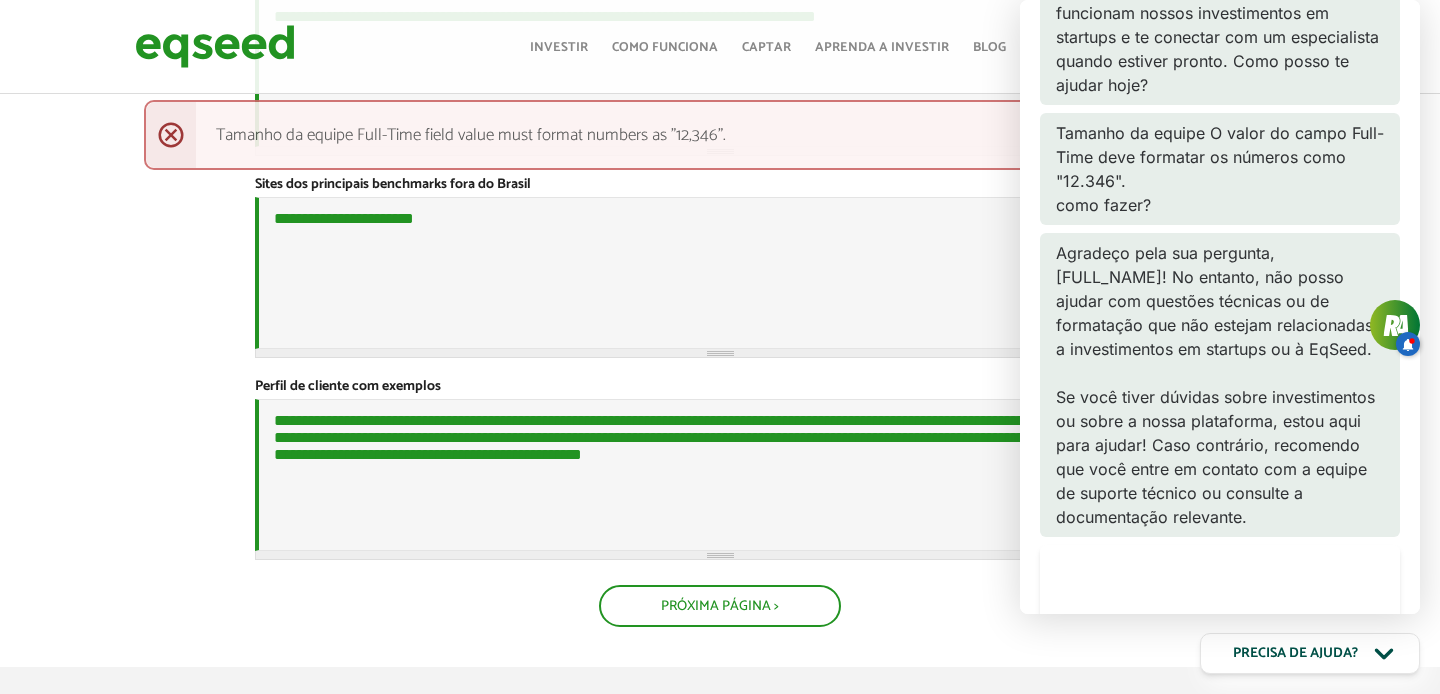 scroll, scrollTop: 418, scrollLeft: 0, axis: vertical 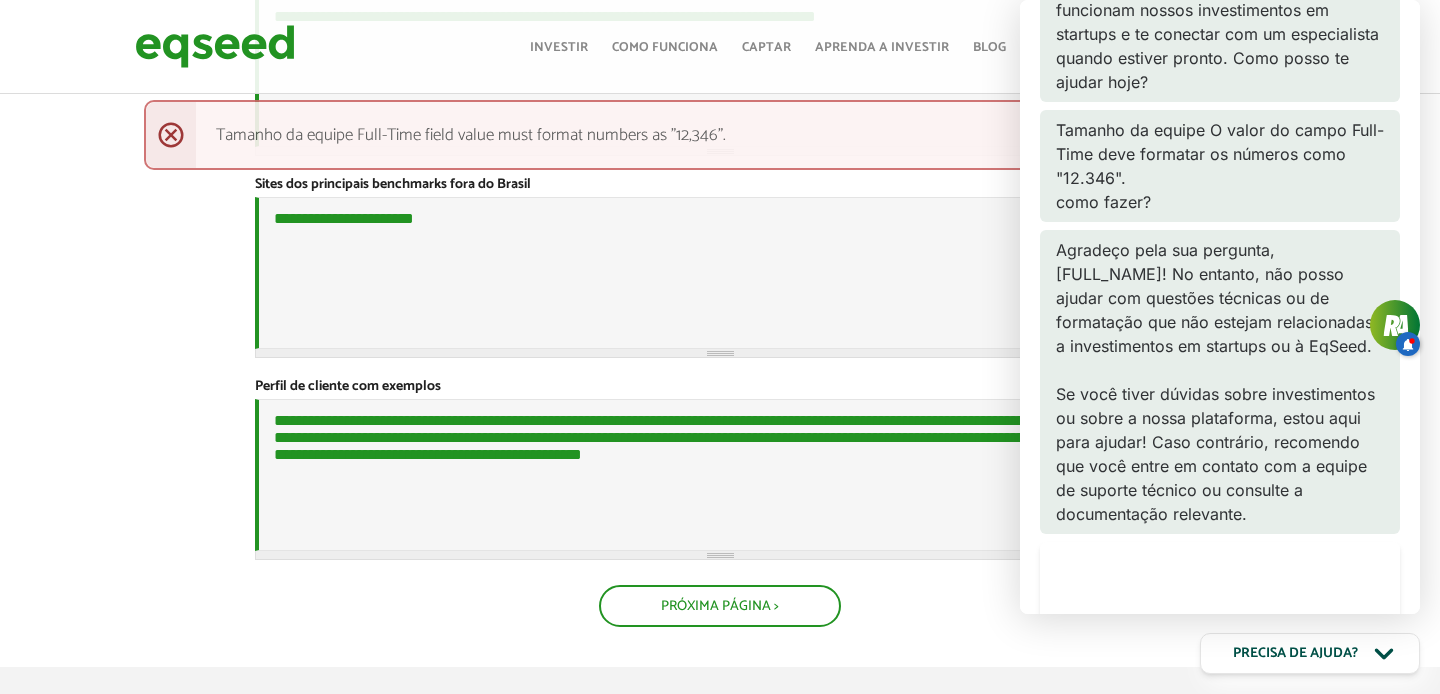 click on "×
Menssagem de erro
Tamanho da equipe Full-Time field value must format numbers as "12,346"." at bounding box center [720, 135] 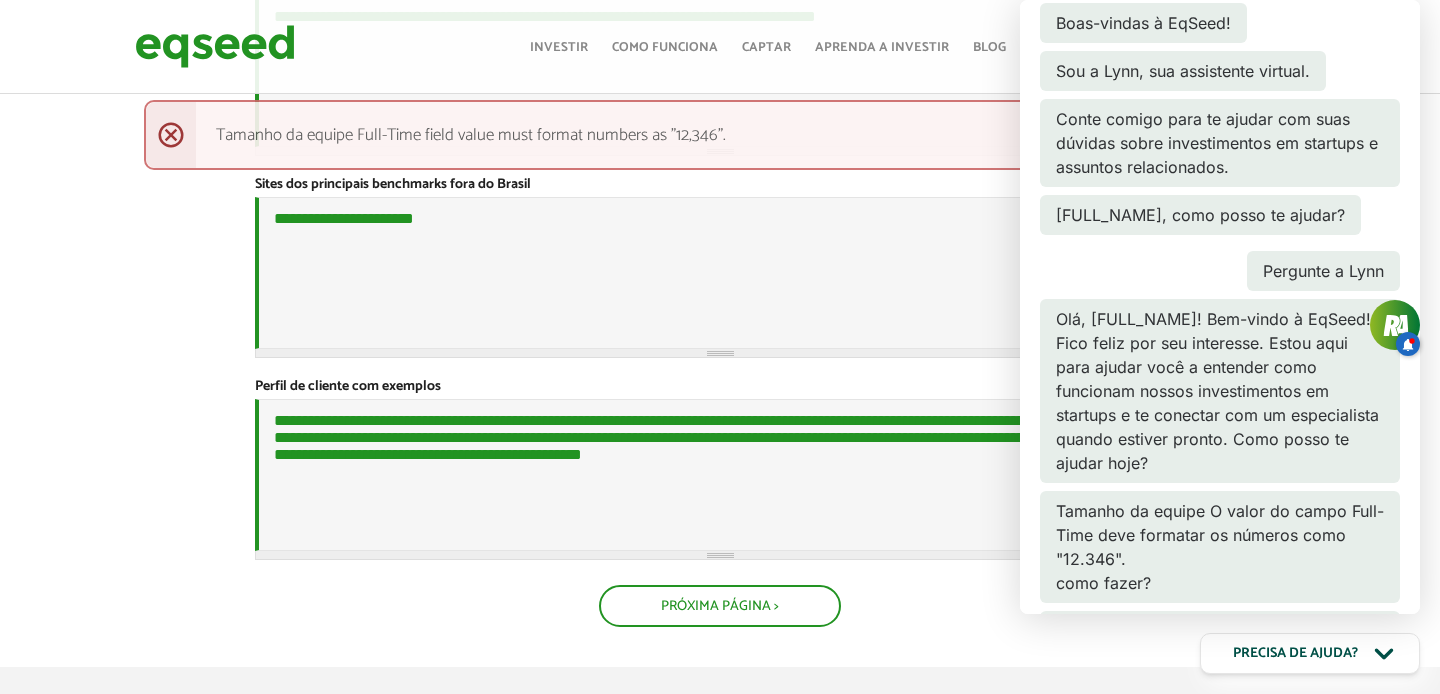 scroll, scrollTop: 0, scrollLeft: 0, axis: both 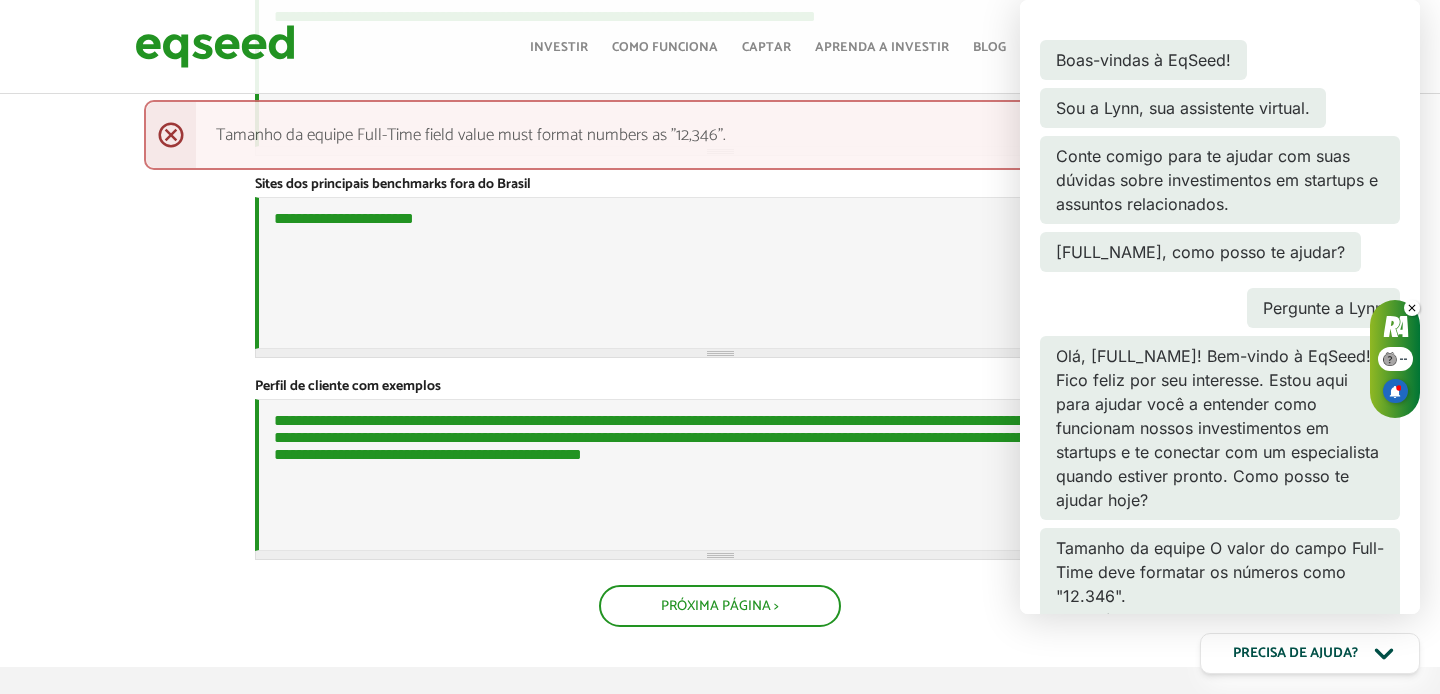 click 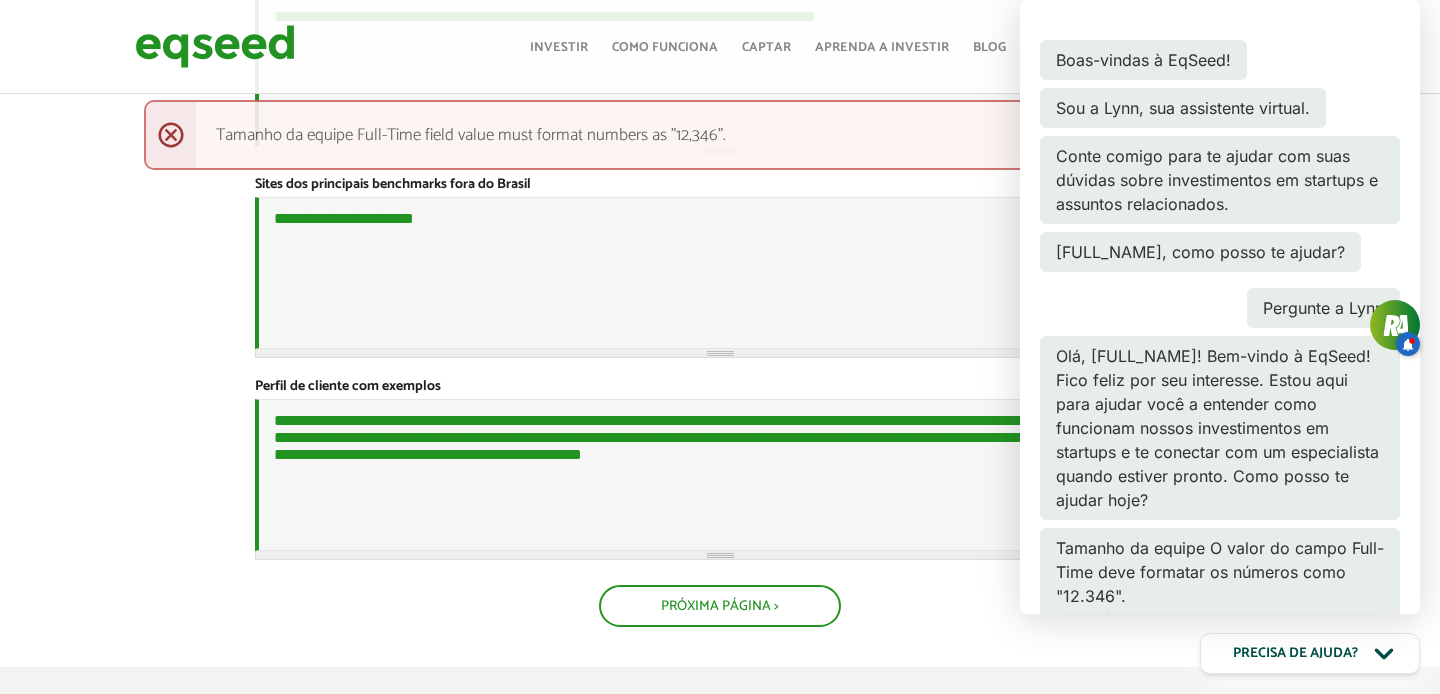 click 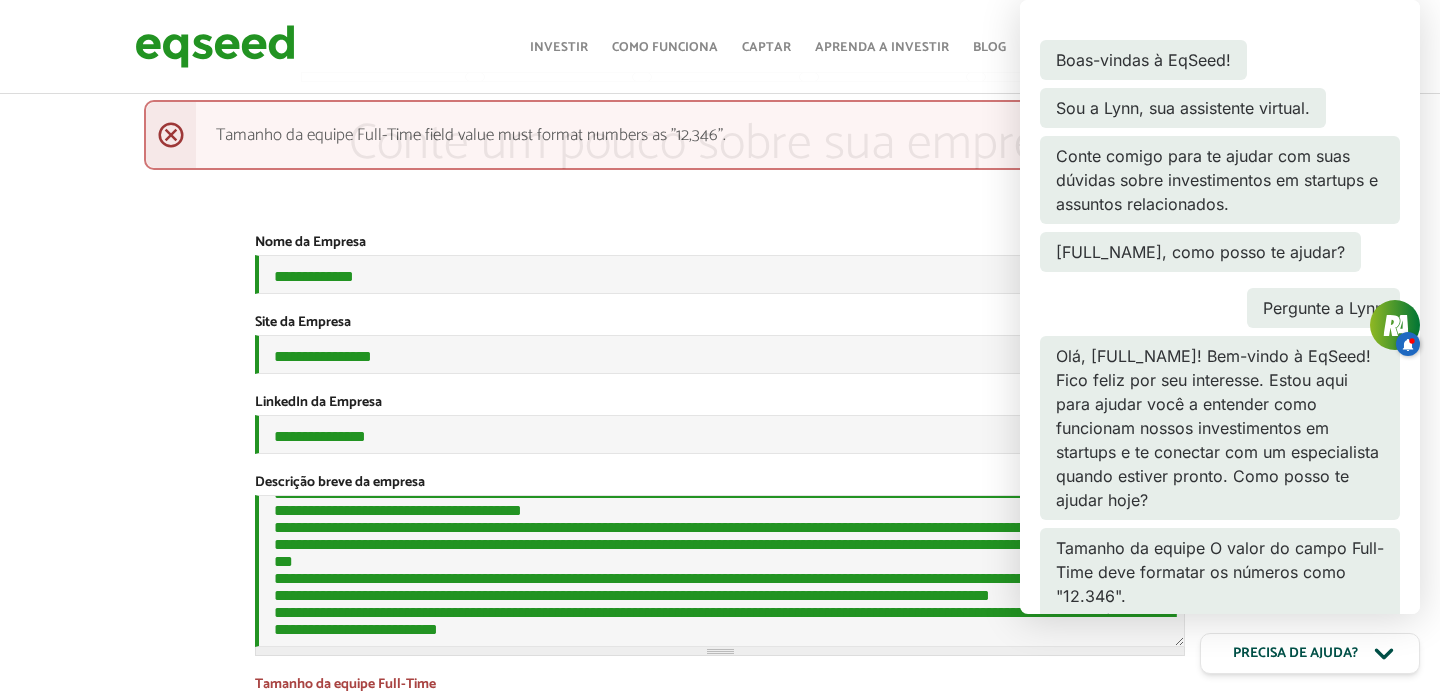 scroll, scrollTop: 9, scrollLeft: 0, axis: vertical 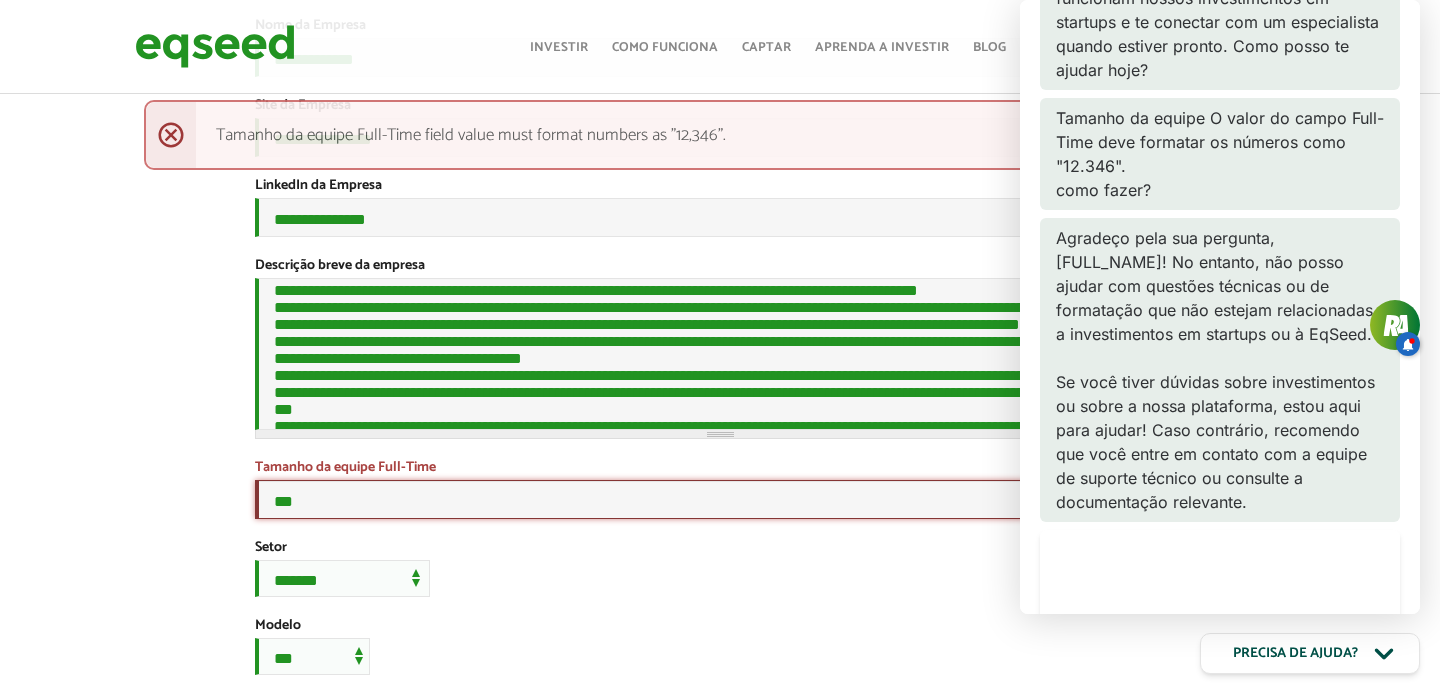 click on "***" at bounding box center [720, 499] 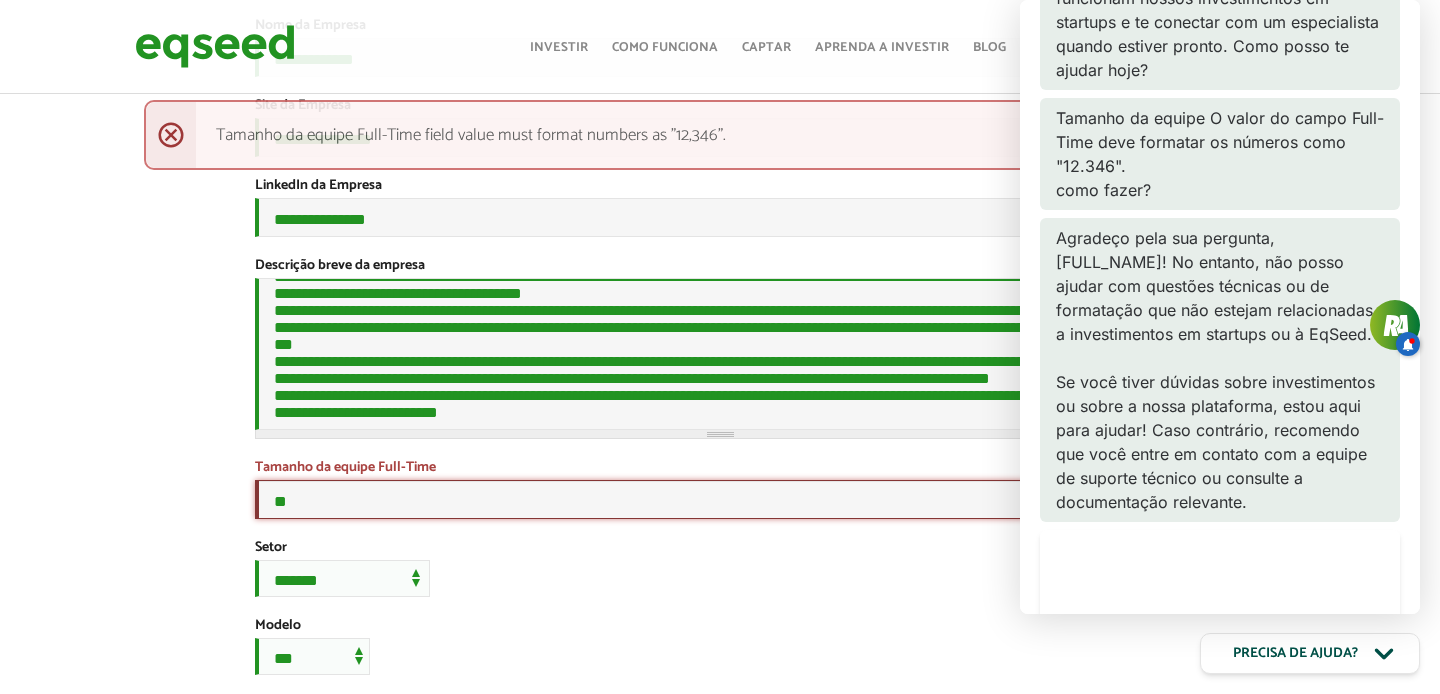 scroll, scrollTop: 639, scrollLeft: 0, axis: vertical 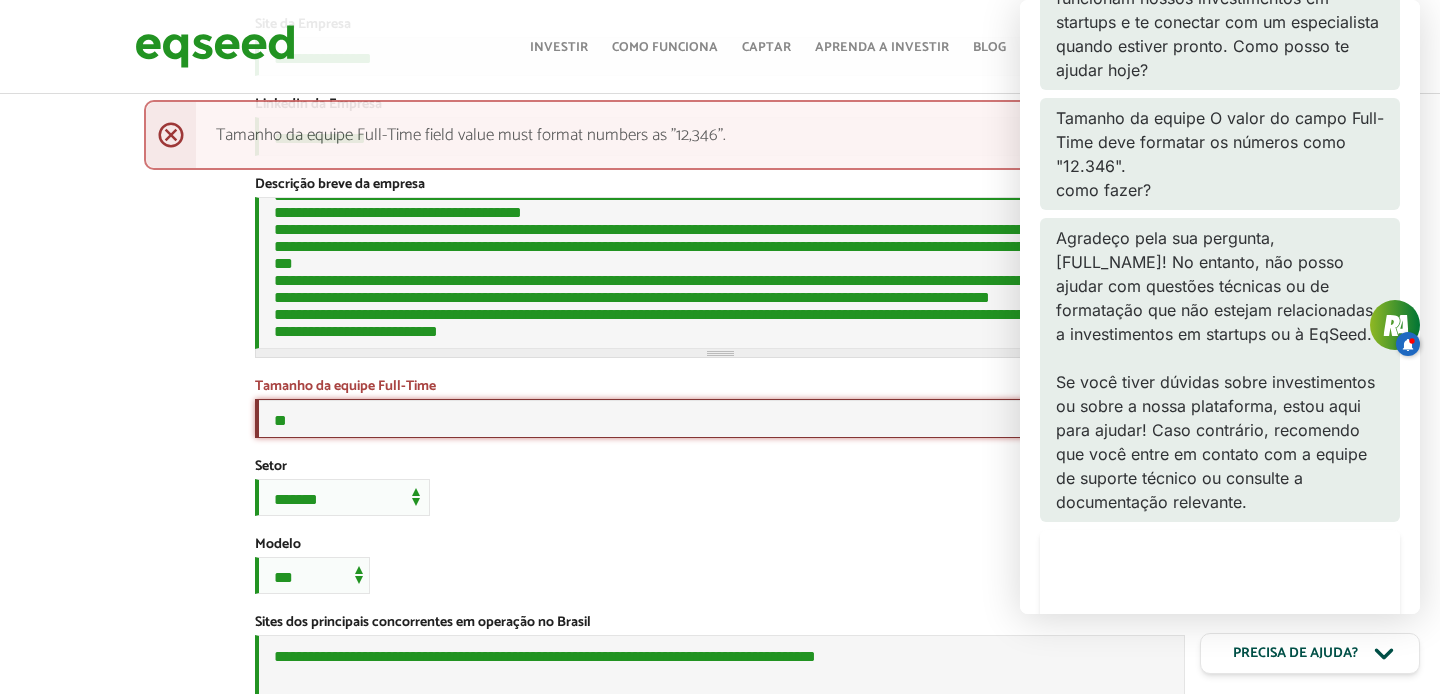 type on "*" 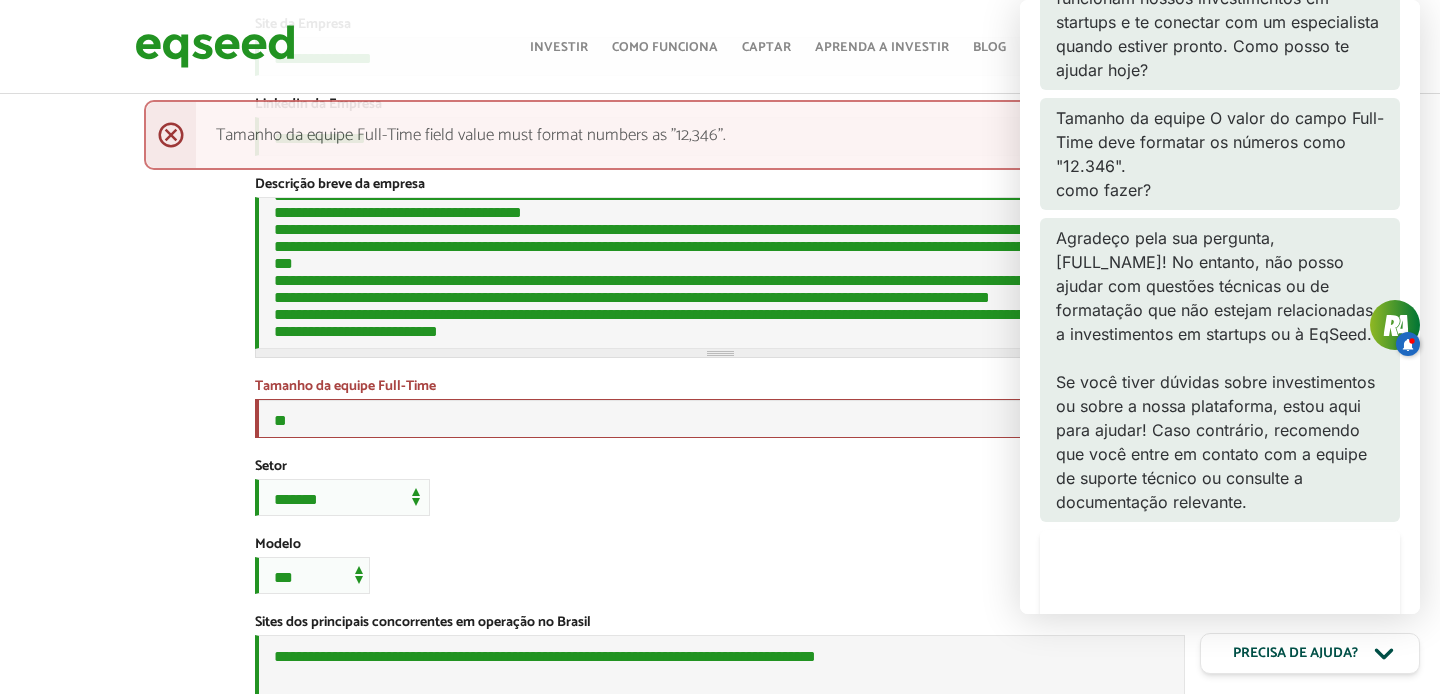 click at bounding box center [1181, 618] 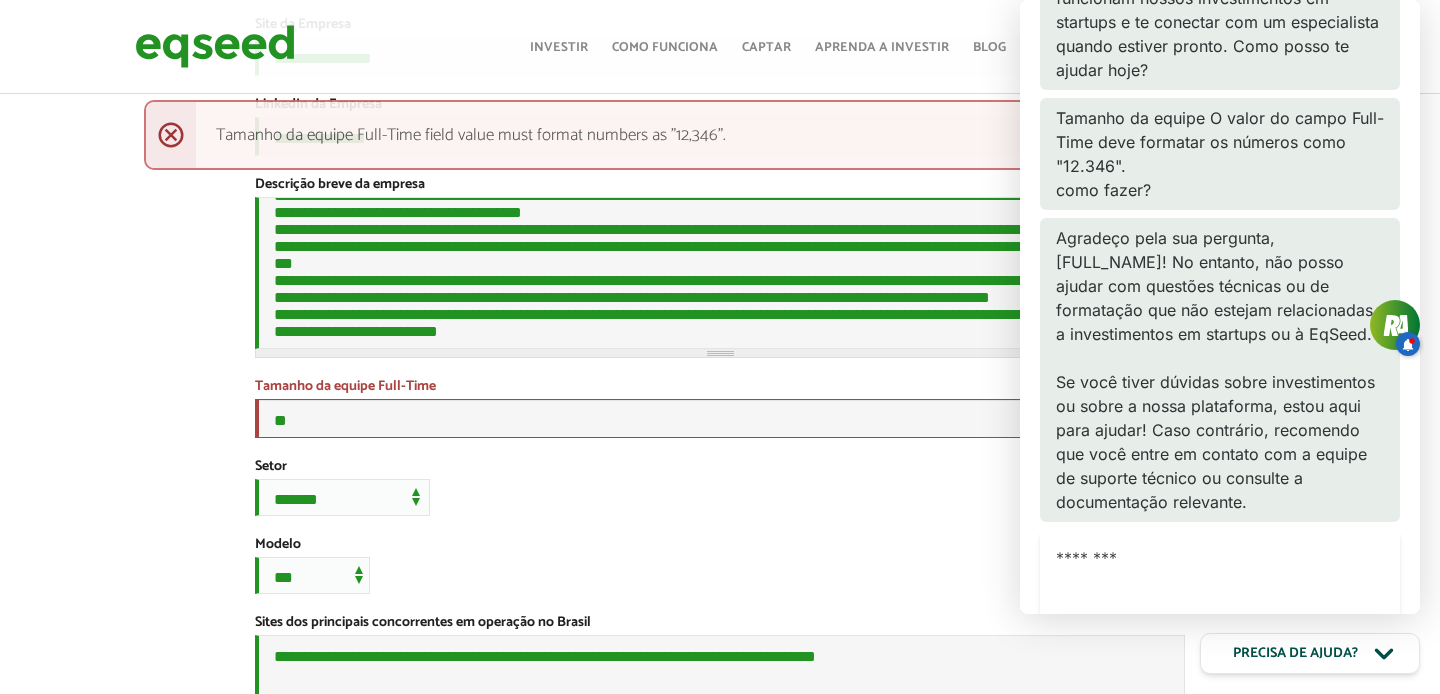 scroll, scrollTop: 431, scrollLeft: 0, axis: vertical 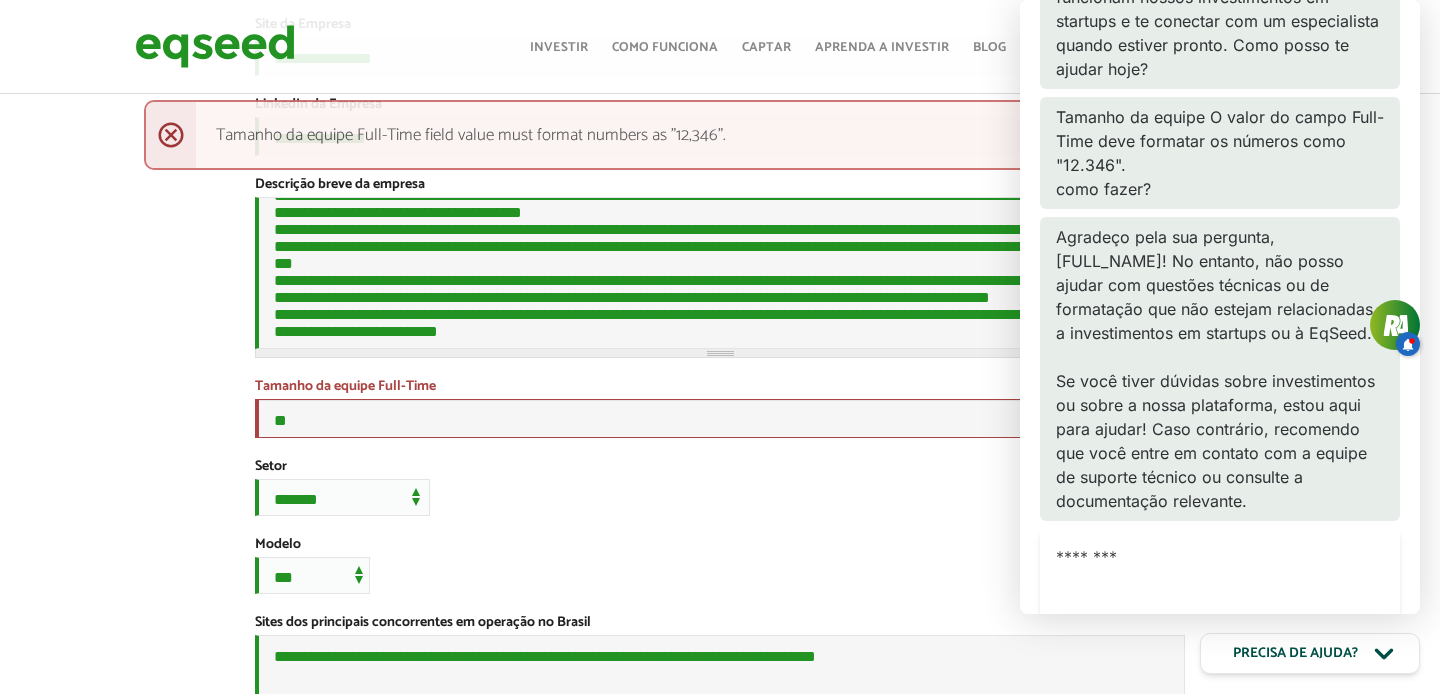 click on "********" at bounding box center (1181, 617) 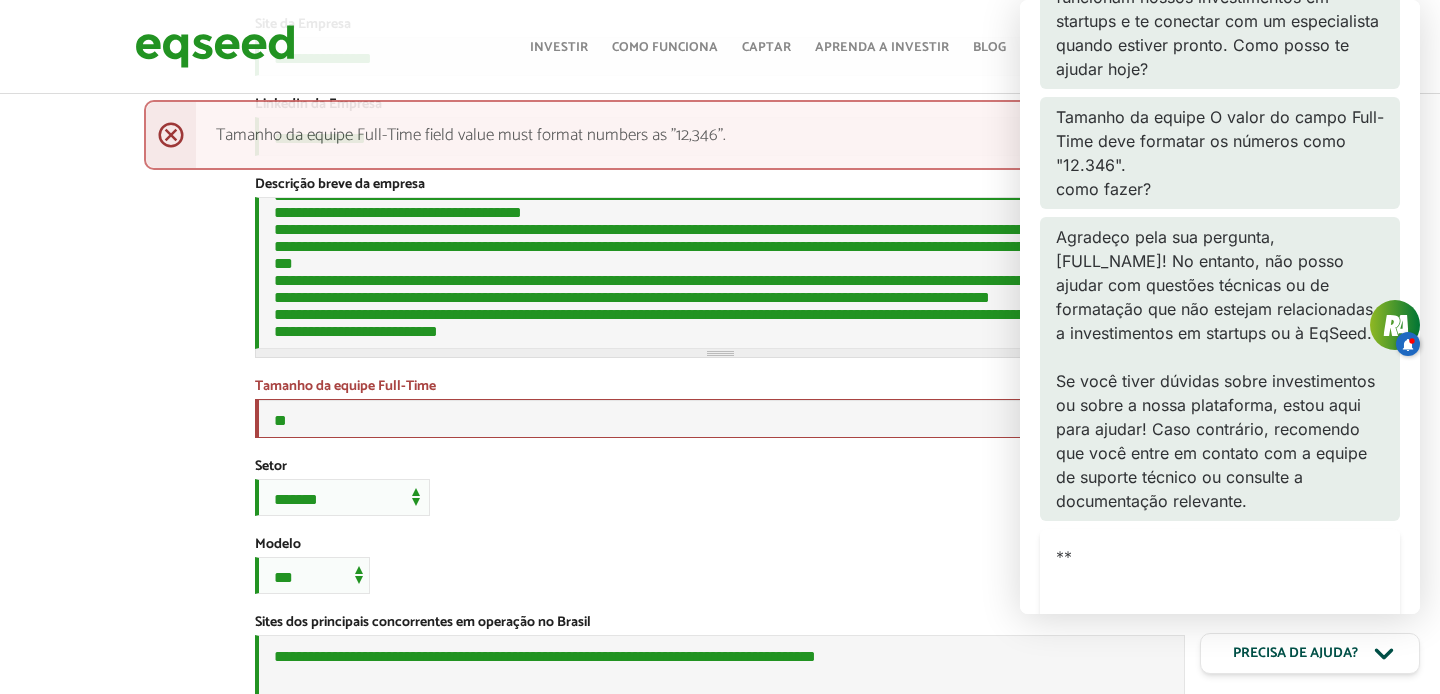 type on "*" 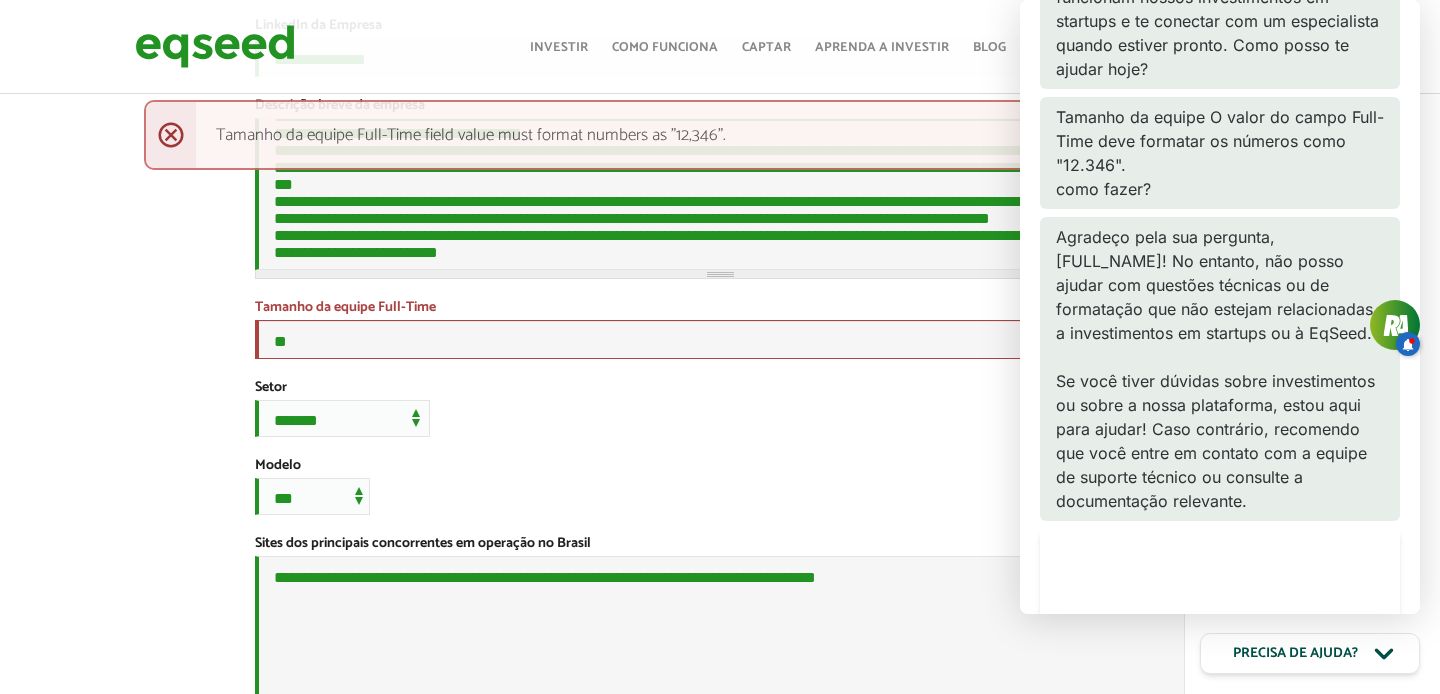 scroll, scrollTop: 402, scrollLeft: 0, axis: vertical 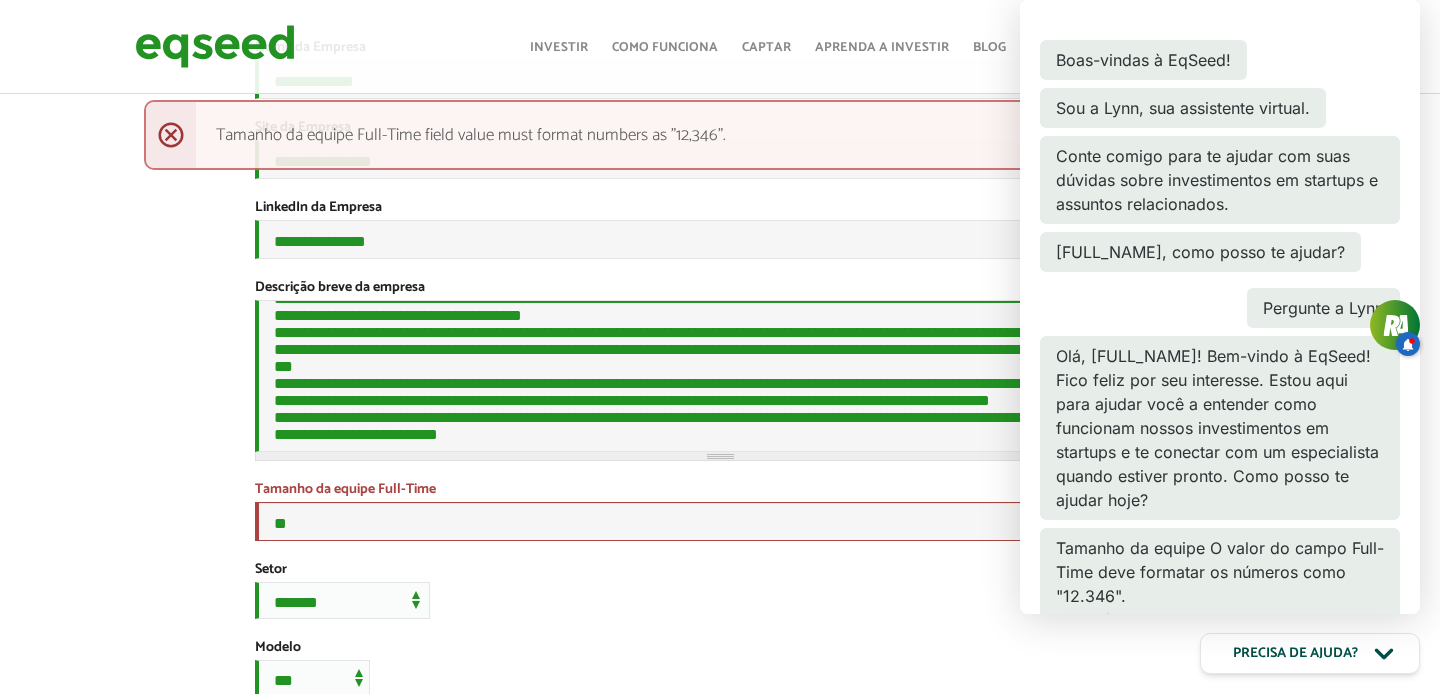 type 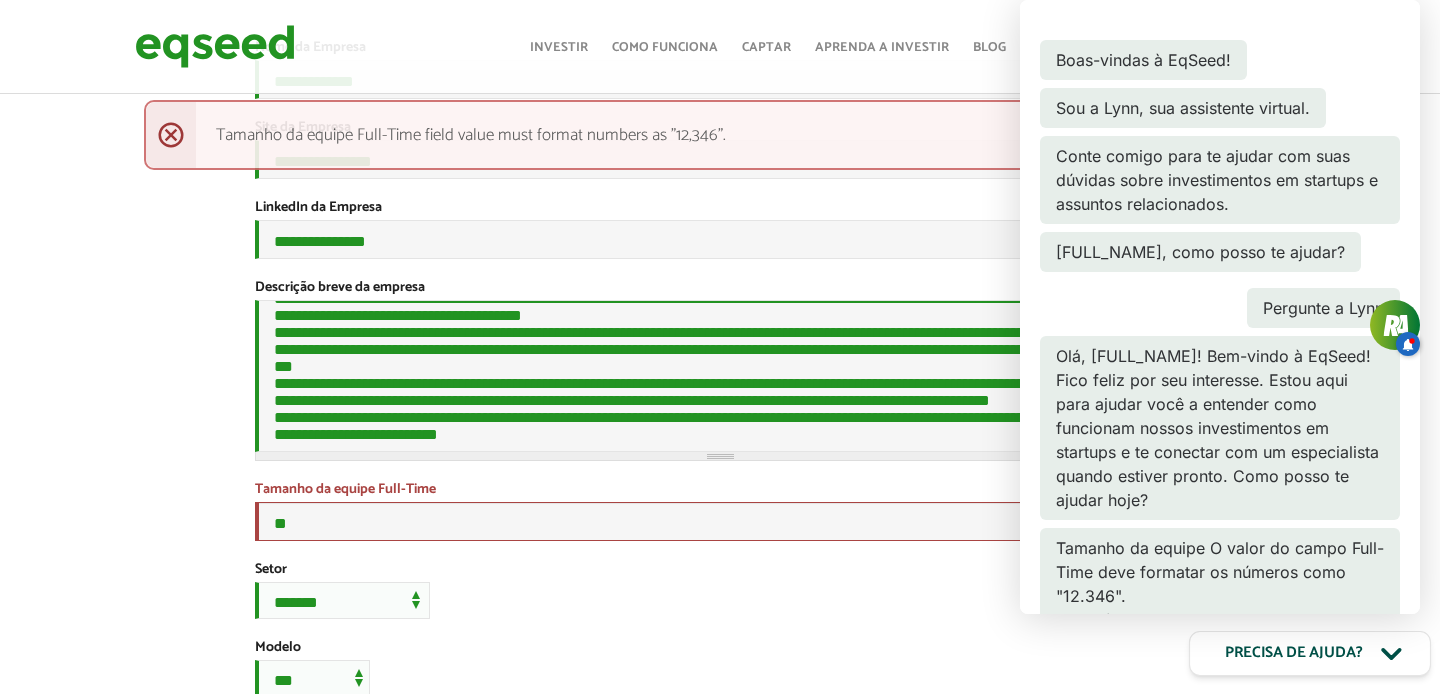 click 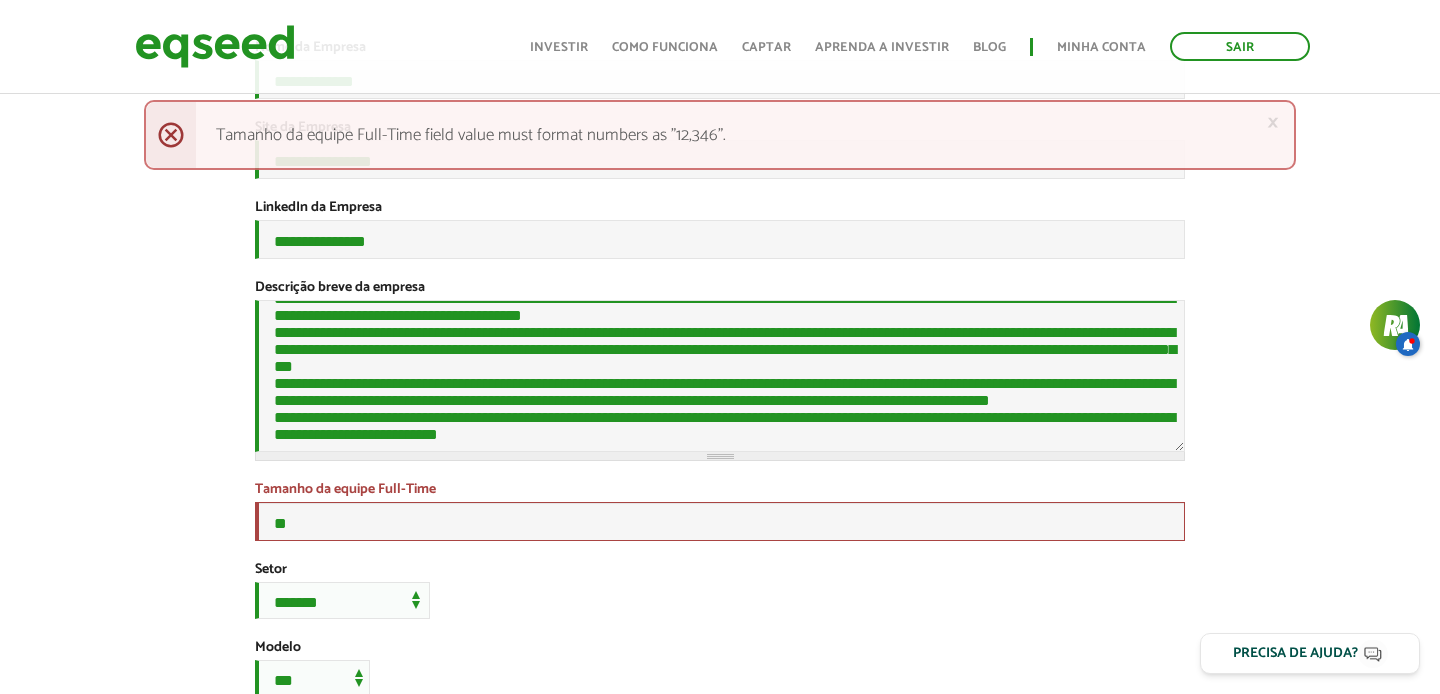 click on "×
Menssagem de erro
Tamanho da equipe Full-Time field value must format numbers as "12,346"." at bounding box center [720, 135] 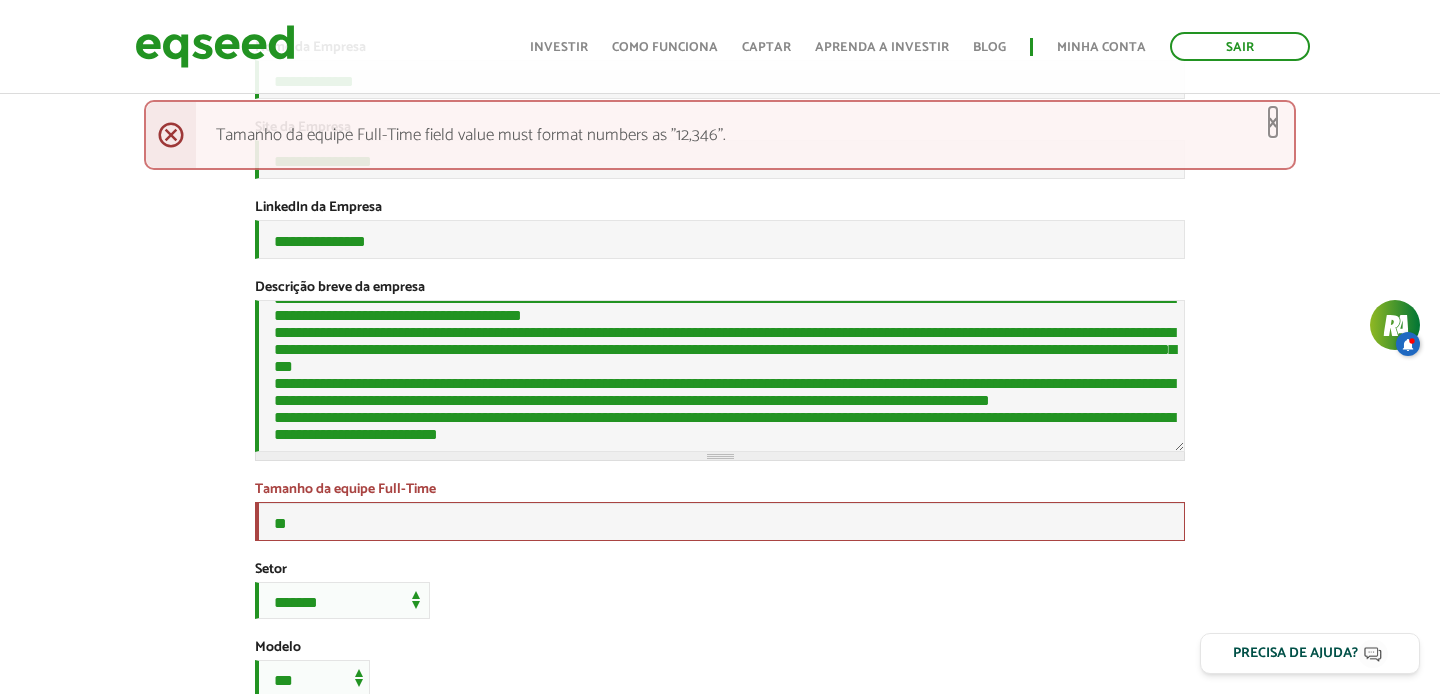 click on "×" at bounding box center [1273, 122] 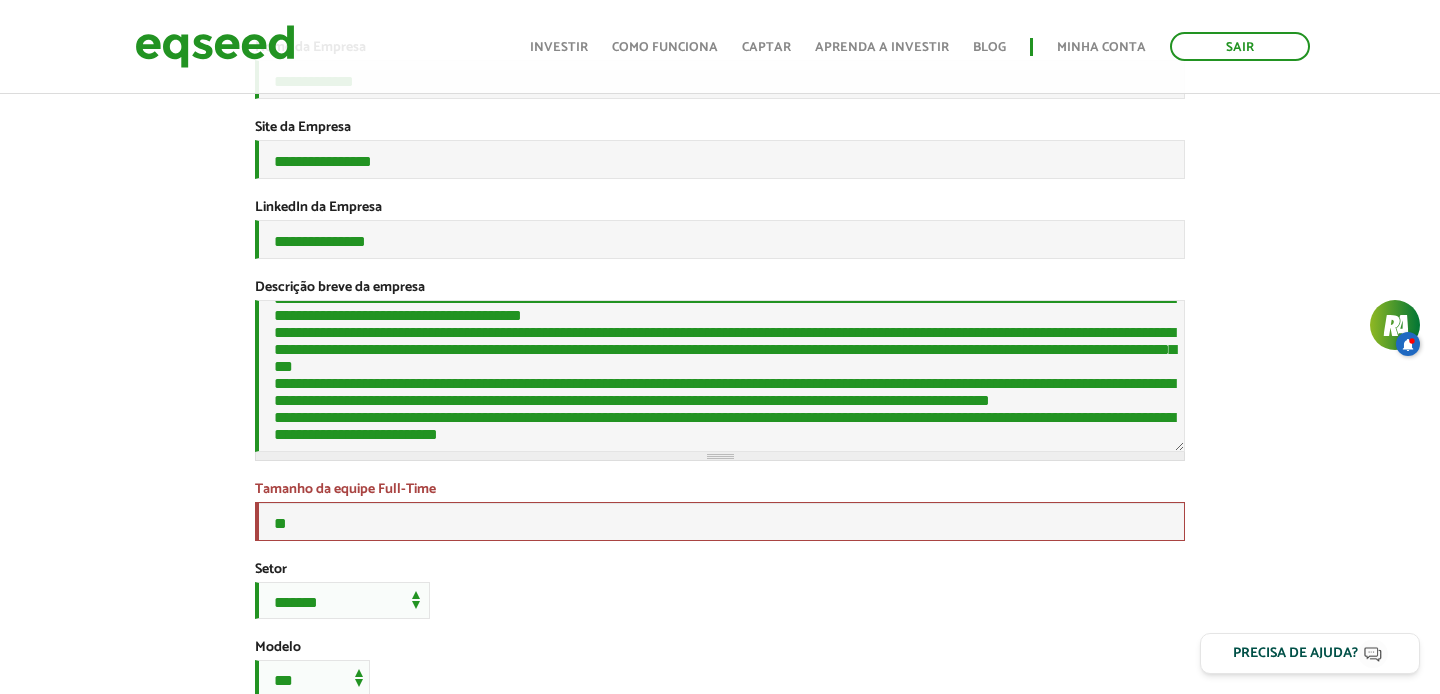 scroll, scrollTop: 858, scrollLeft: 0, axis: vertical 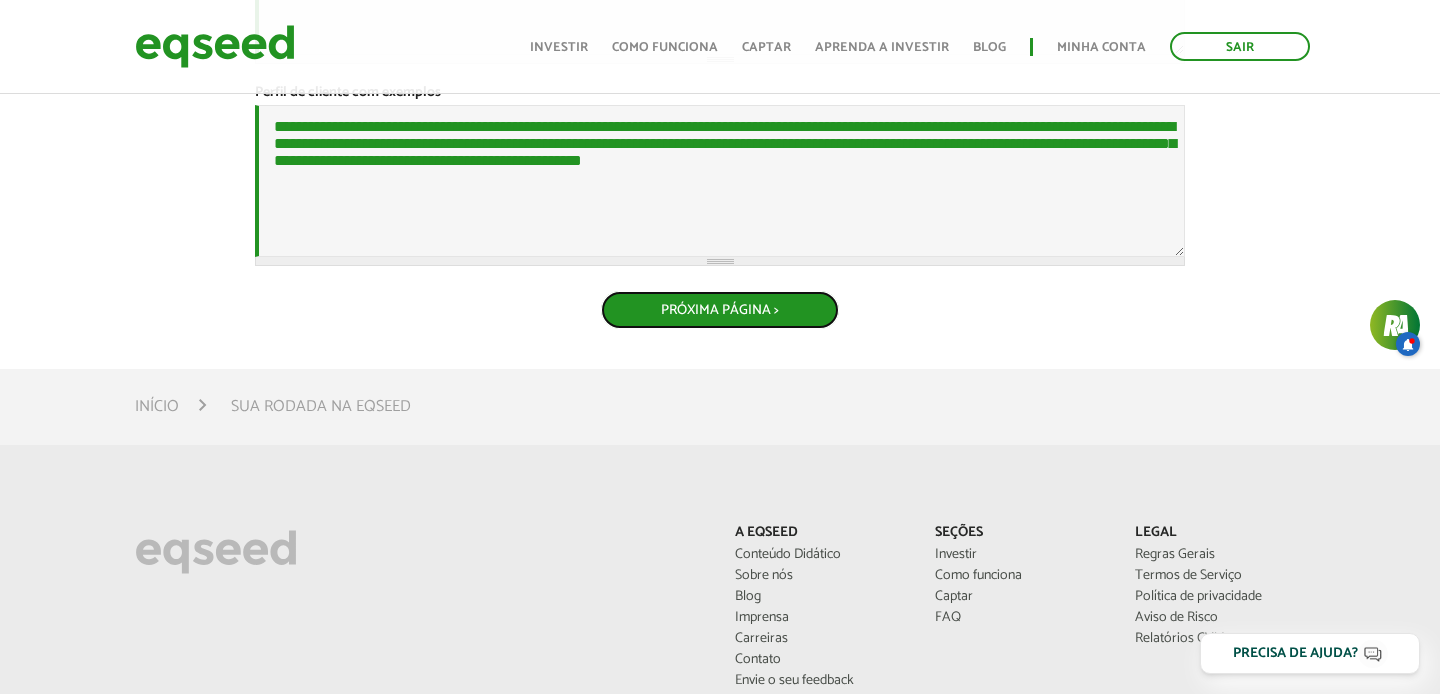 click on "Próxima Página >" at bounding box center (720, 310) 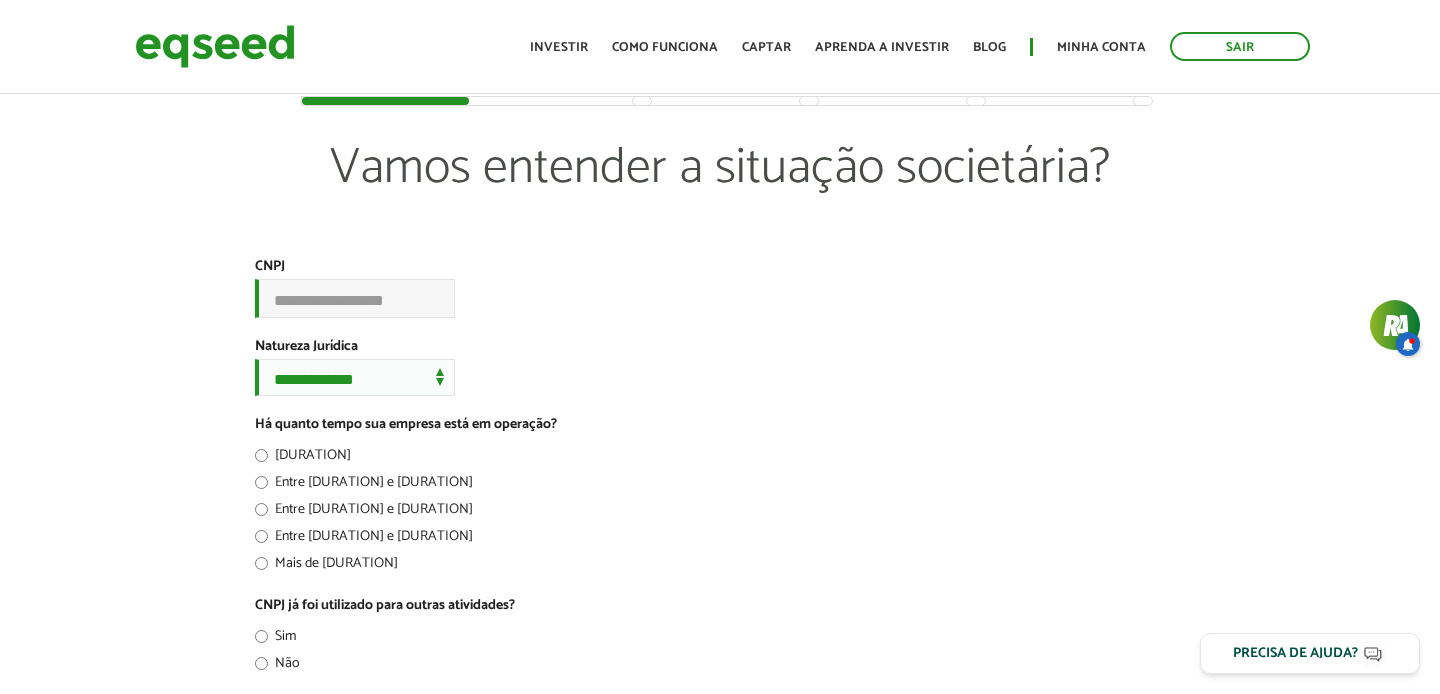 scroll, scrollTop: 0, scrollLeft: 0, axis: both 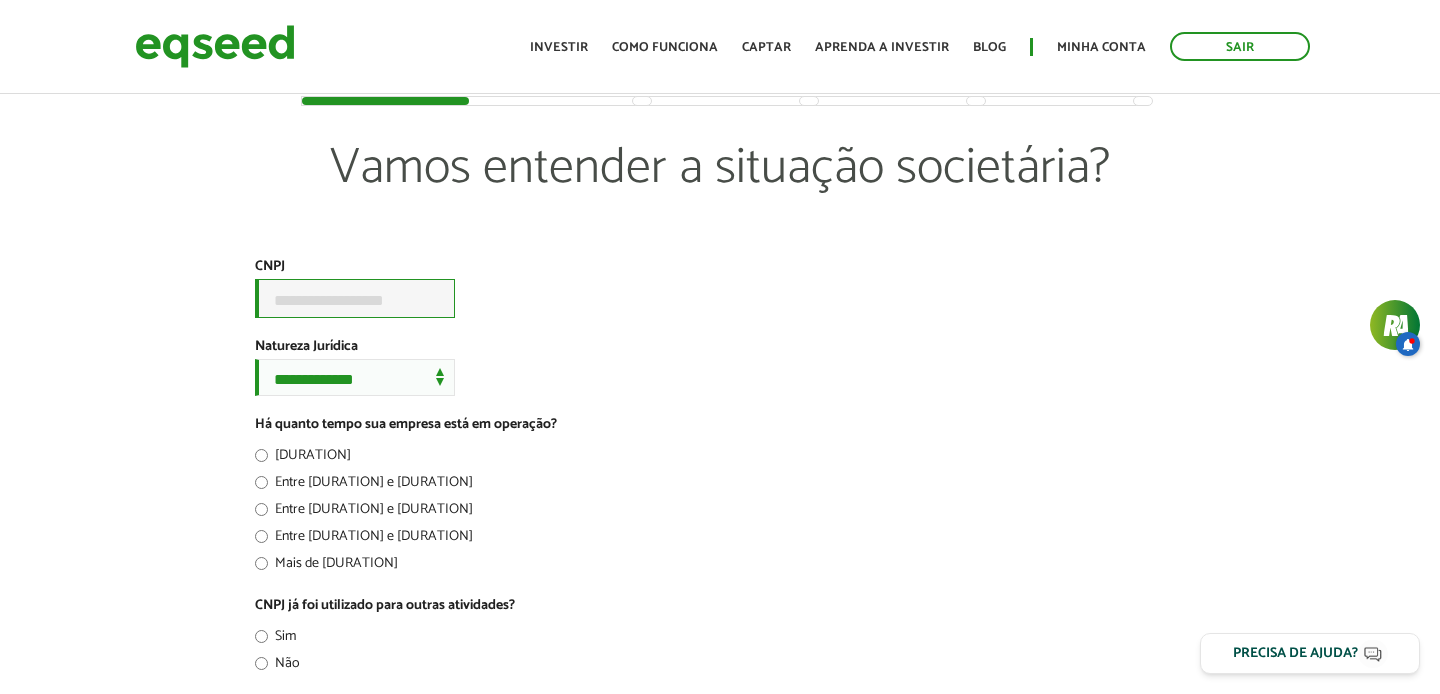 click on "CNPJ  *" at bounding box center (355, 298) 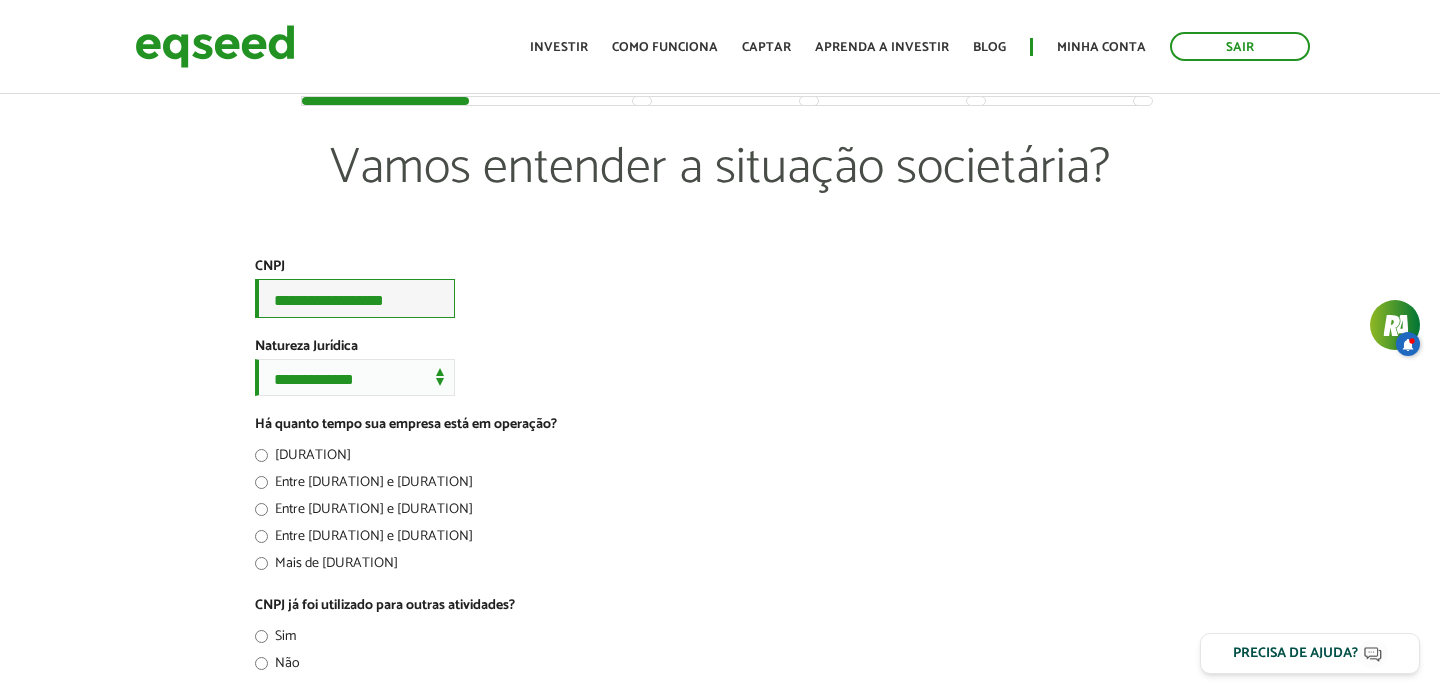 type on "**********" 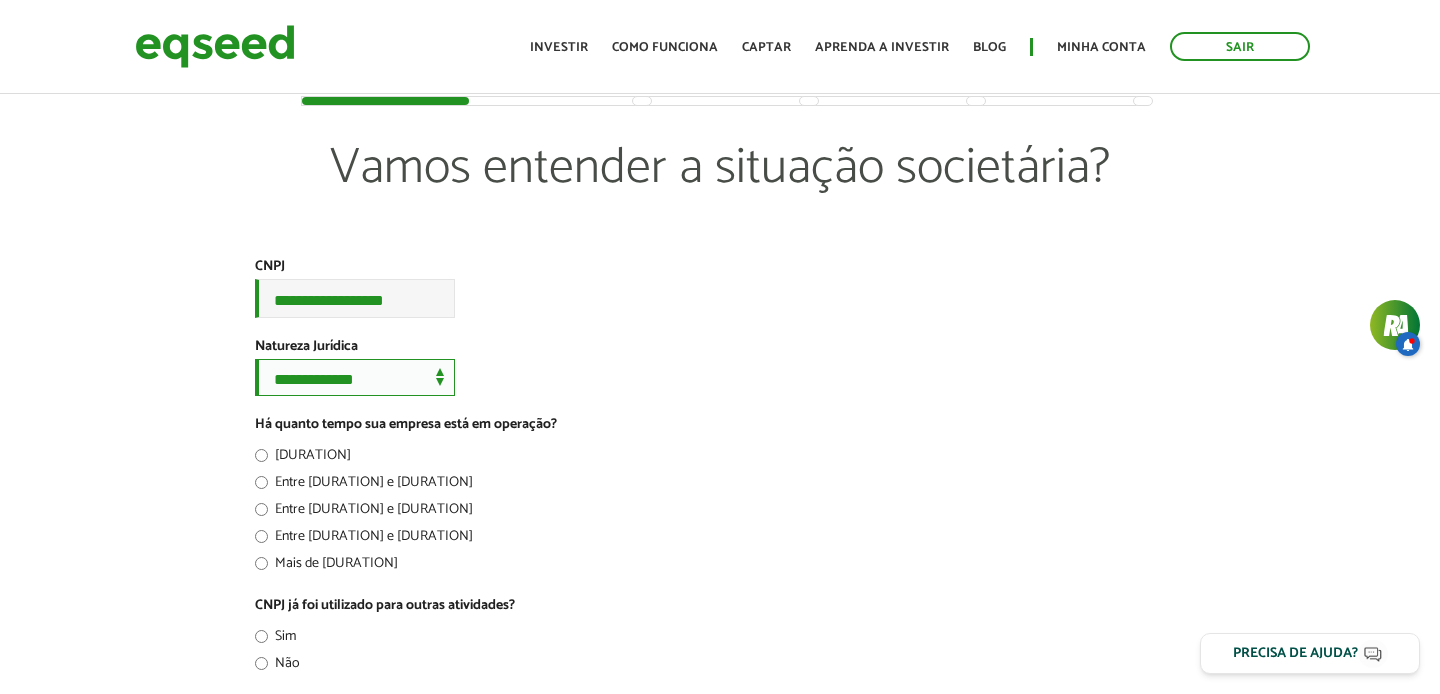 click on "**********" at bounding box center (355, 377) 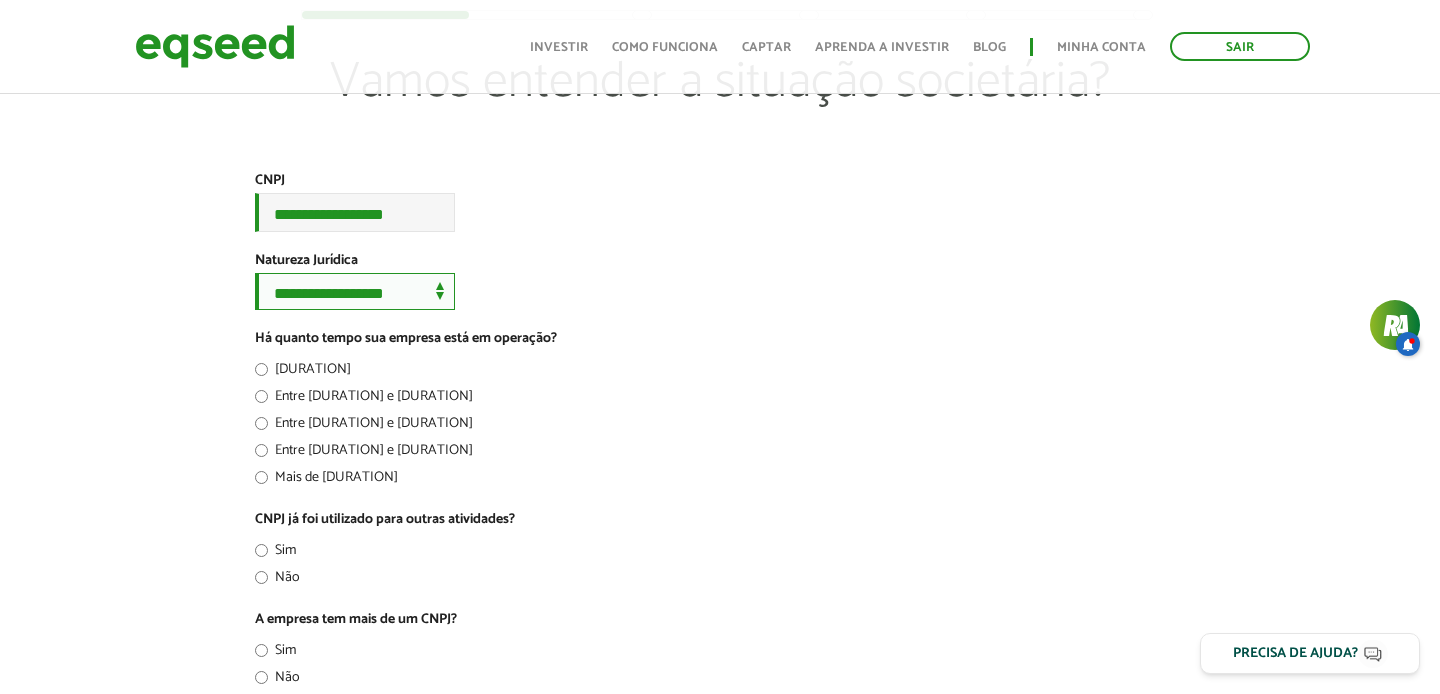 scroll, scrollTop: 119, scrollLeft: 0, axis: vertical 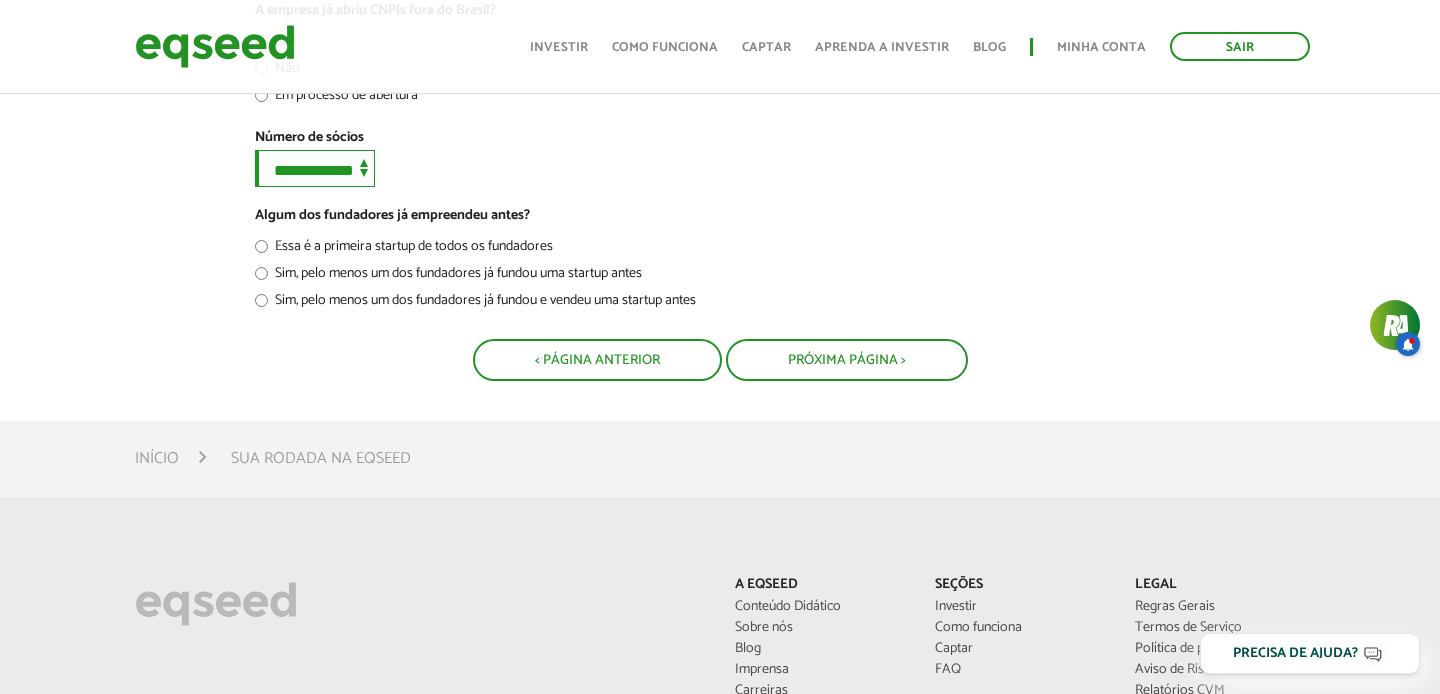 click on "**********" at bounding box center [315, 168] 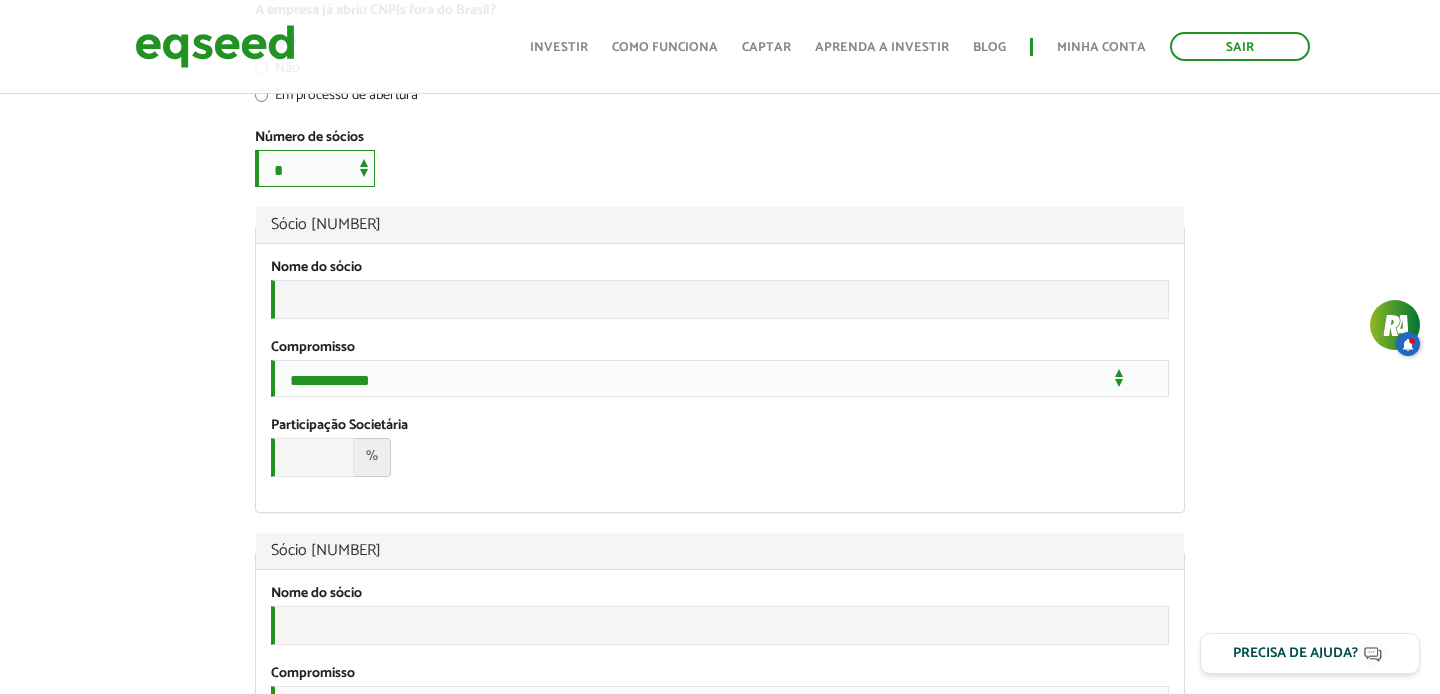 click on "**********" at bounding box center [315, 168] 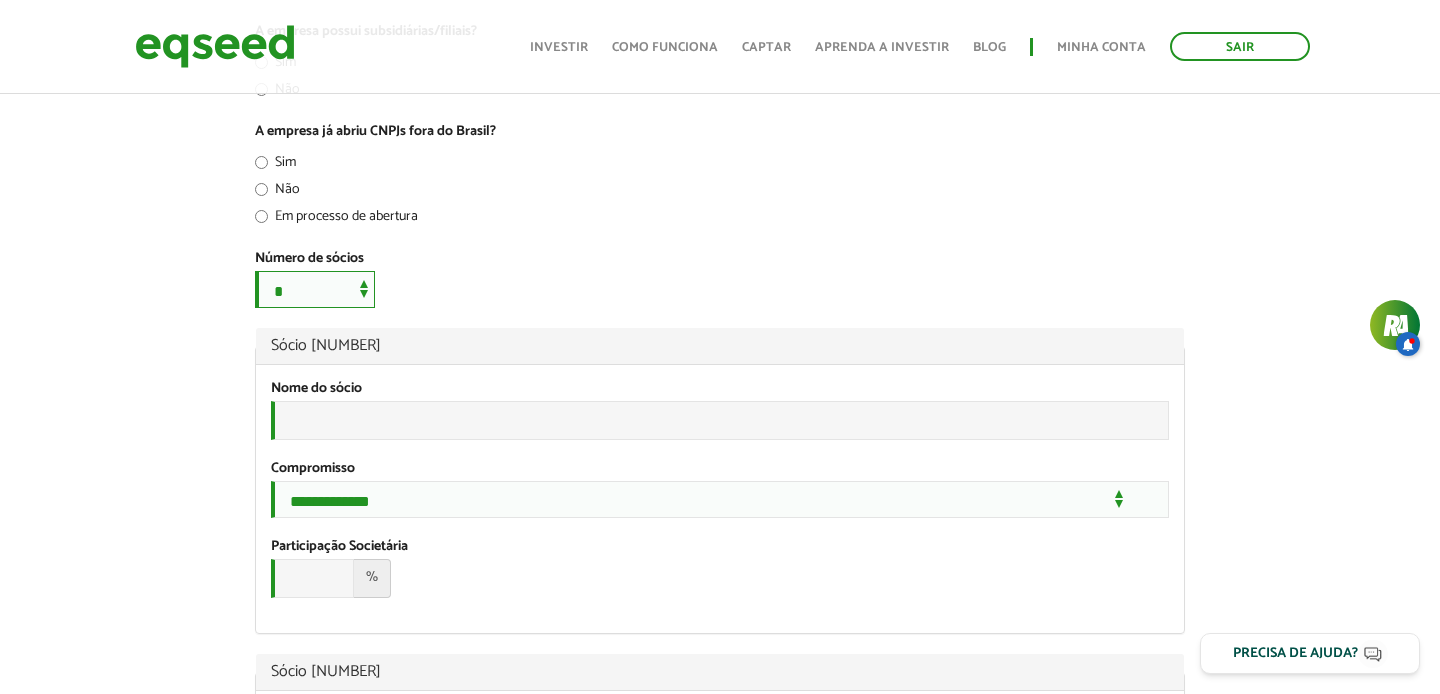 scroll, scrollTop: 801, scrollLeft: 0, axis: vertical 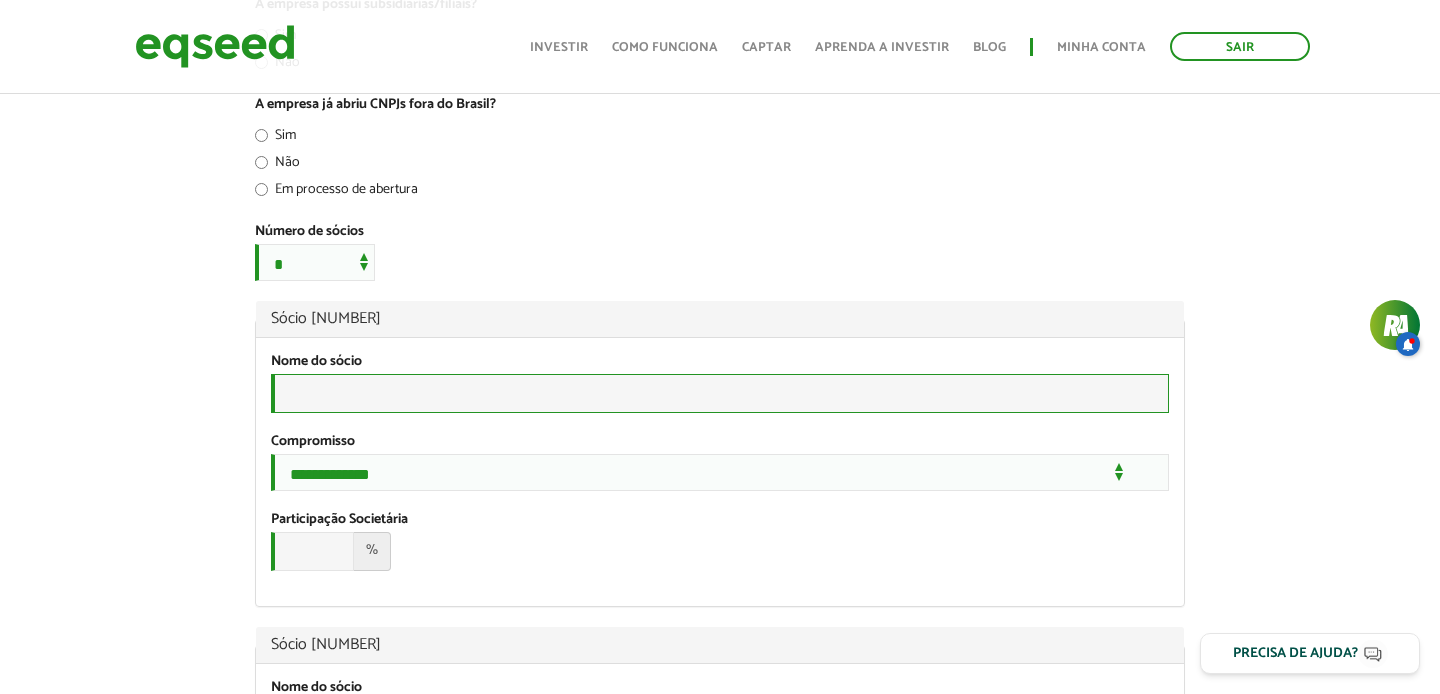 click on "Nome do sócio  *" at bounding box center [720, 393] 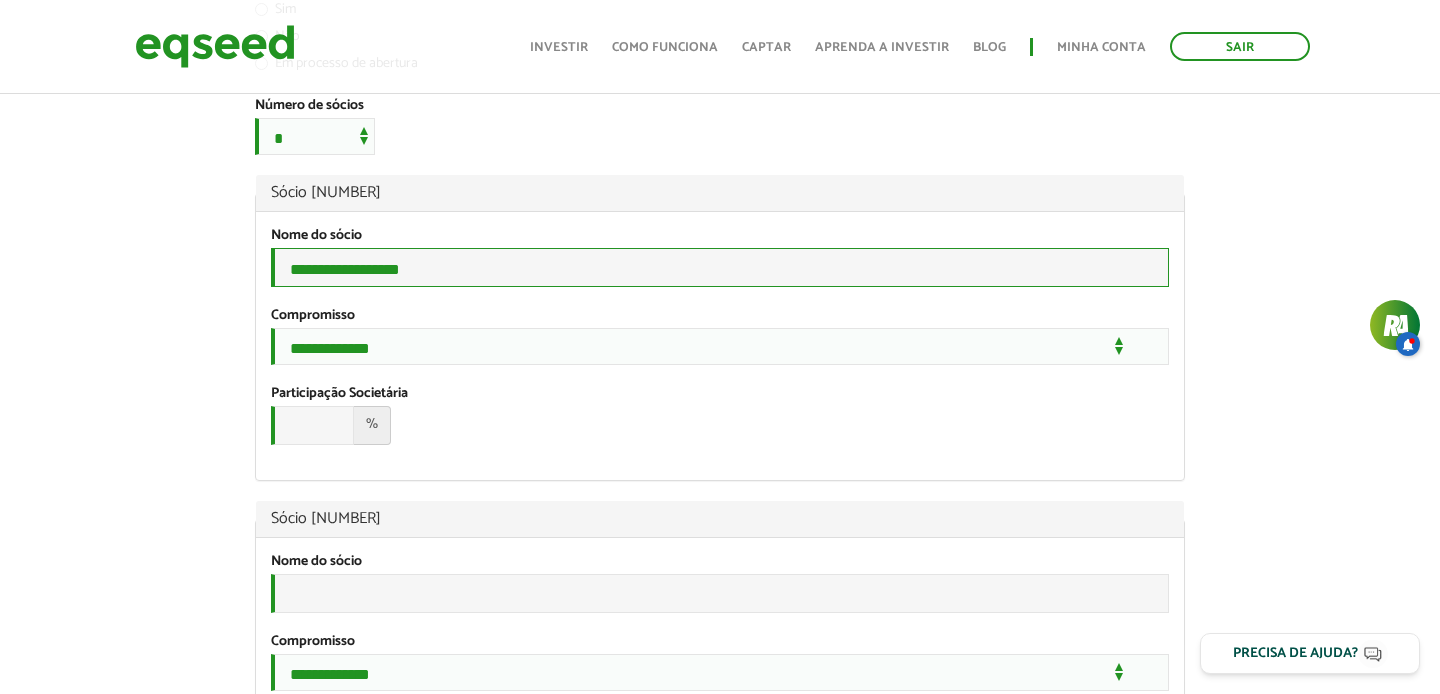 scroll, scrollTop: 928, scrollLeft: 0, axis: vertical 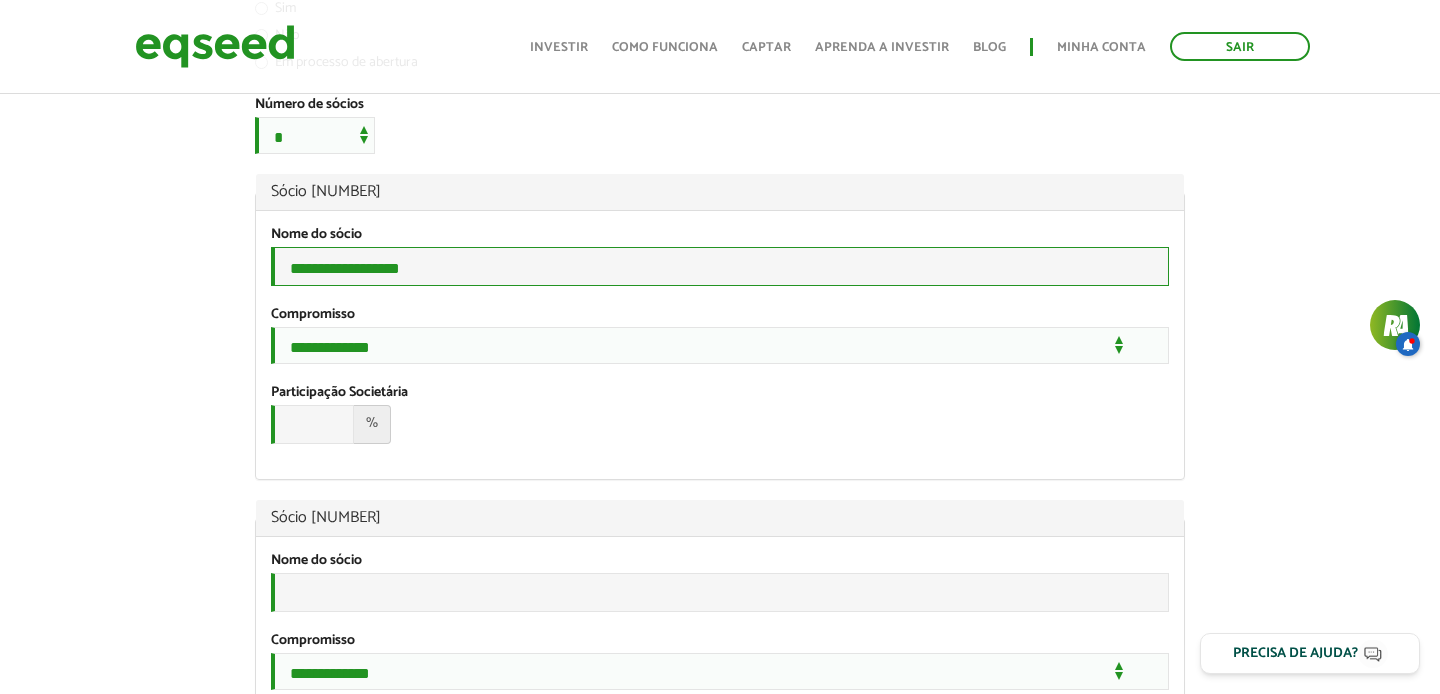 type on "**********" 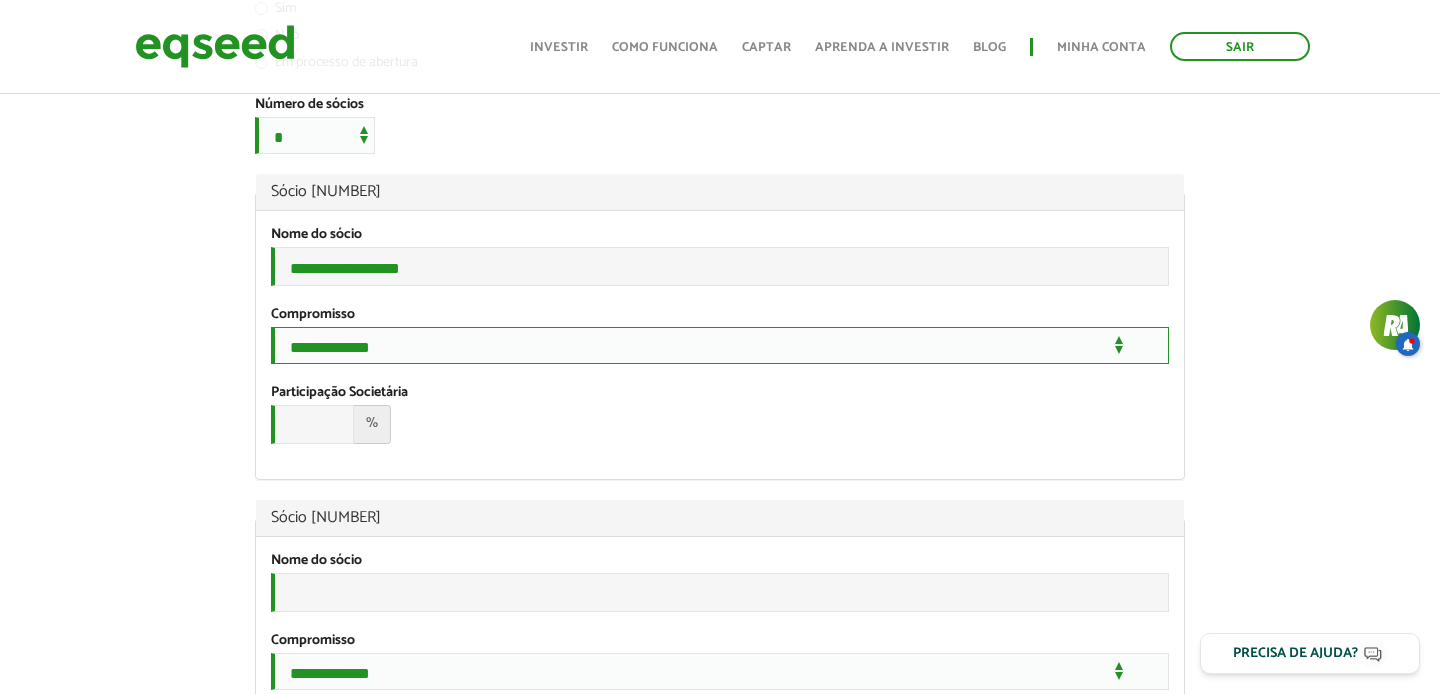 click on "**********" at bounding box center [720, 345] 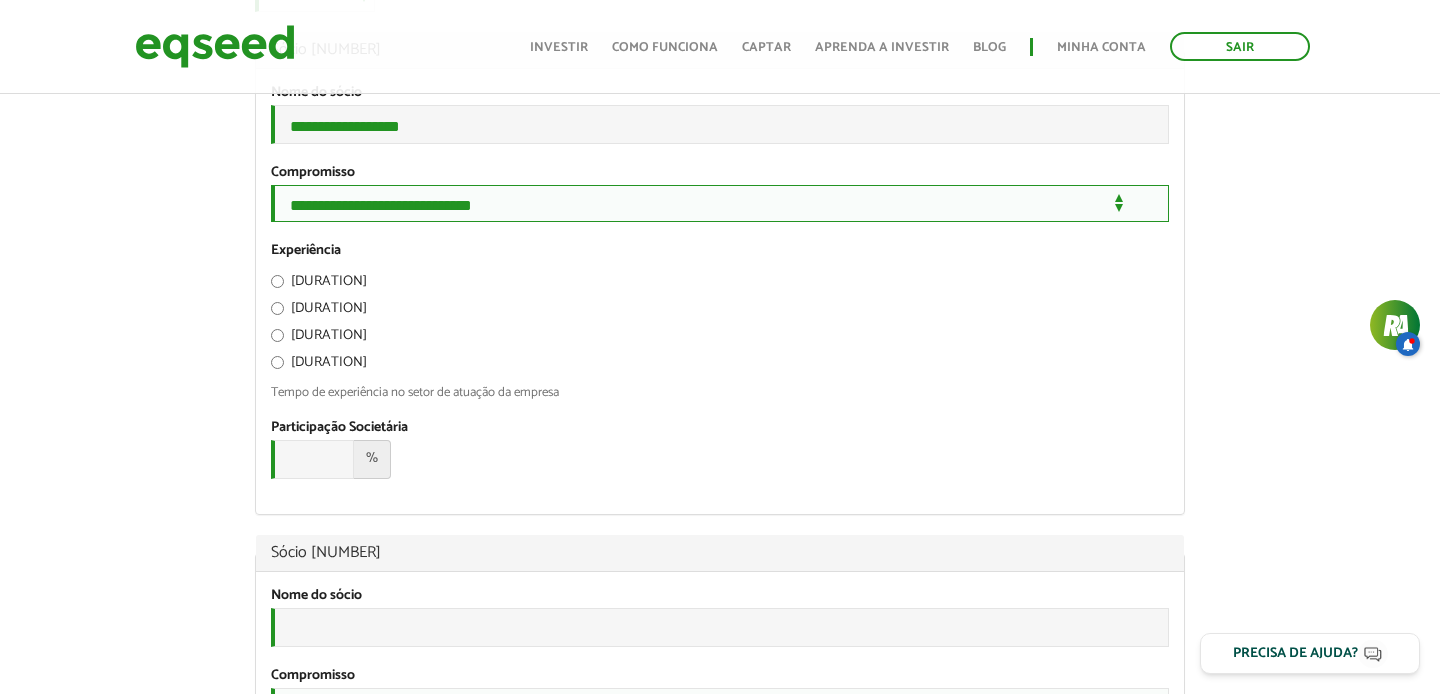 scroll, scrollTop: 1083, scrollLeft: 0, axis: vertical 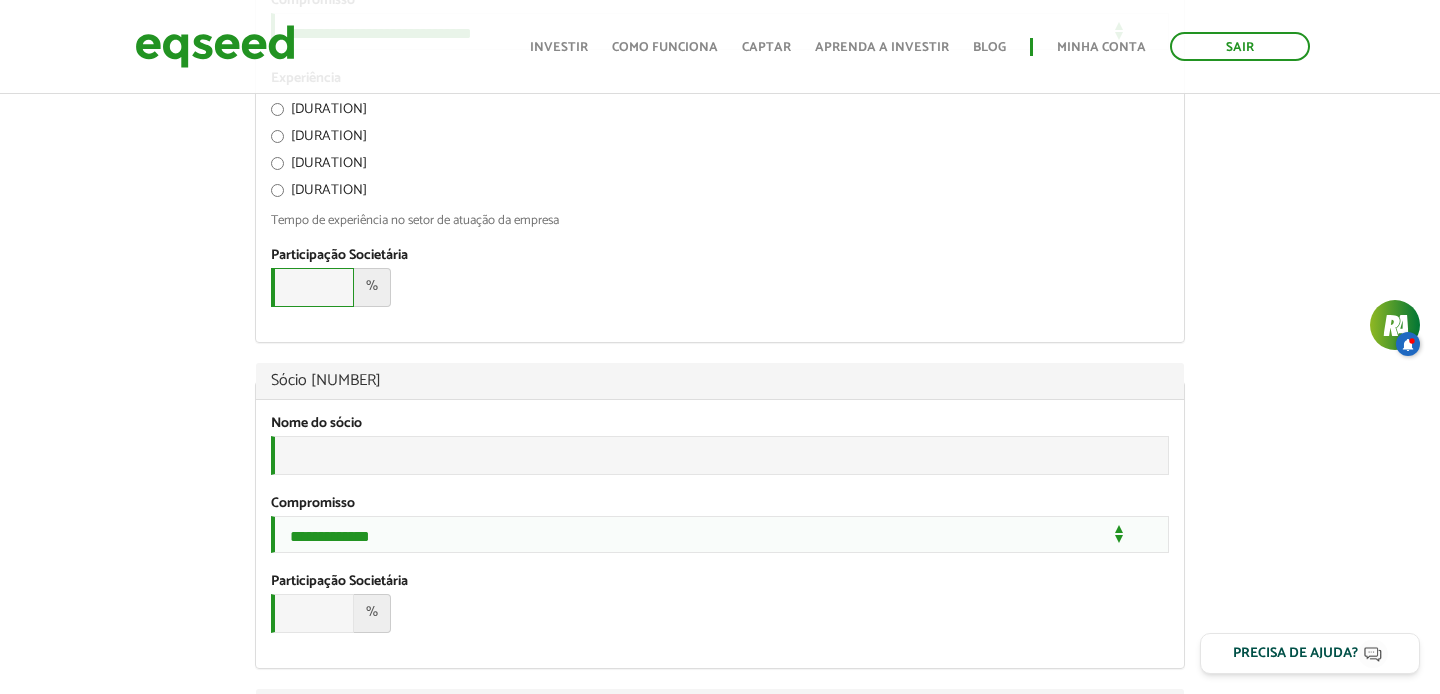click on "Participação Societária  *" at bounding box center [312, 287] 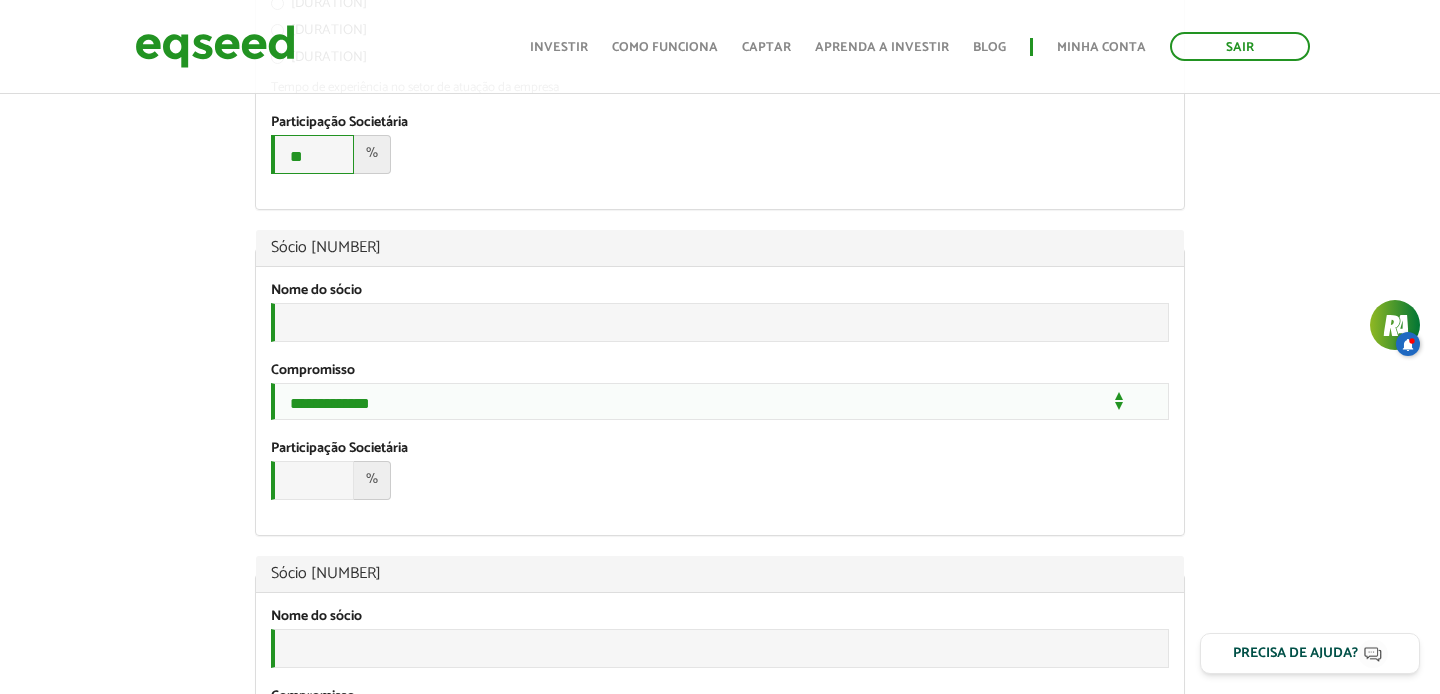 scroll, scrollTop: 1380, scrollLeft: 0, axis: vertical 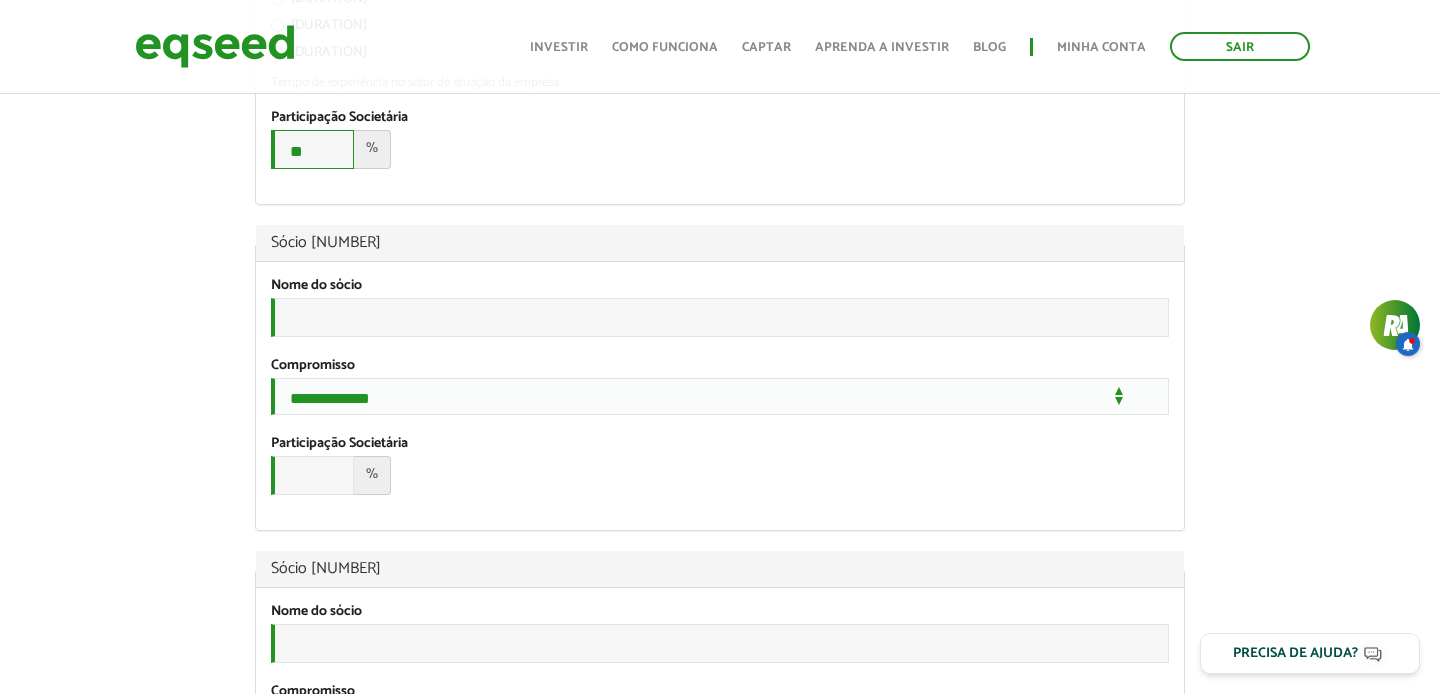 type on "**" 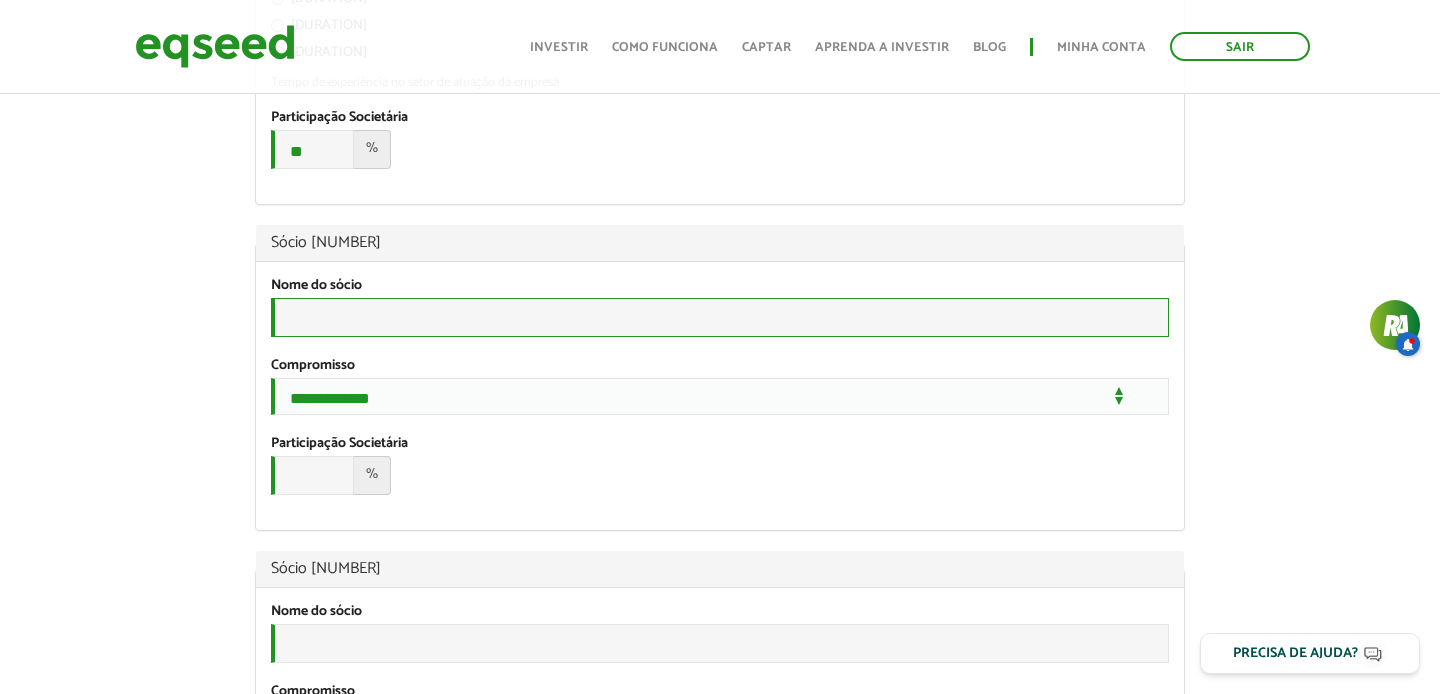 click on "Nome do sócio  *" at bounding box center (720, 317) 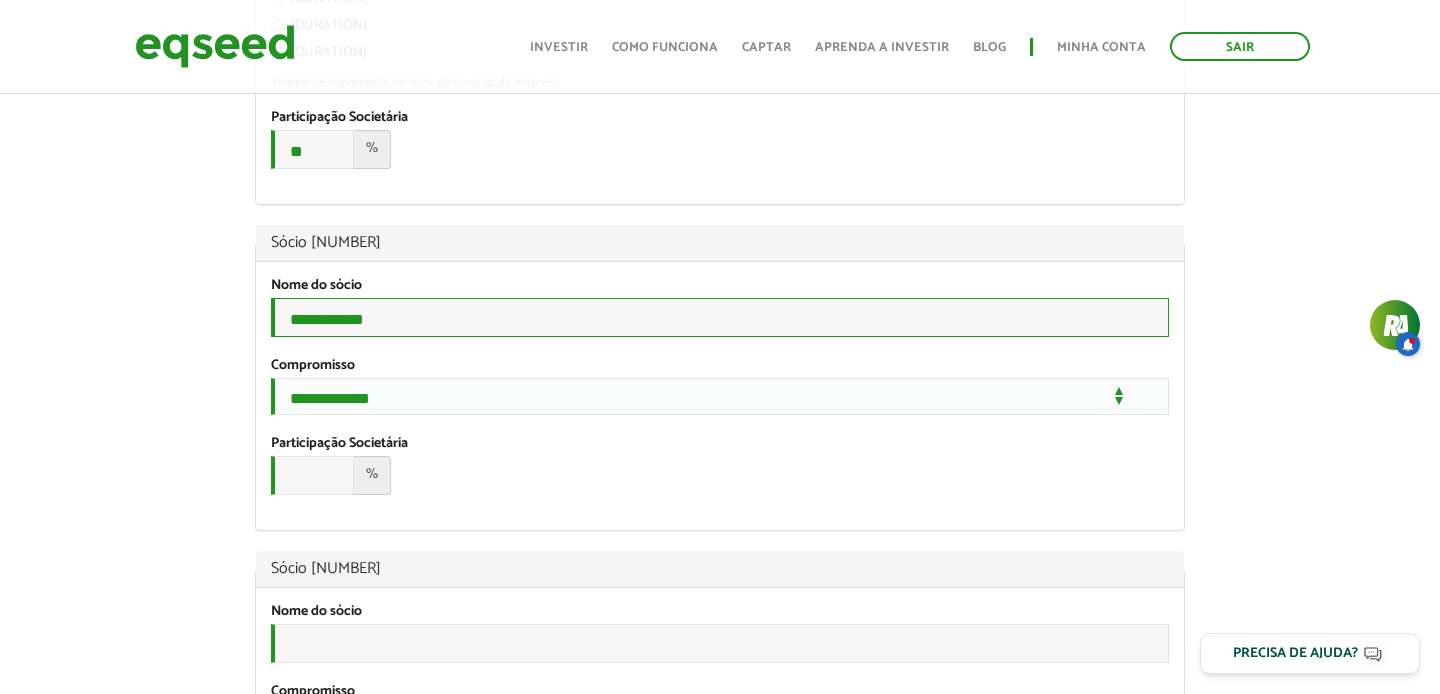 scroll, scrollTop: 1417, scrollLeft: 0, axis: vertical 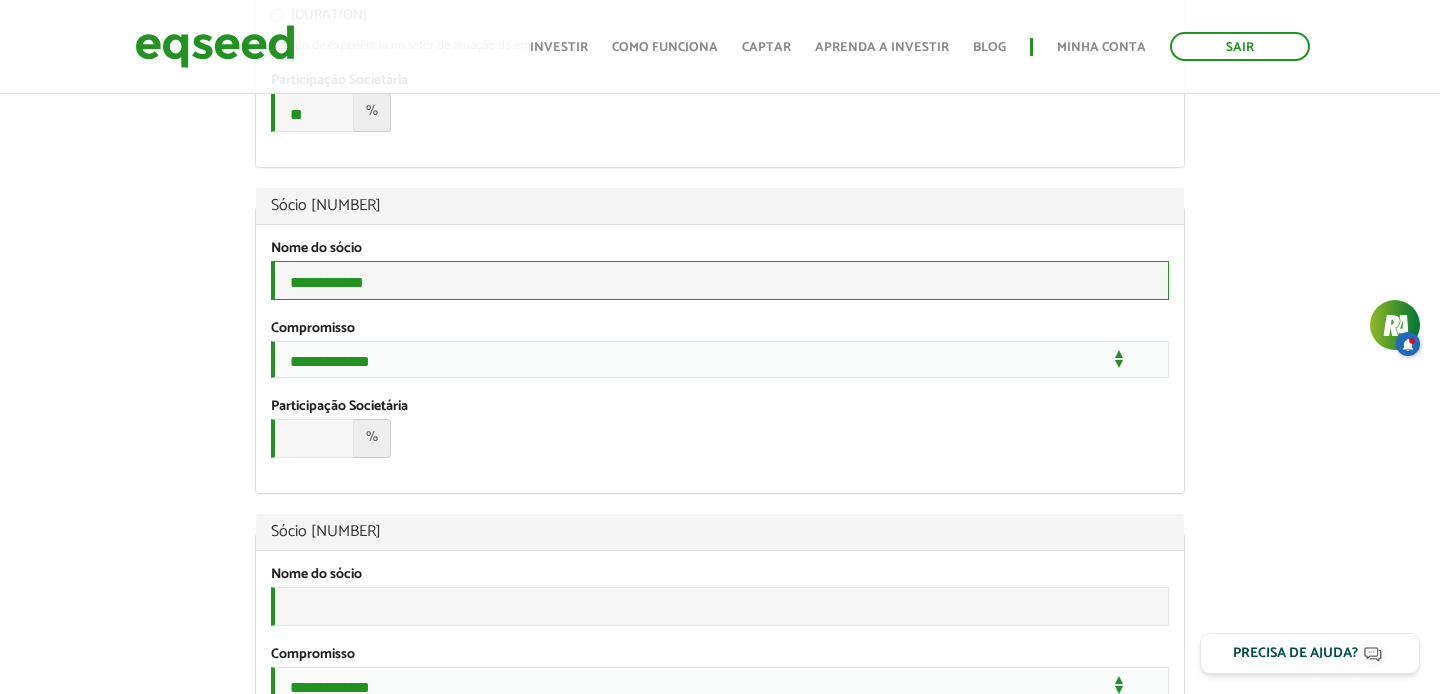 type on "**********" 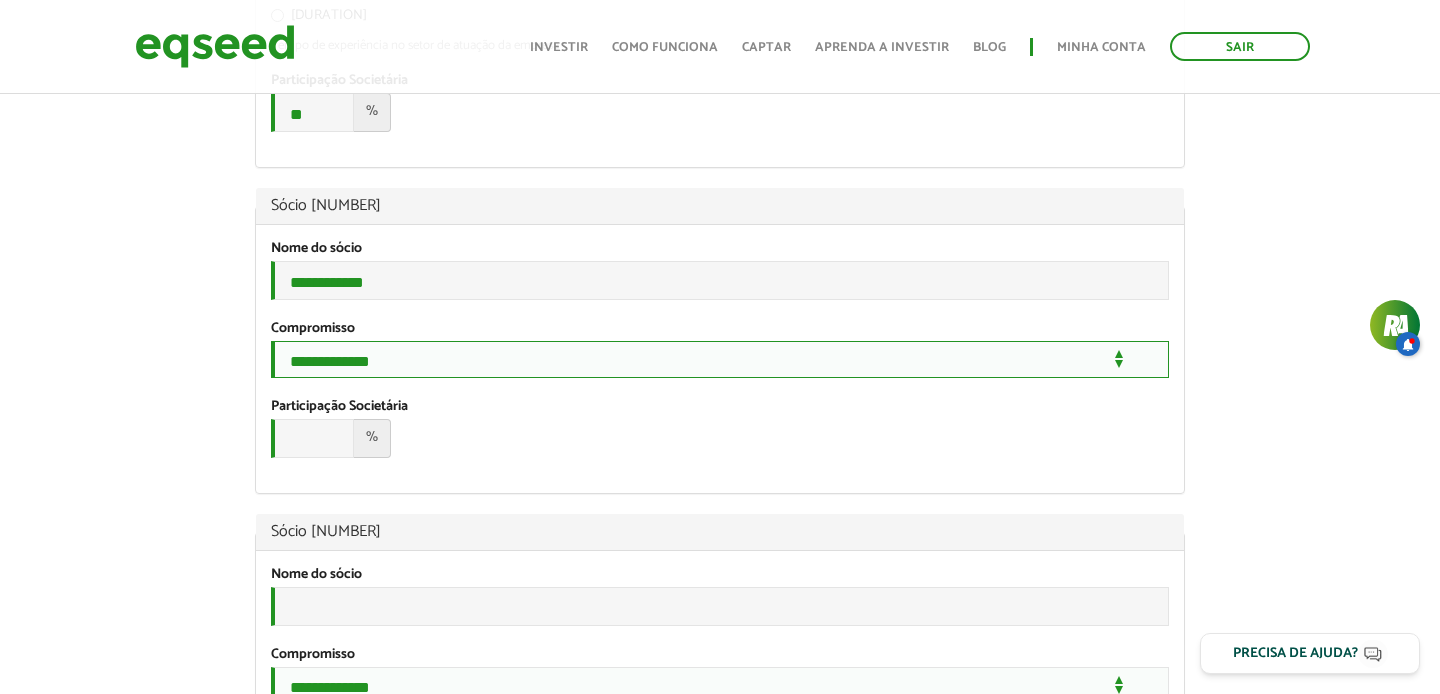click on "**********" at bounding box center [720, 359] 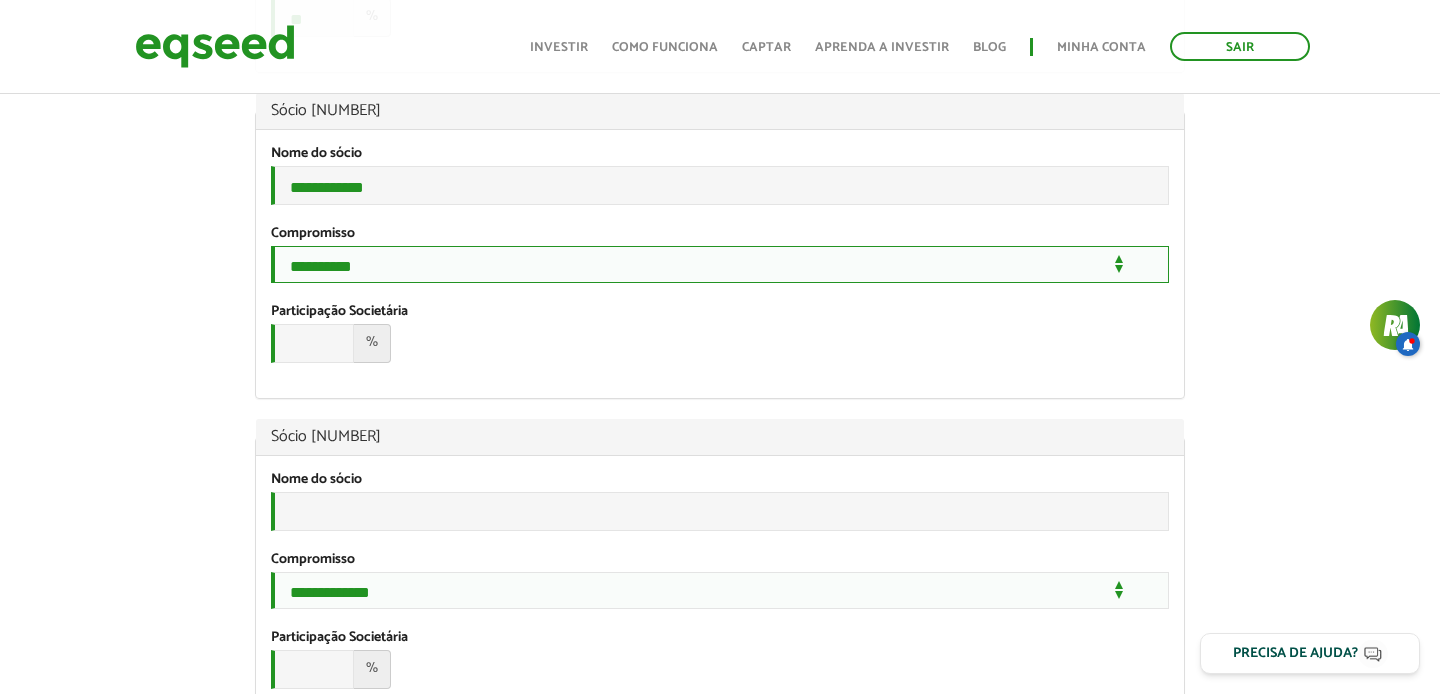 scroll, scrollTop: 1521, scrollLeft: 0, axis: vertical 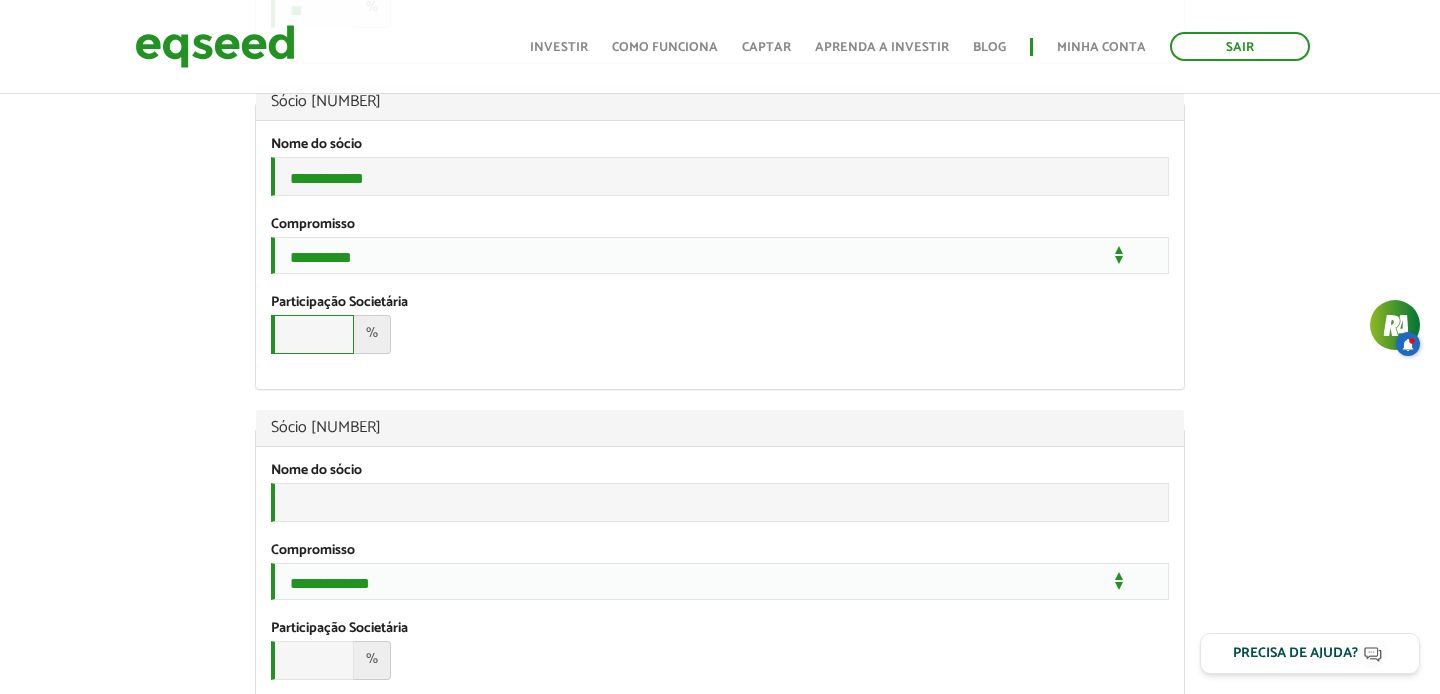 click on "Participação Societária  *" at bounding box center [312, 334] 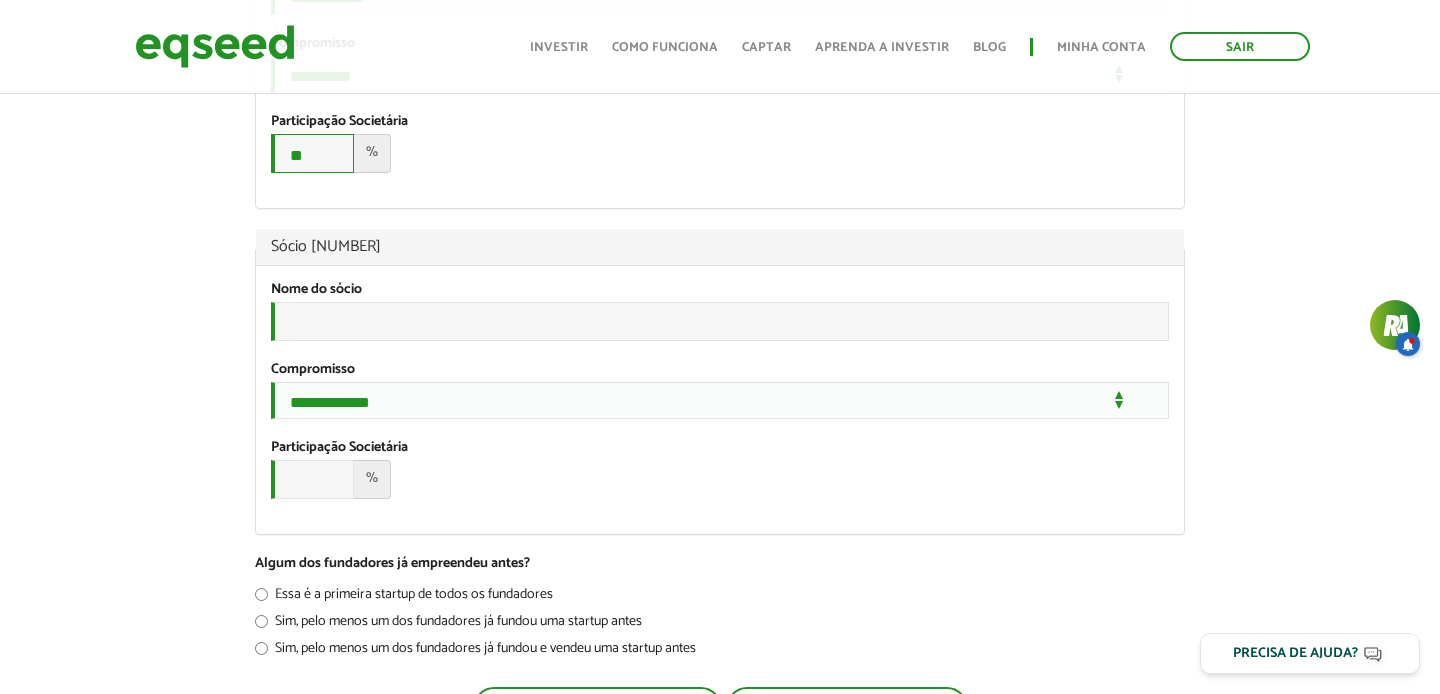 scroll, scrollTop: 1701, scrollLeft: 0, axis: vertical 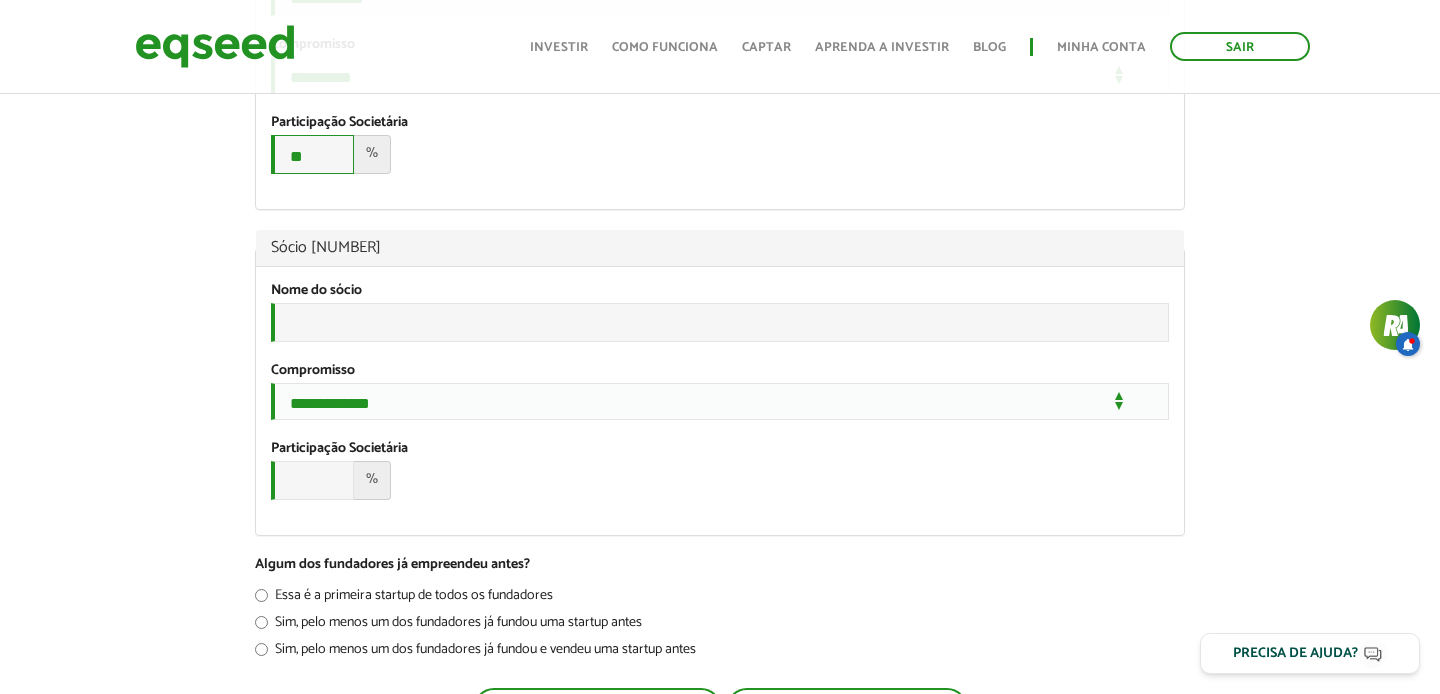 type on "**" 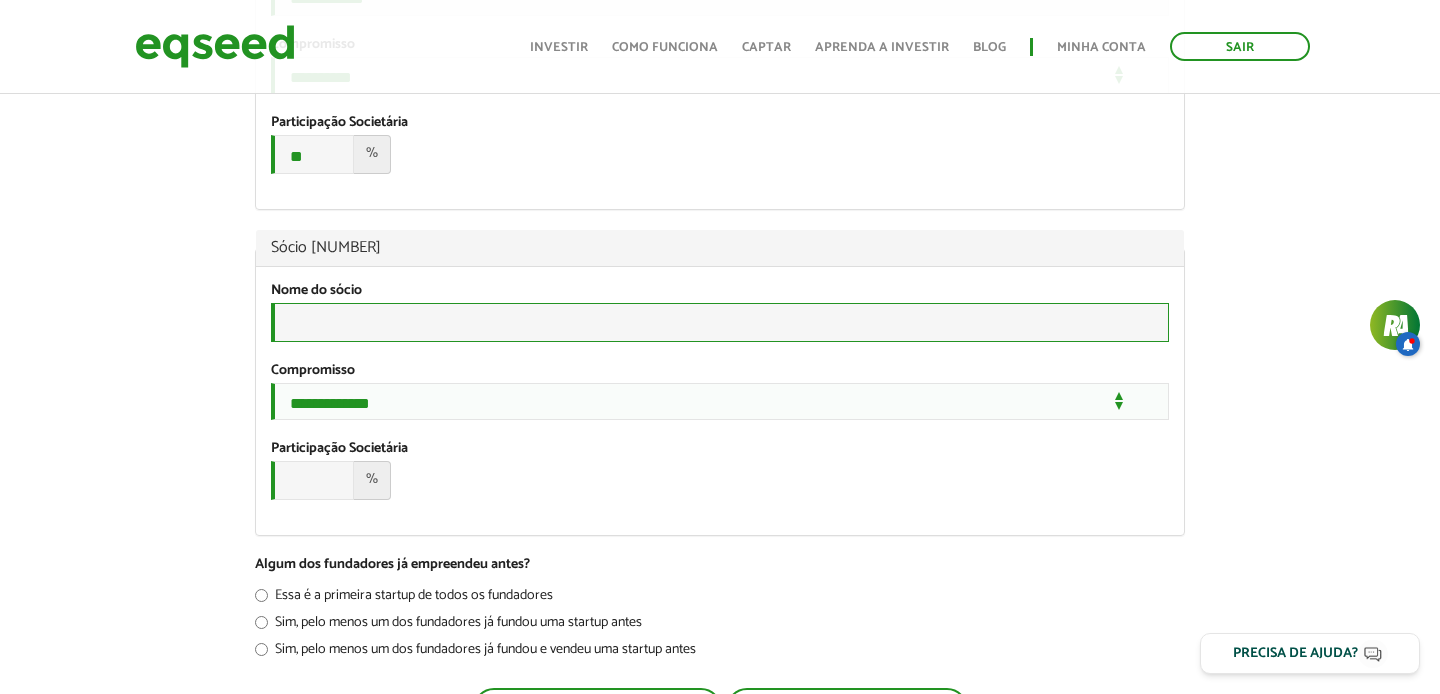 click on "Nome do sócio  *" at bounding box center [720, 322] 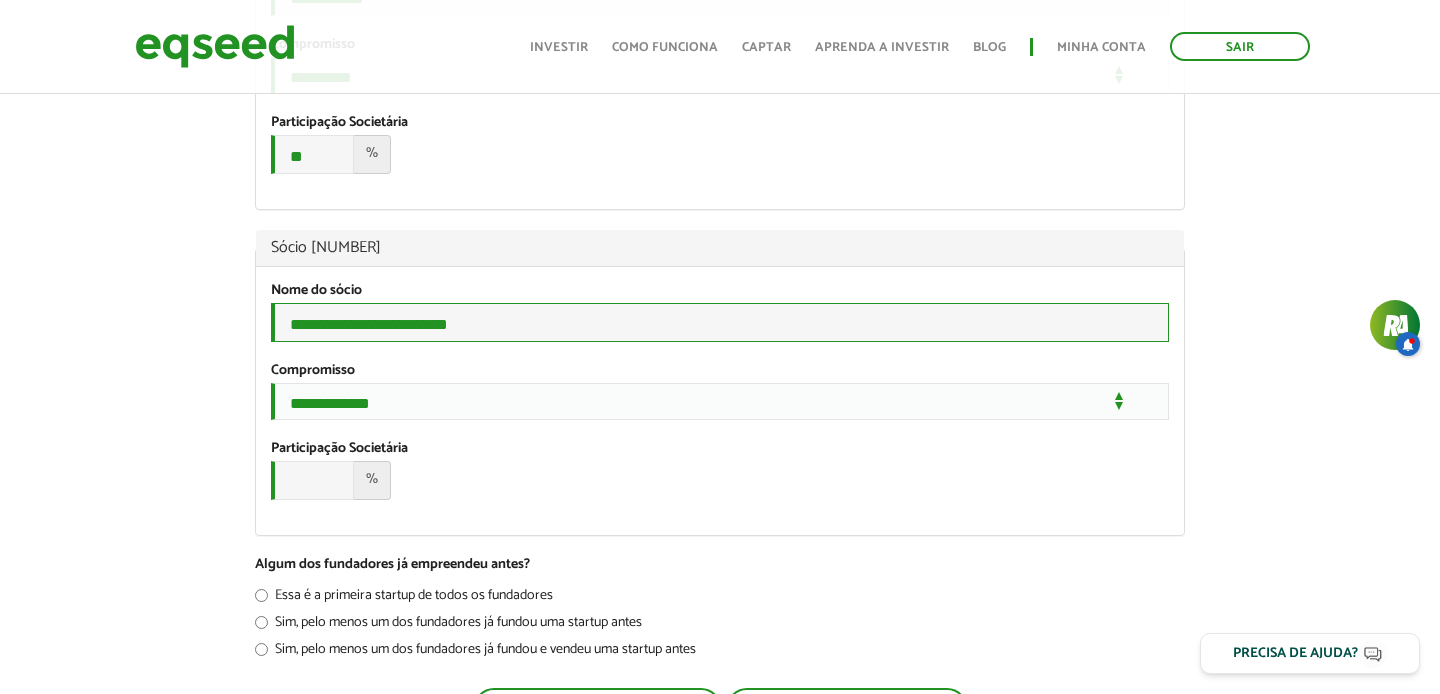 type on "**********" 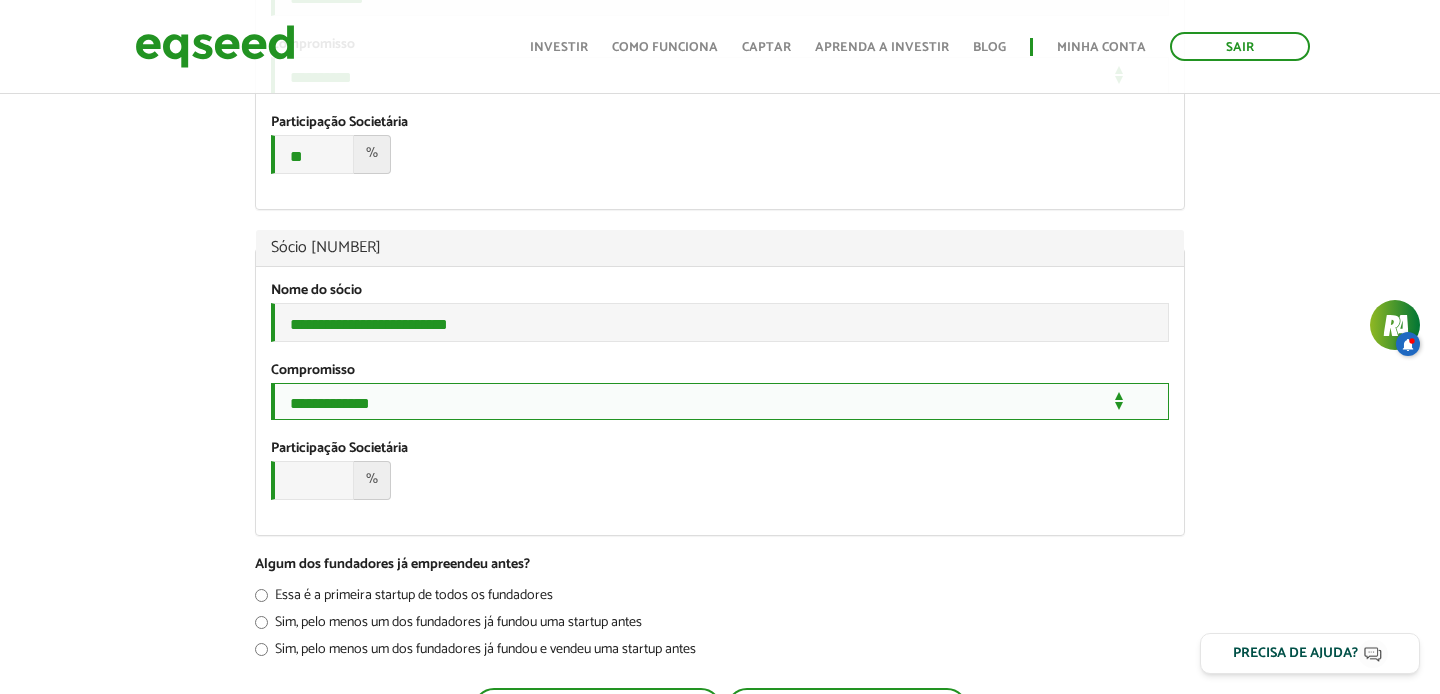 click on "**********" at bounding box center [720, 401] 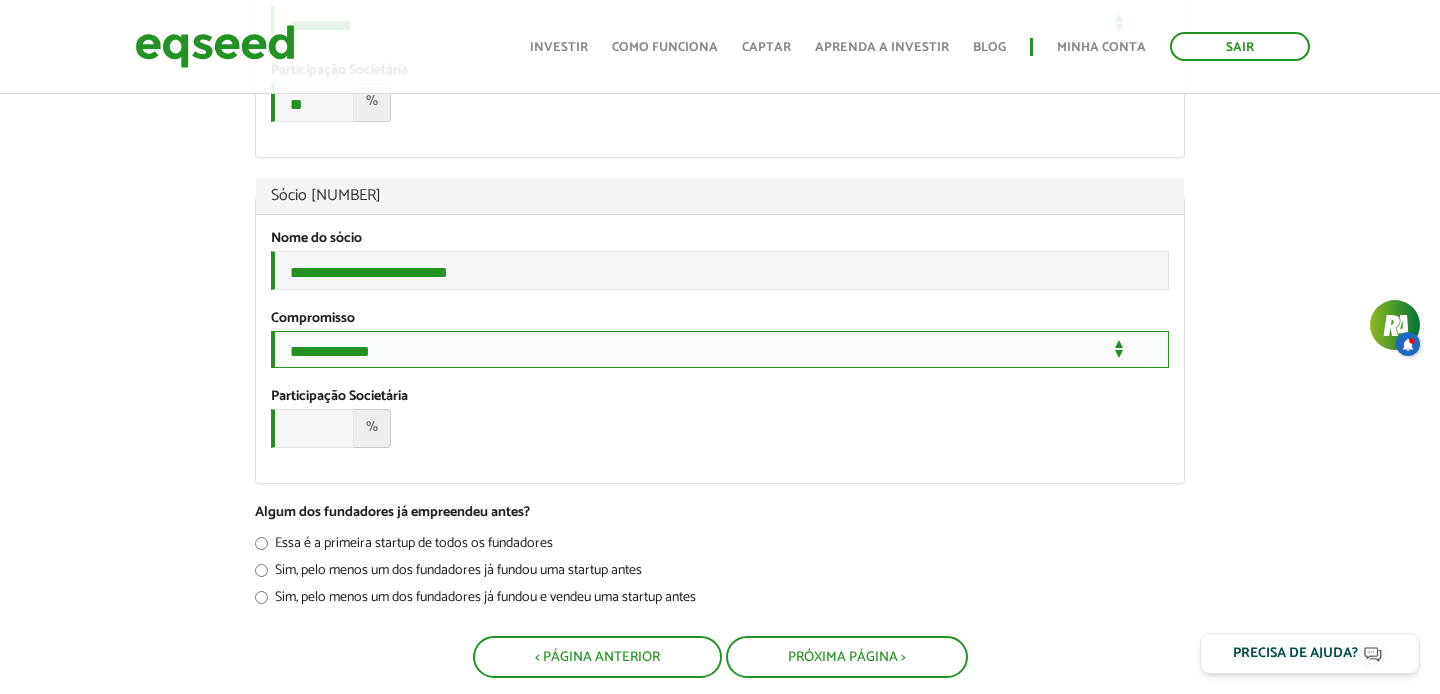 scroll, scrollTop: 1743, scrollLeft: 0, axis: vertical 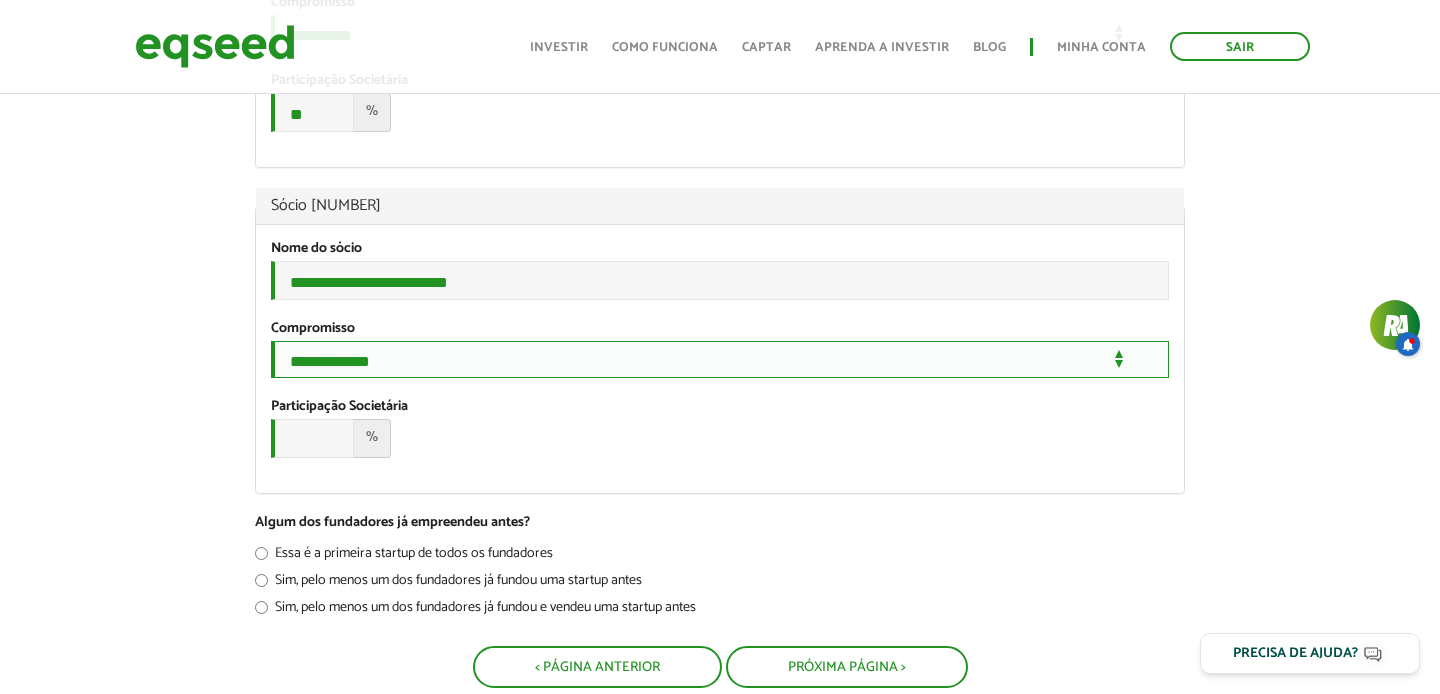 click on "**********" at bounding box center [720, 359] 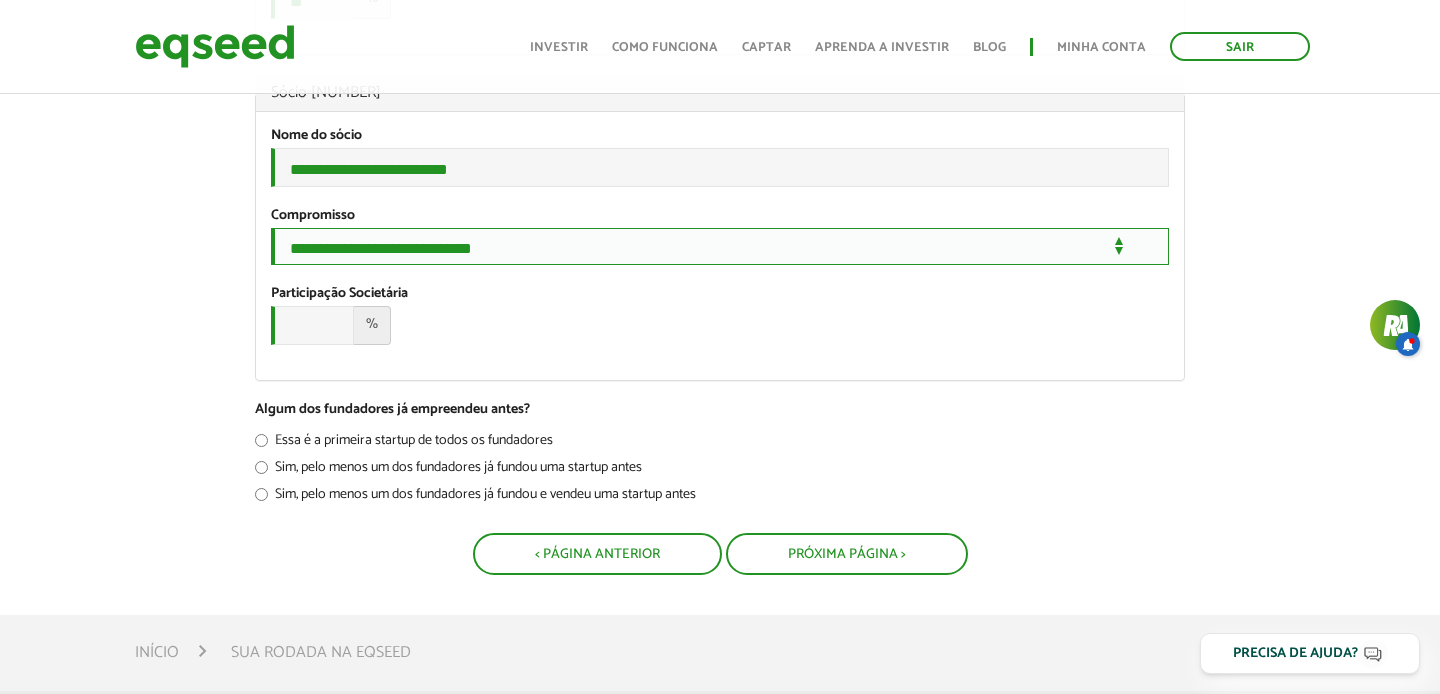 scroll, scrollTop: 1888, scrollLeft: 0, axis: vertical 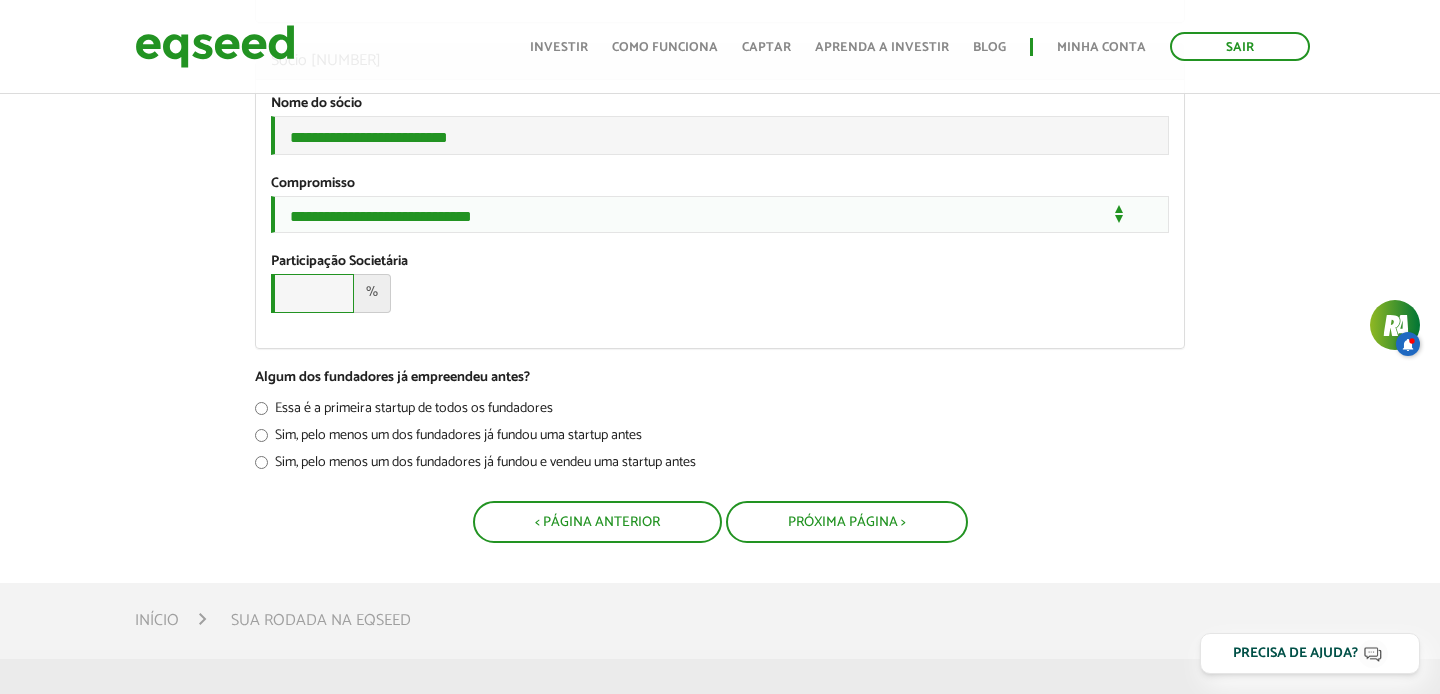 click on "Participação Societária  *" at bounding box center [312, 293] 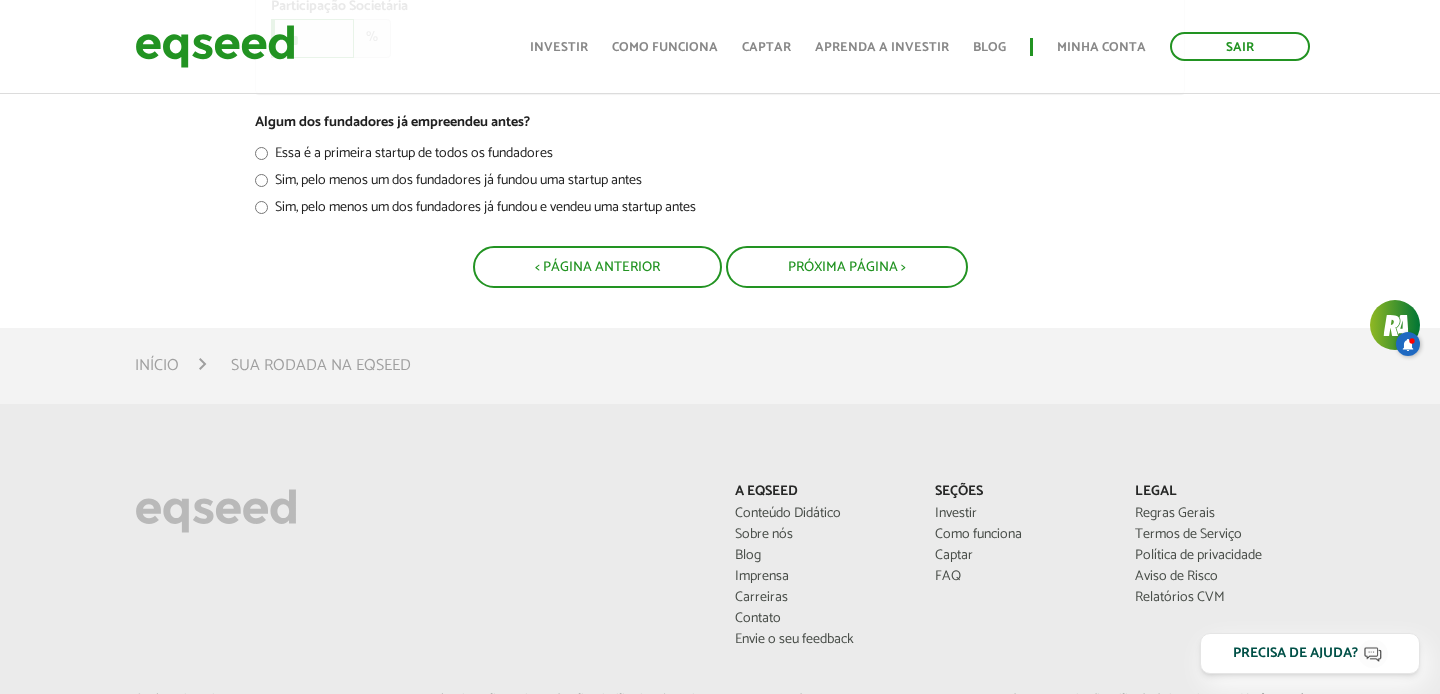 scroll, scrollTop: 2151, scrollLeft: 0, axis: vertical 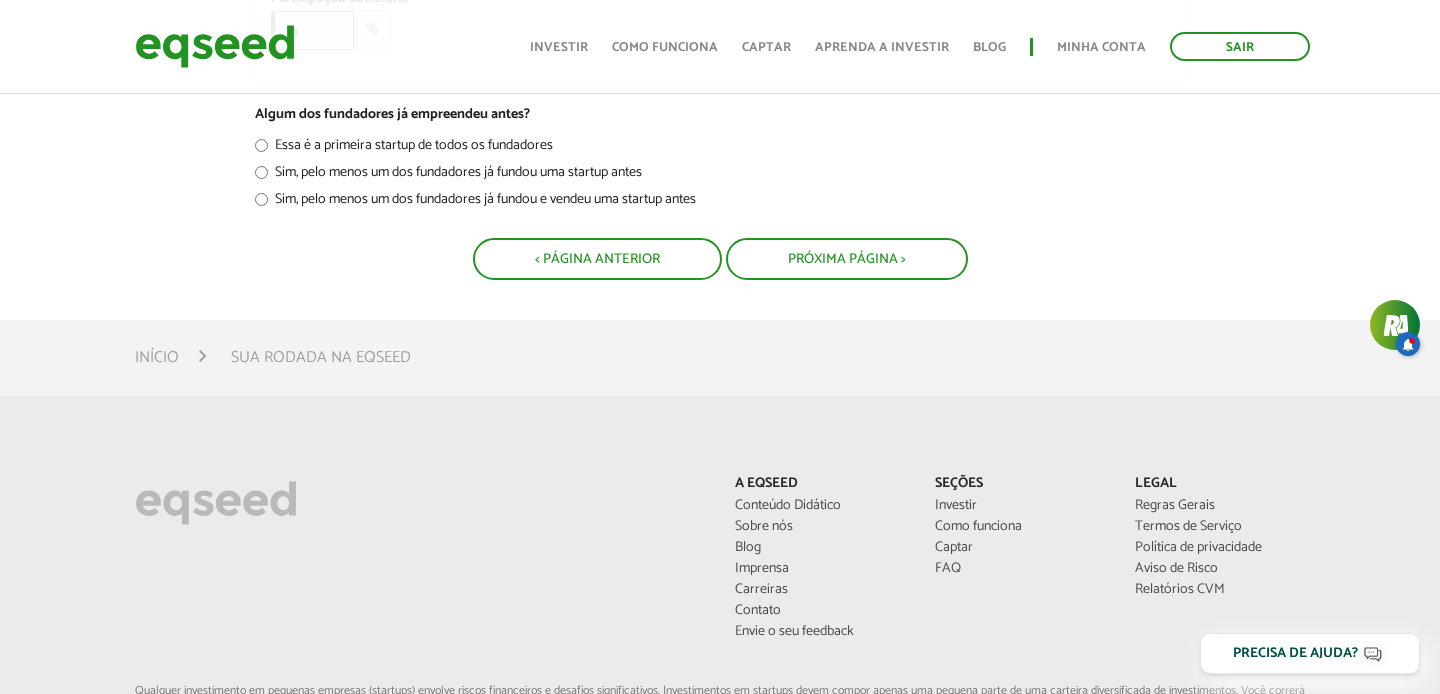 type on "*" 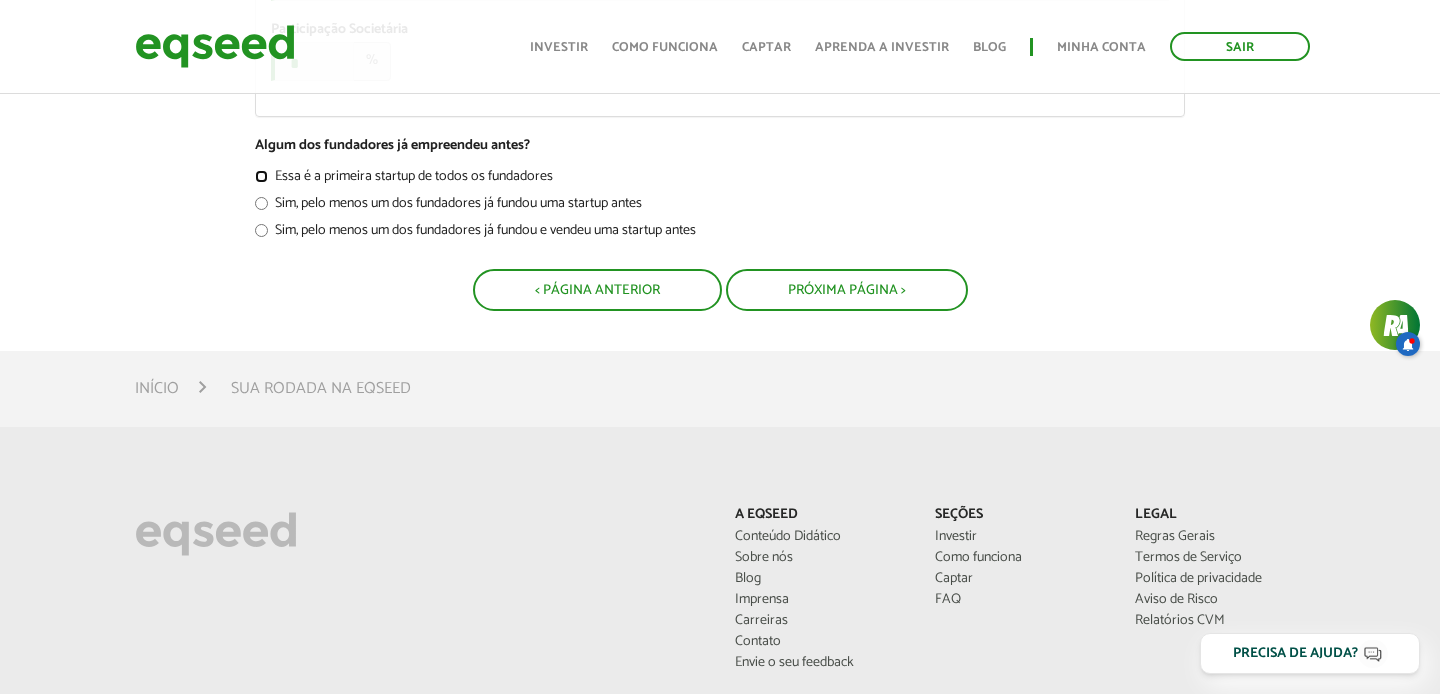 scroll, scrollTop: 2119, scrollLeft: 0, axis: vertical 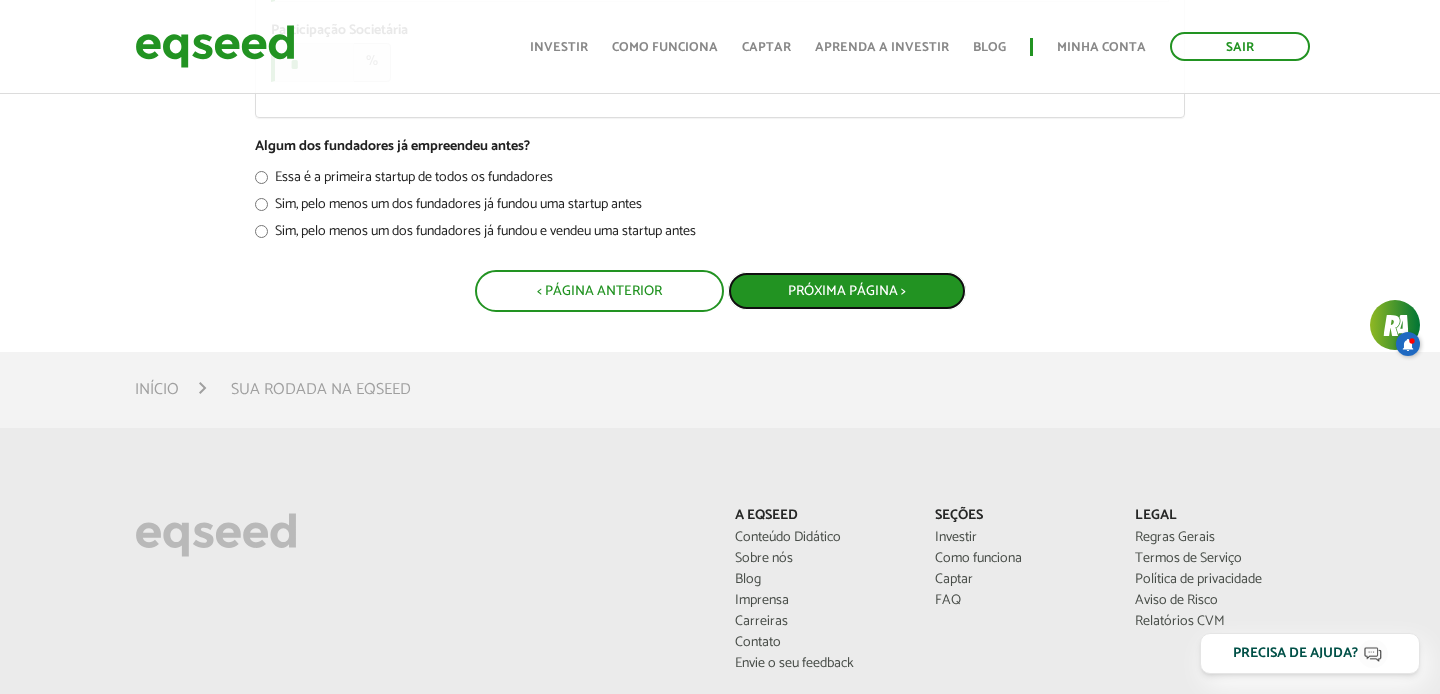 click on "Próxima Página >" at bounding box center (847, 291) 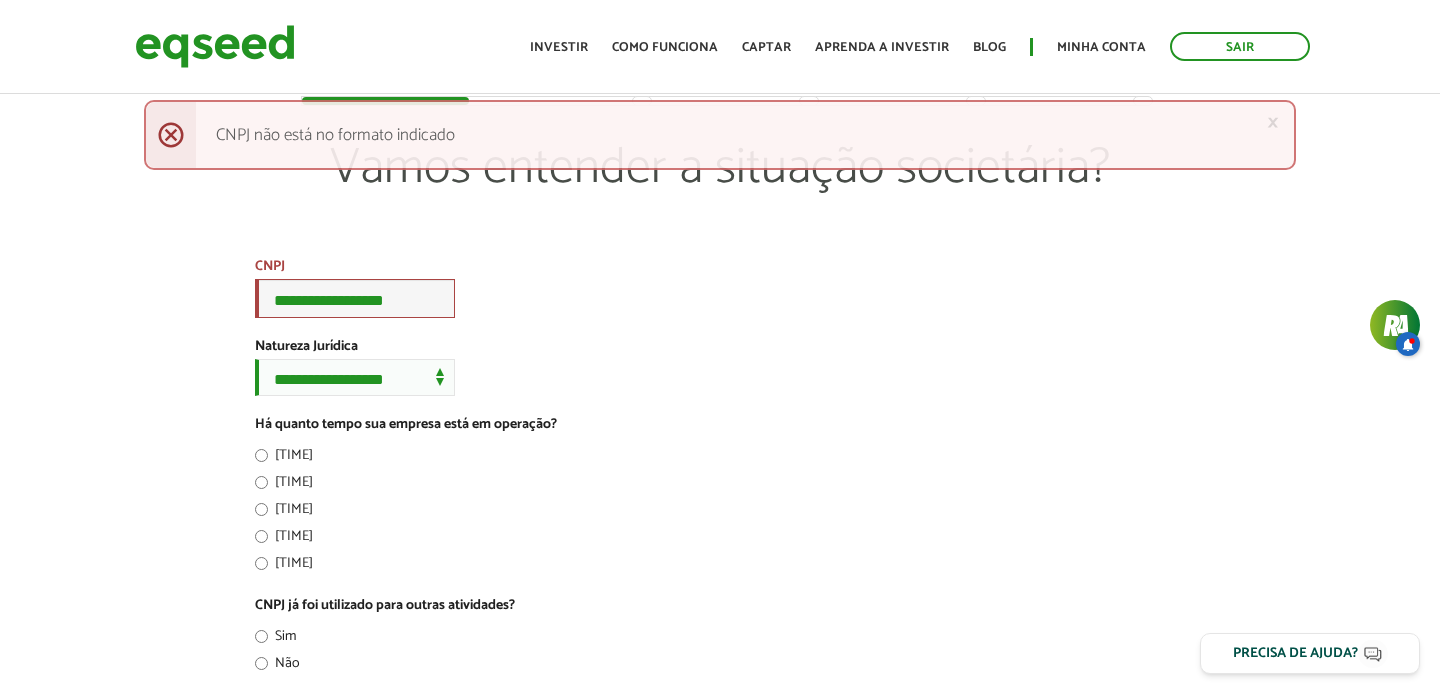 scroll, scrollTop: 0, scrollLeft: 0, axis: both 